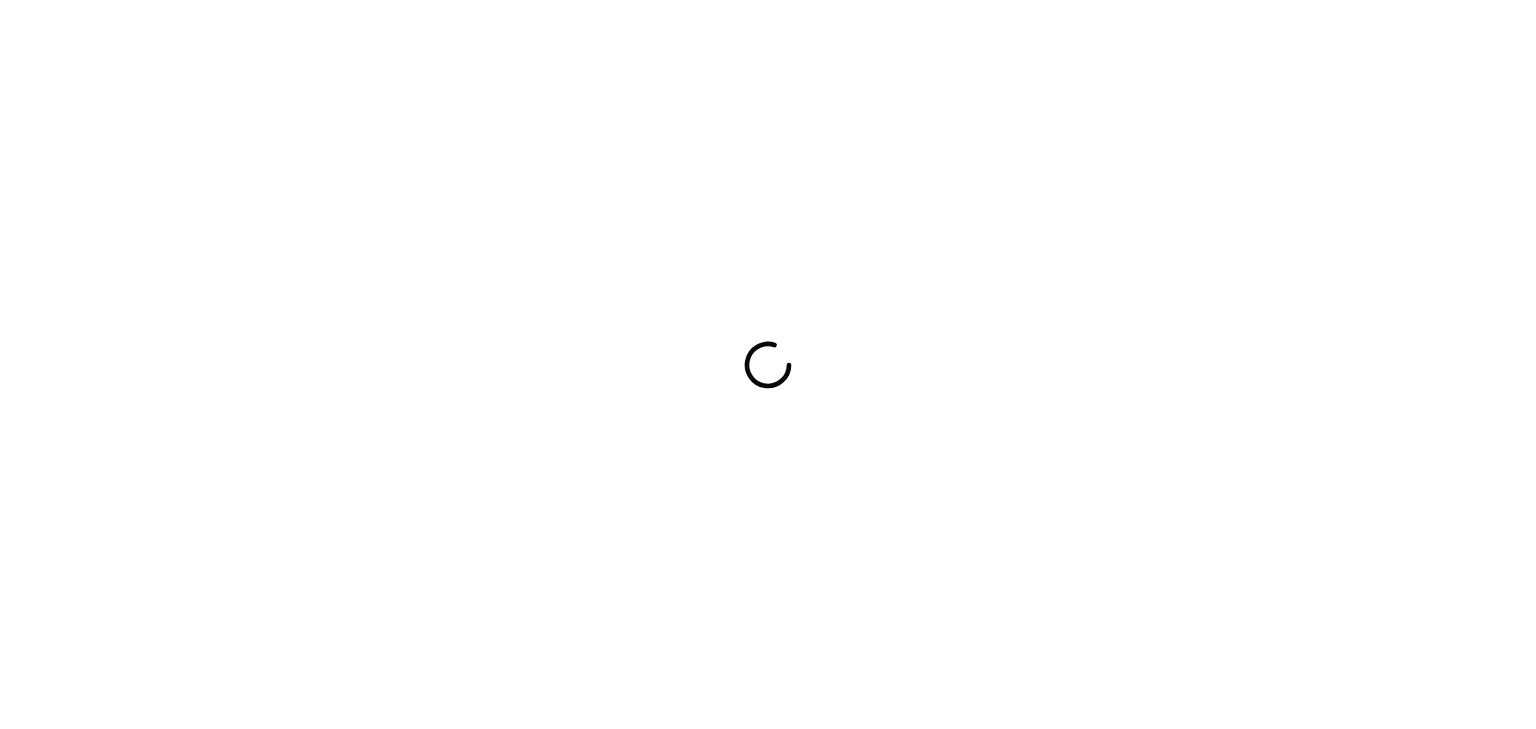 scroll, scrollTop: 0, scrollLeft: 0, axis: both 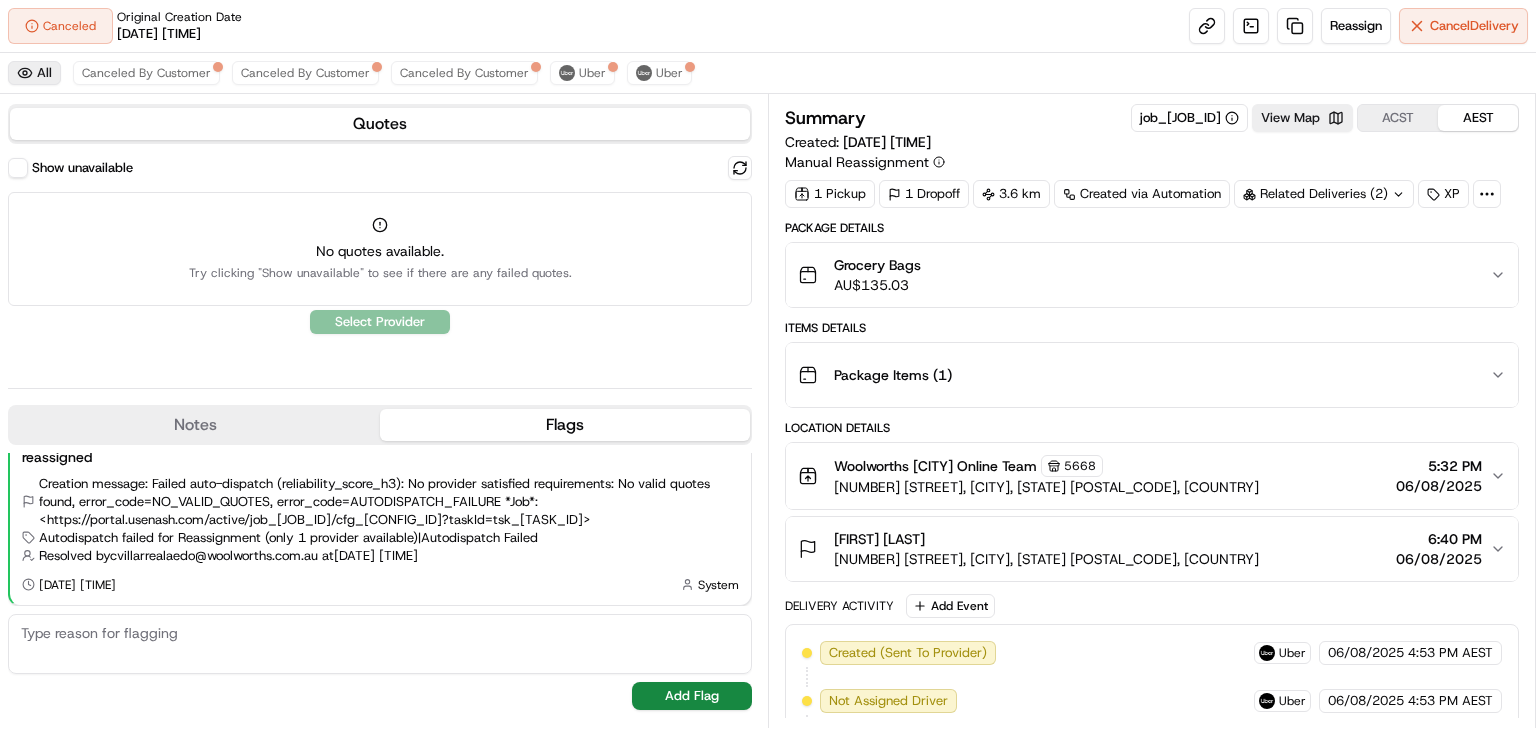 click on "All" at bounding box center (34, 73) 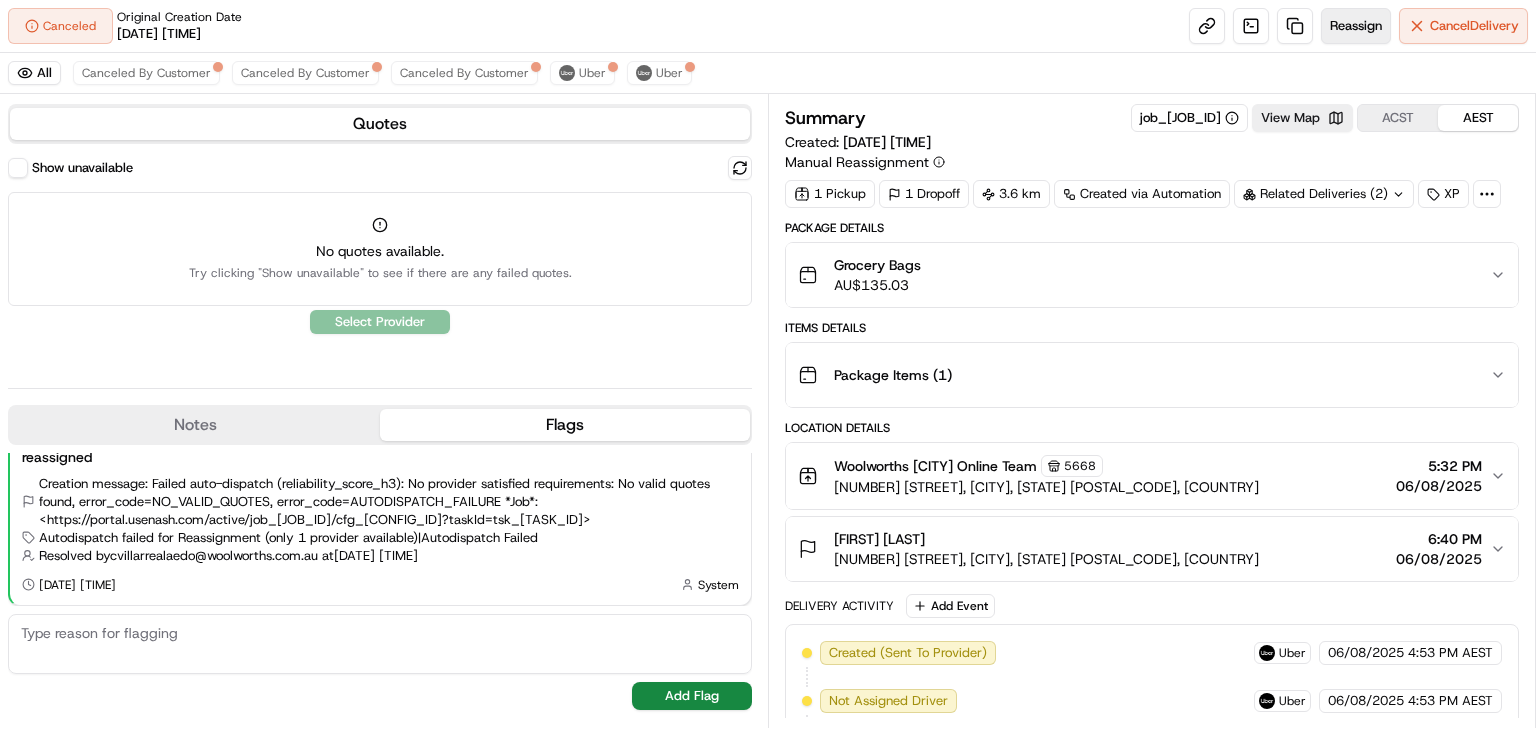 click on "Reassign" at bounding box center (1356, 26) 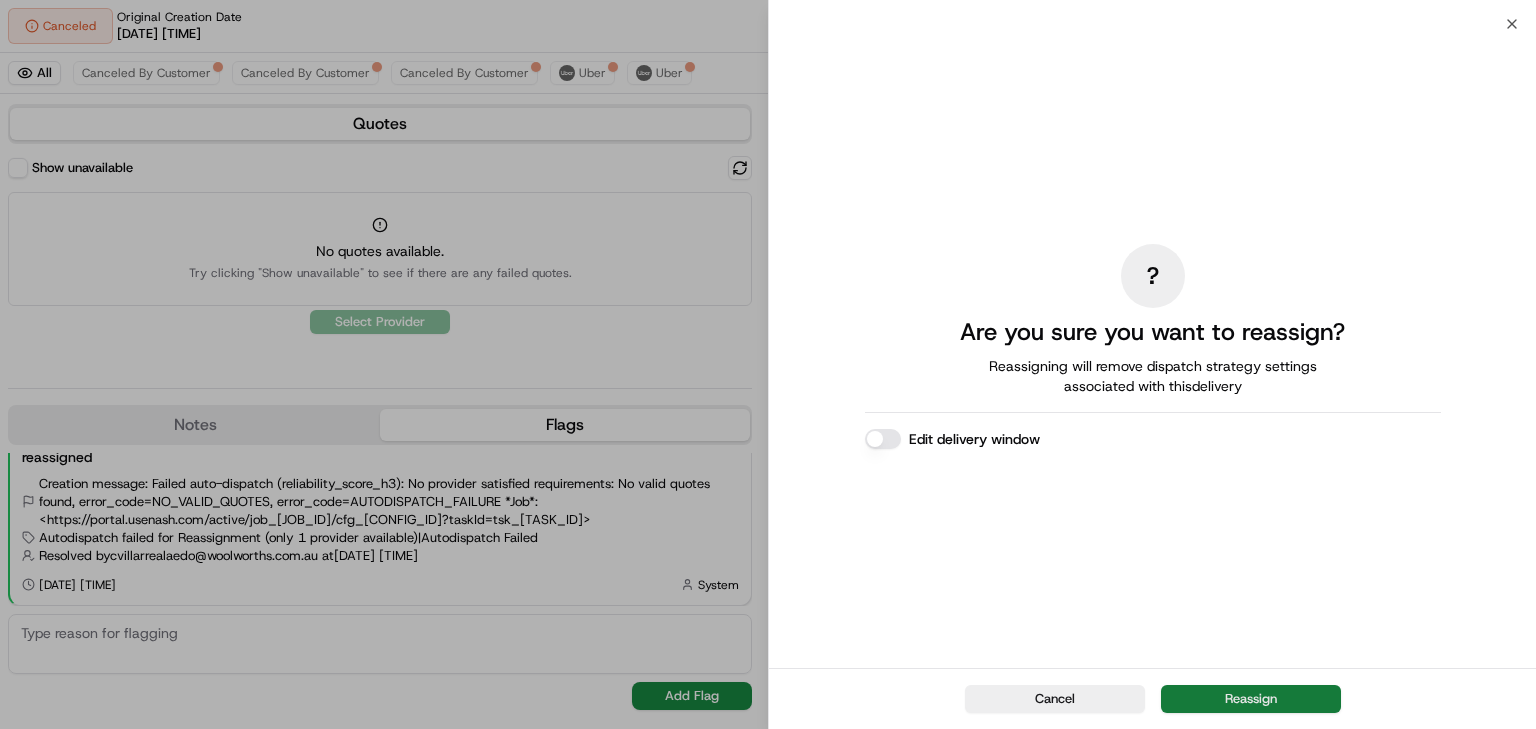 click on "Reassign" at bounding box center (1251, 699) 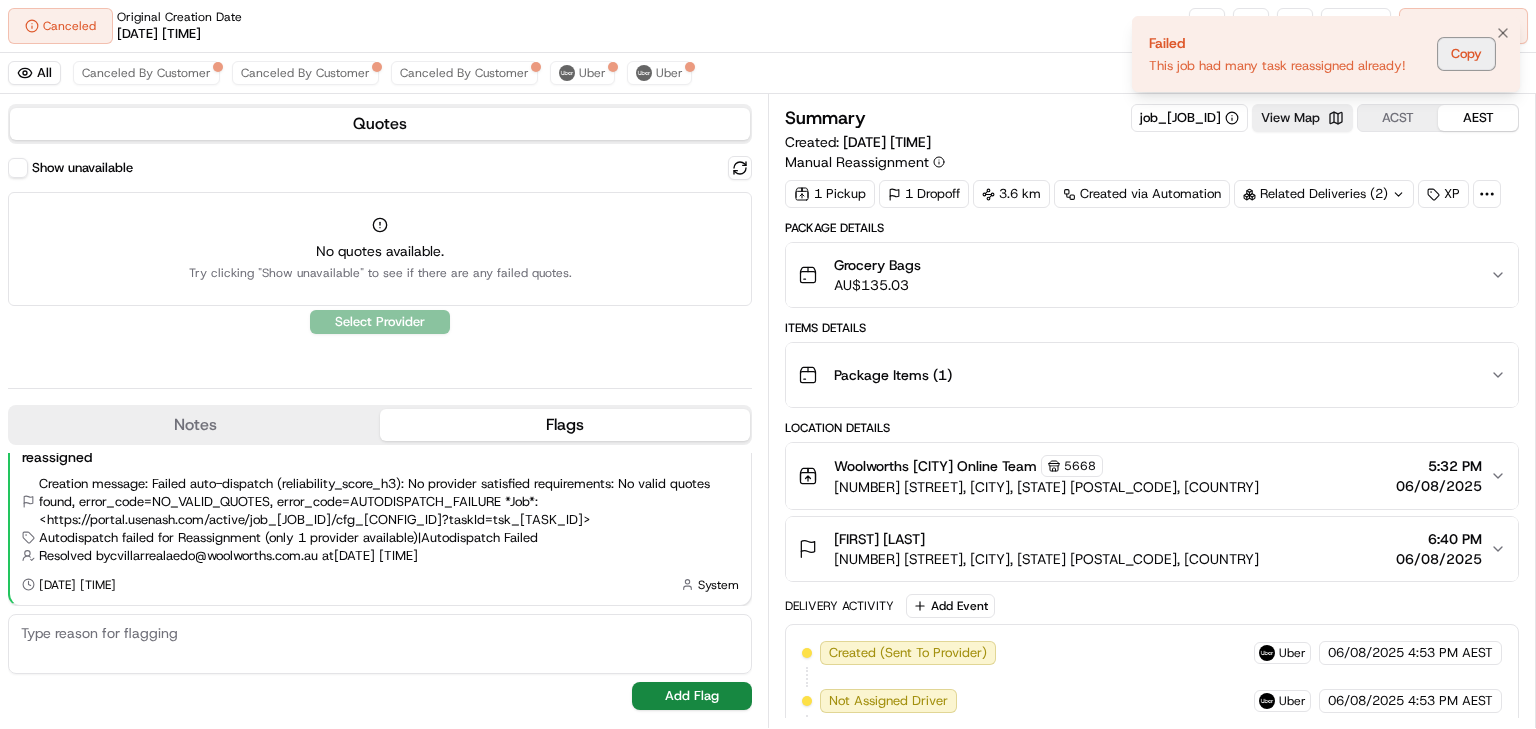 click on "Copy" at bounding box center (1466, 54) 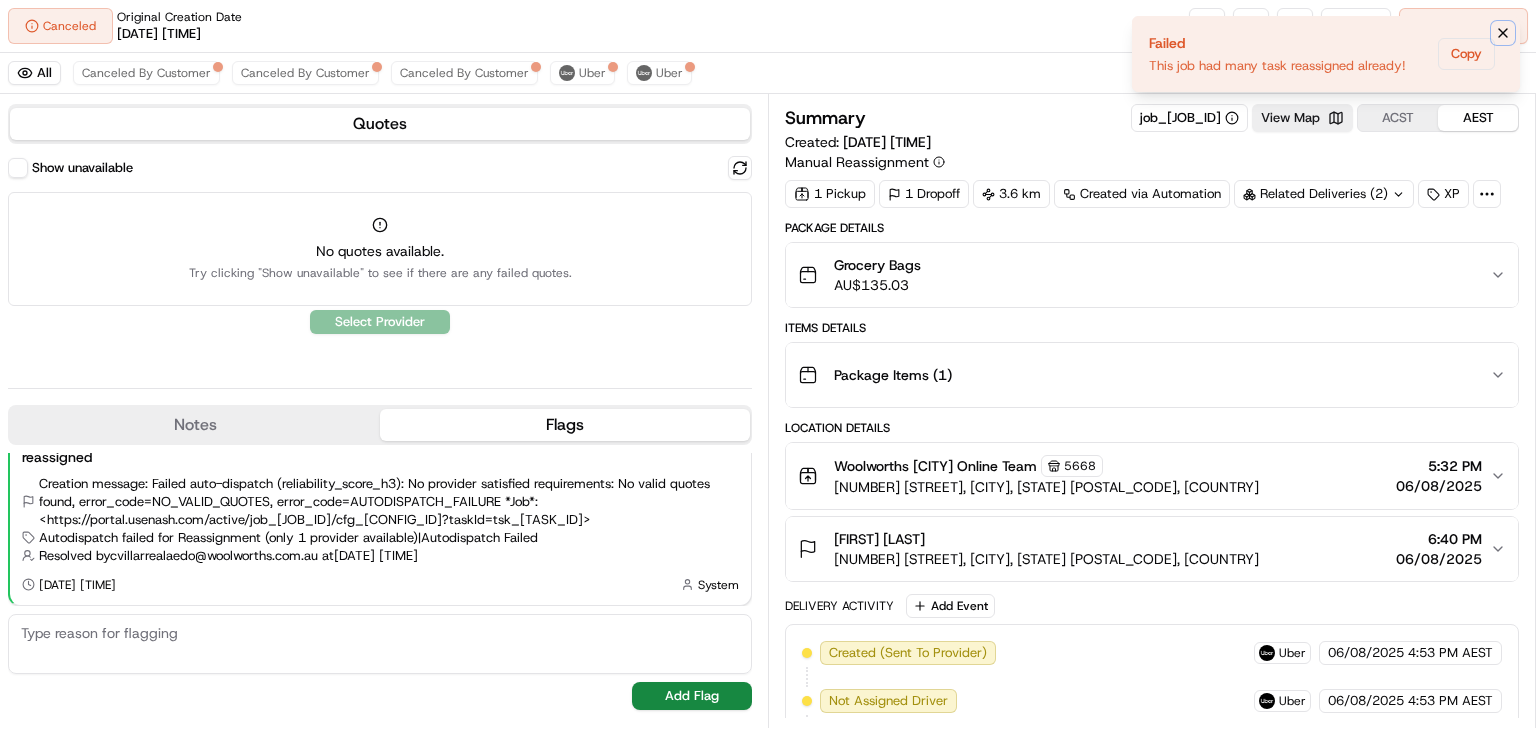 click 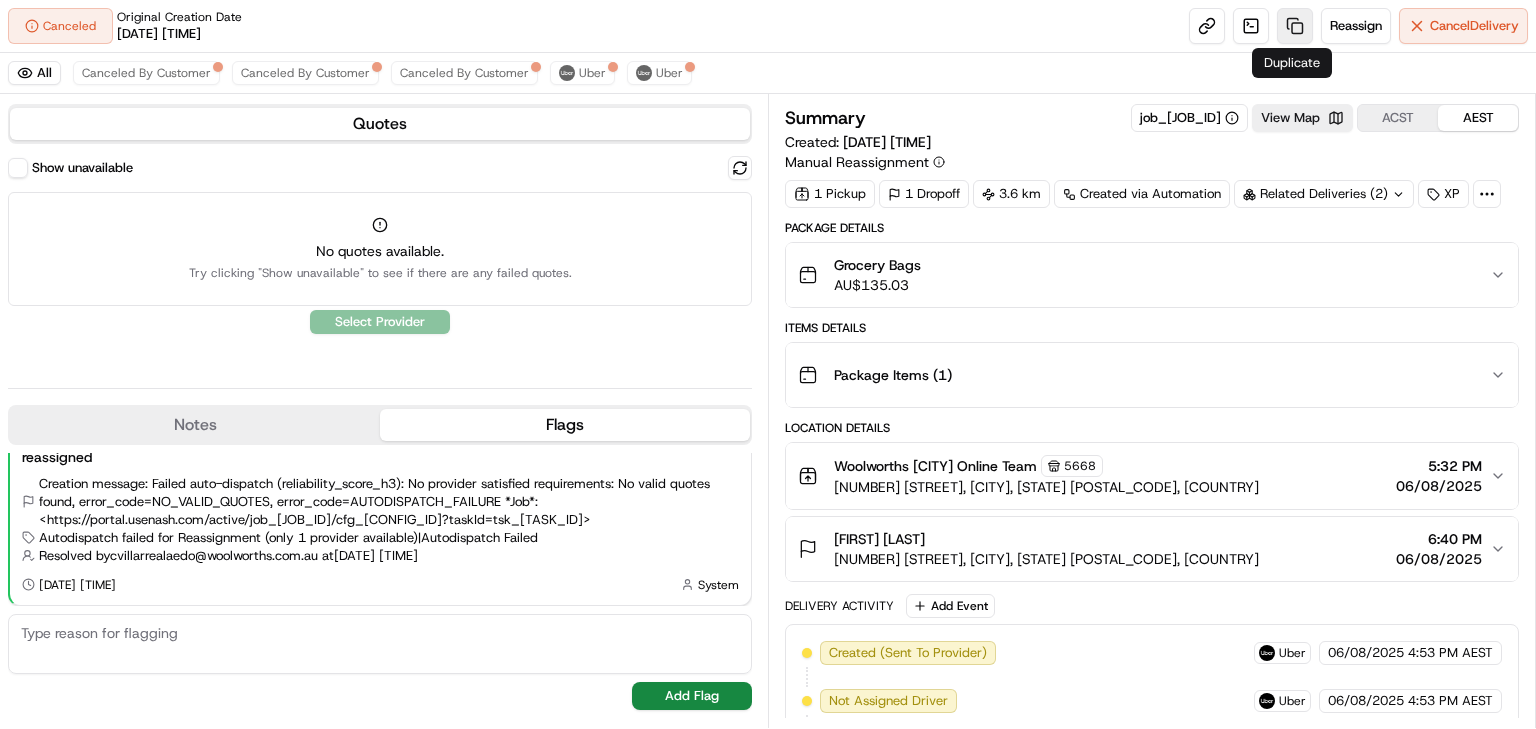 click at bounding box center (1295, 26) 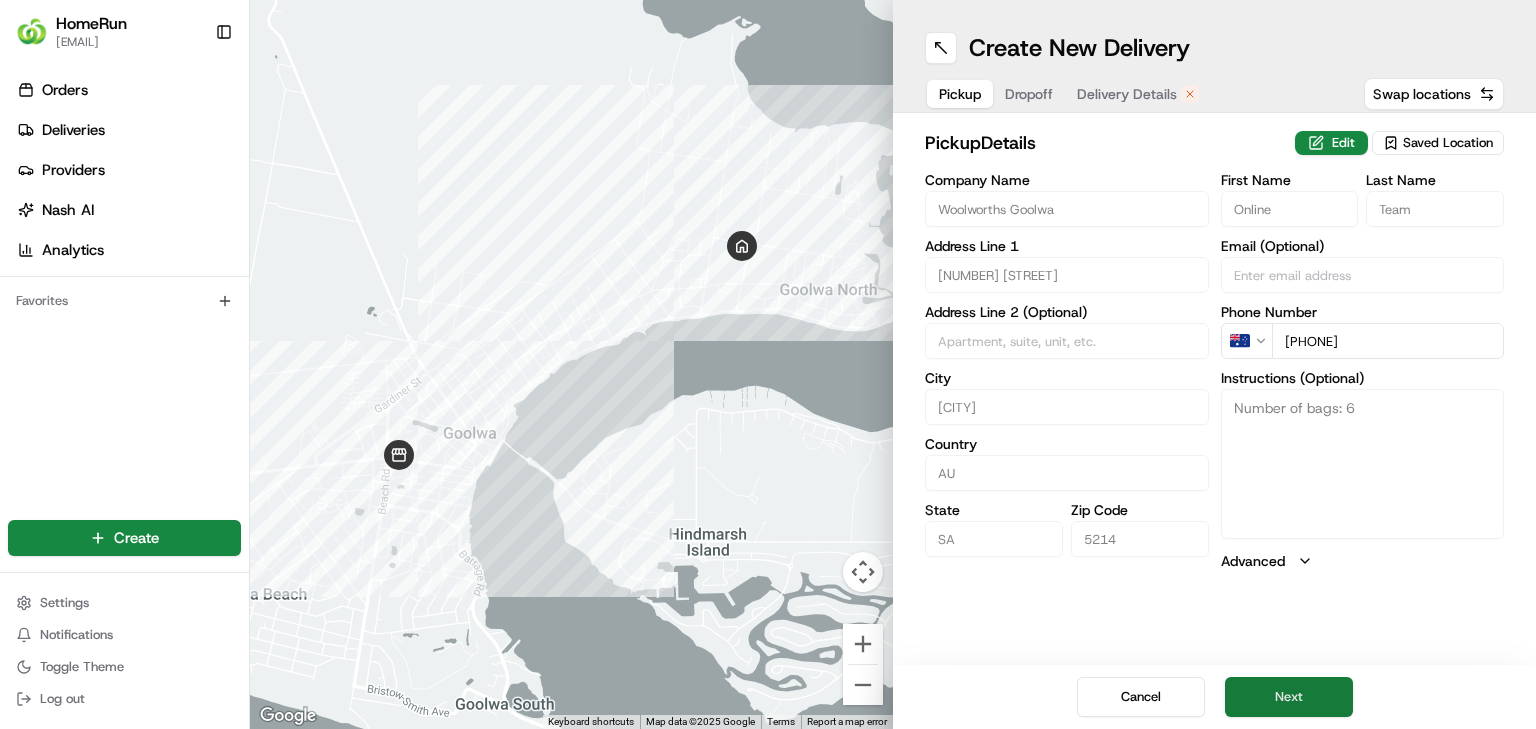 click on "Next" at bounding box center (1289, 697) 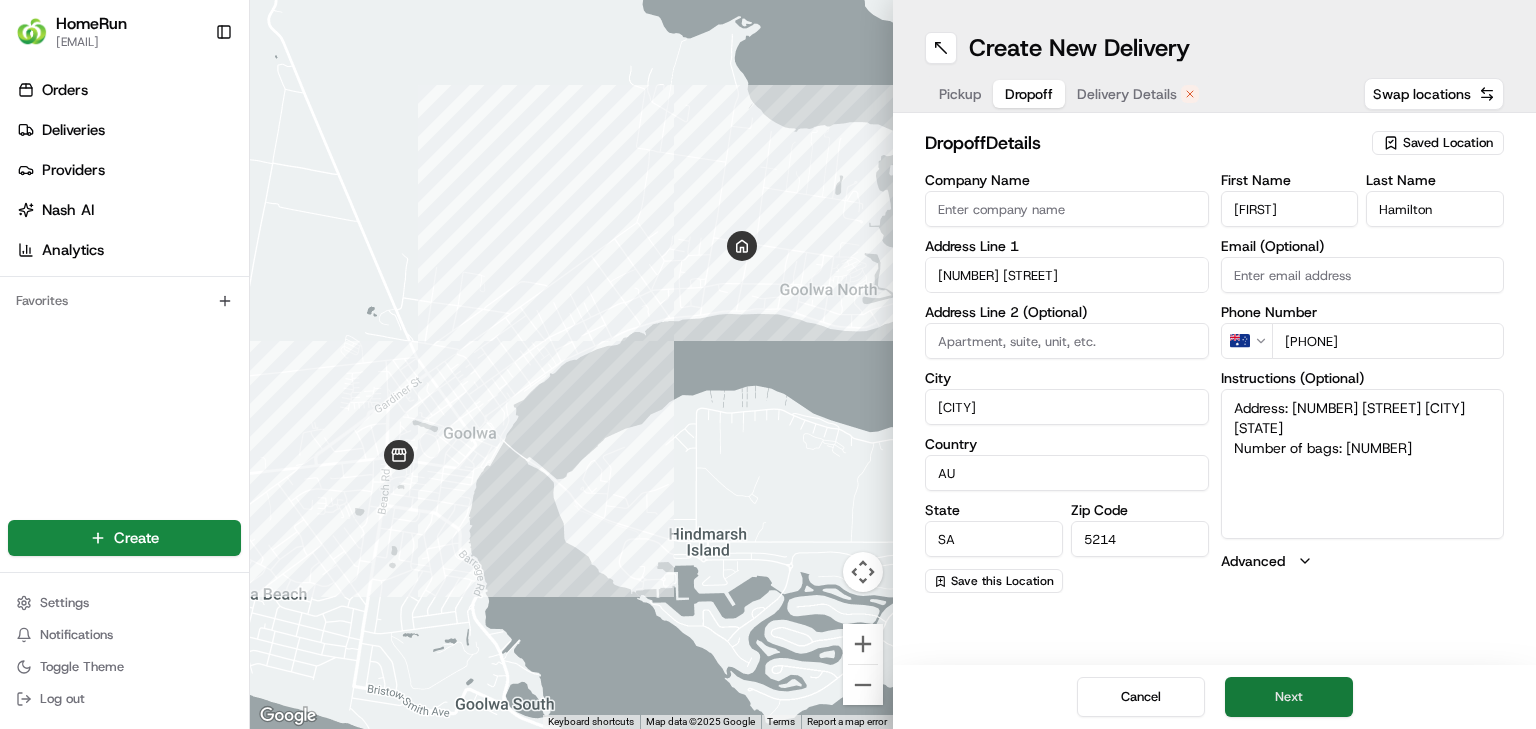click on "Next" at bounding box center (1289, 697) 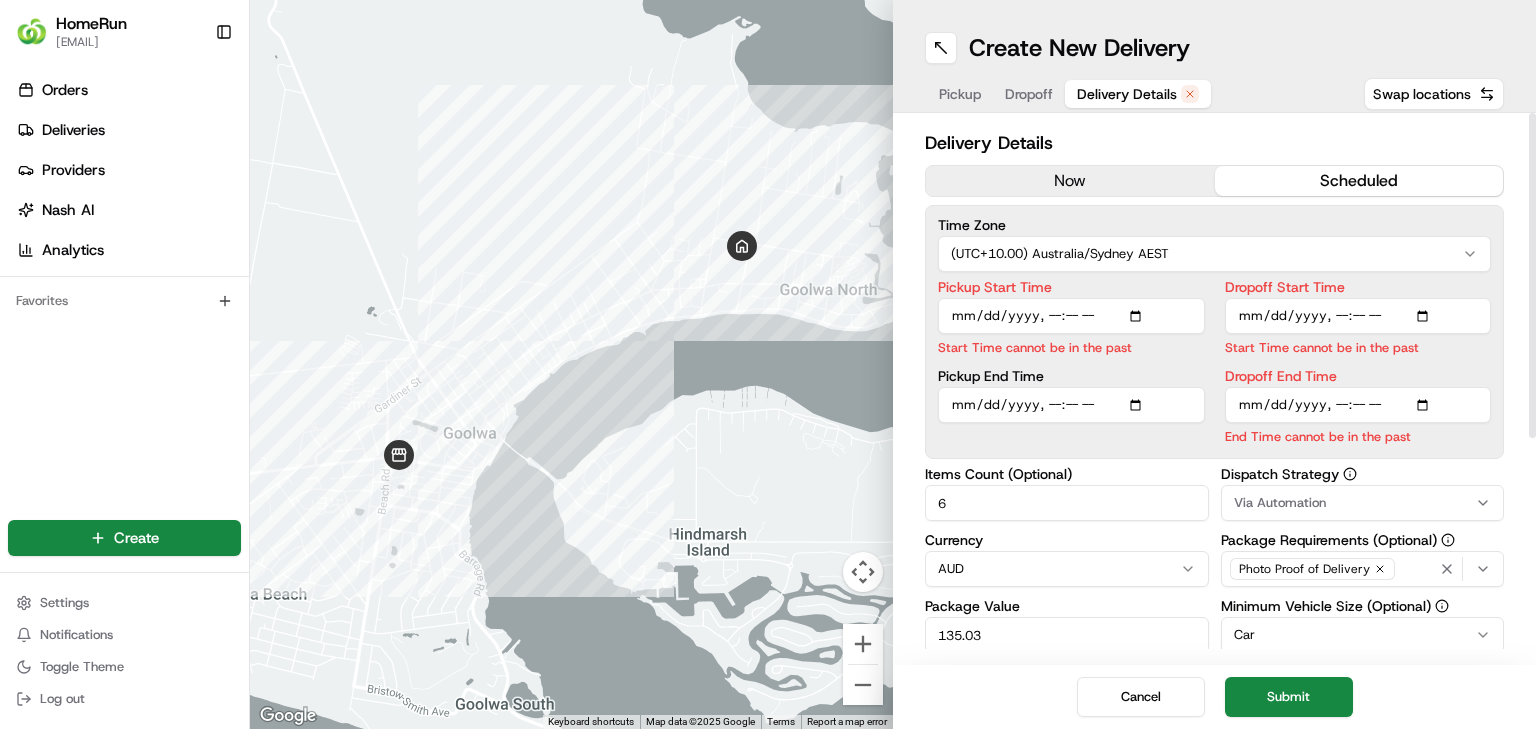 click on "now" at bounding box center (1070, 181) 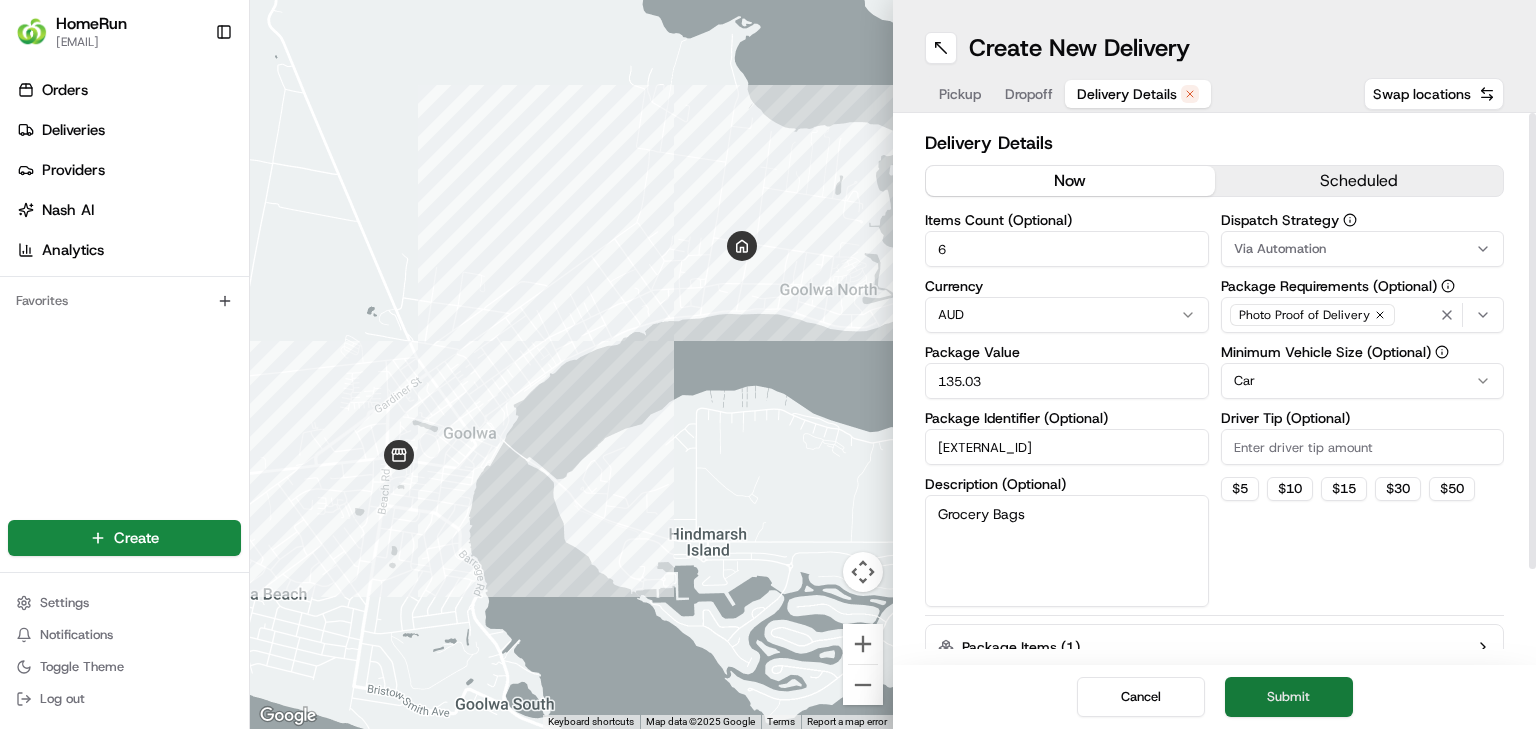 click on "Submit" at bounding box center [1289, 697] 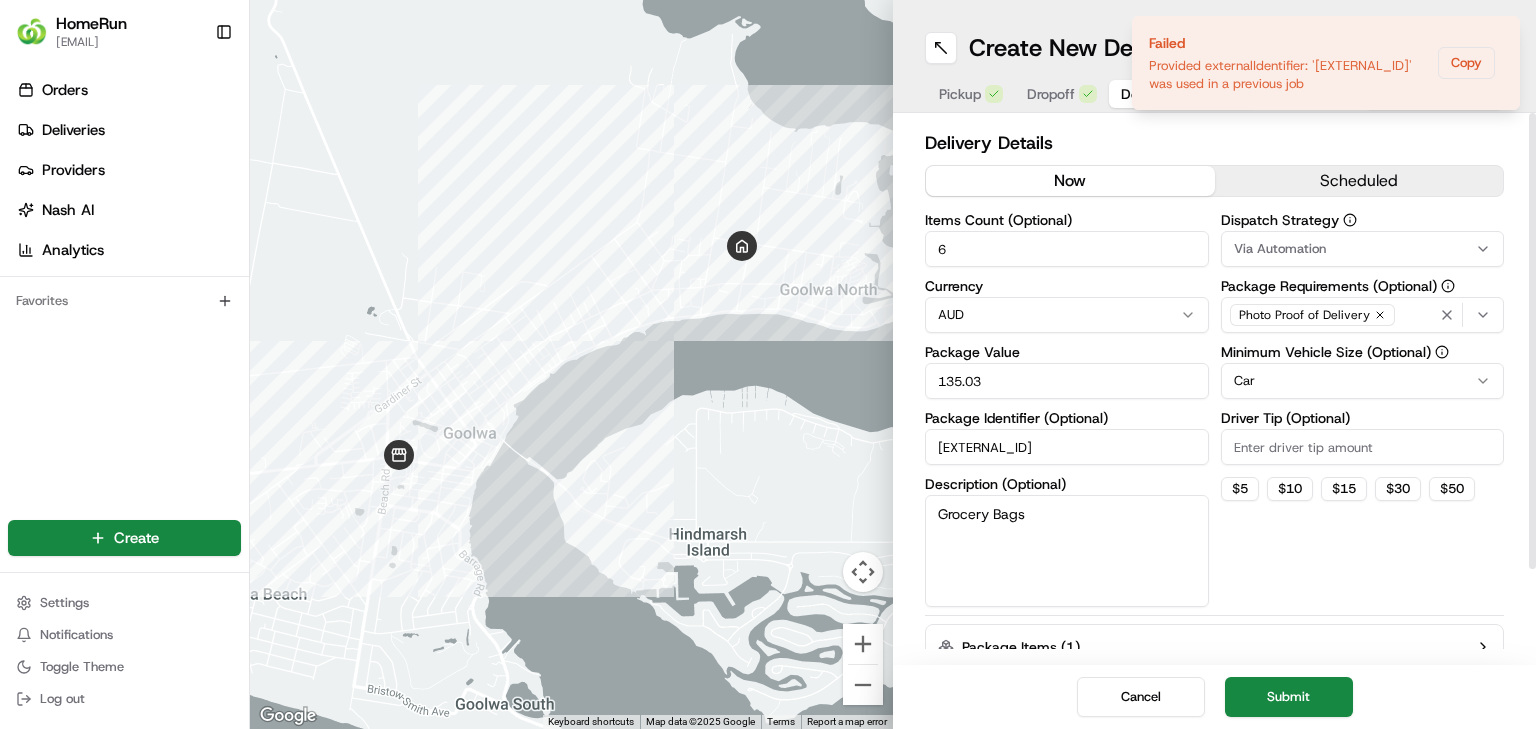 click on "263545338_copy" at bounding box center (1067, 447) 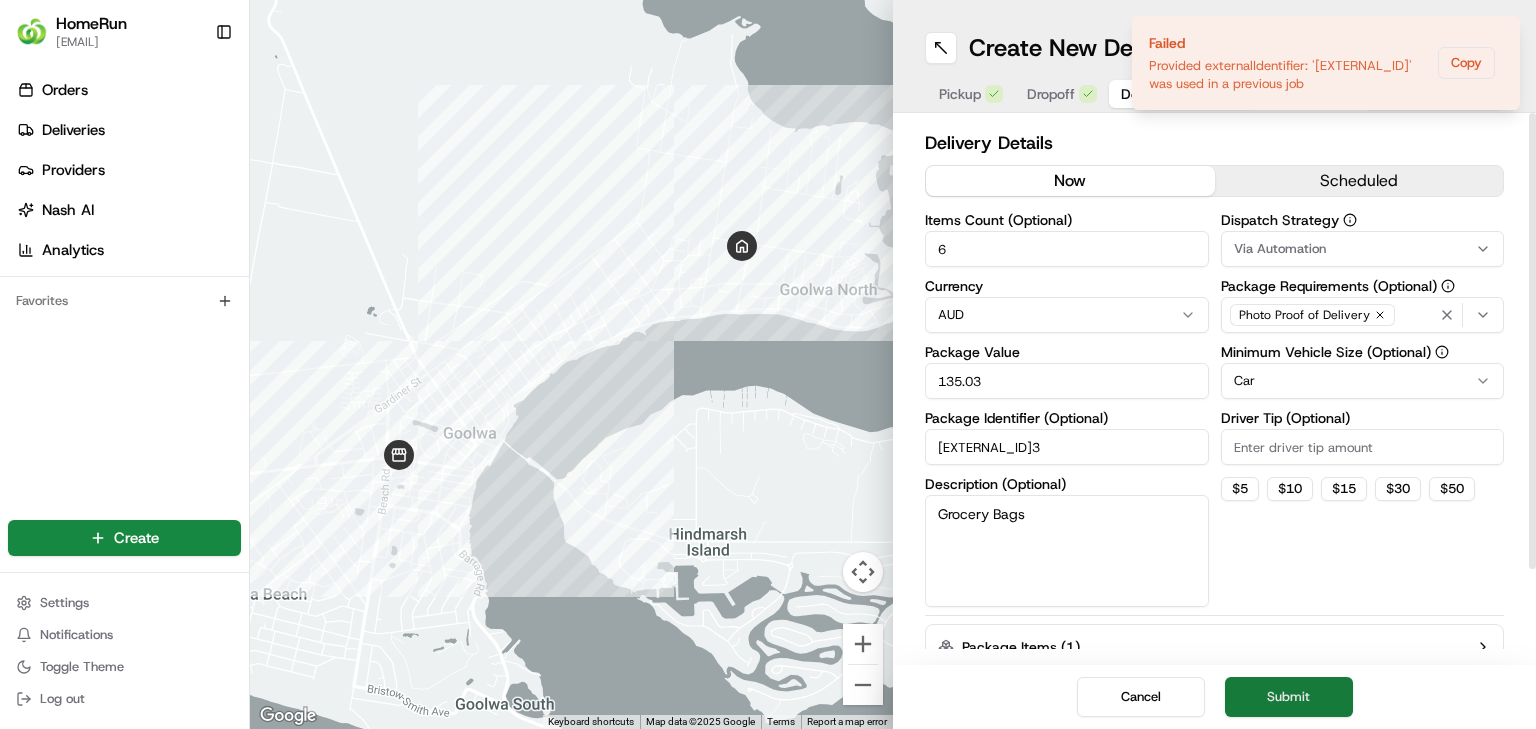 type on "263545338_copy3" 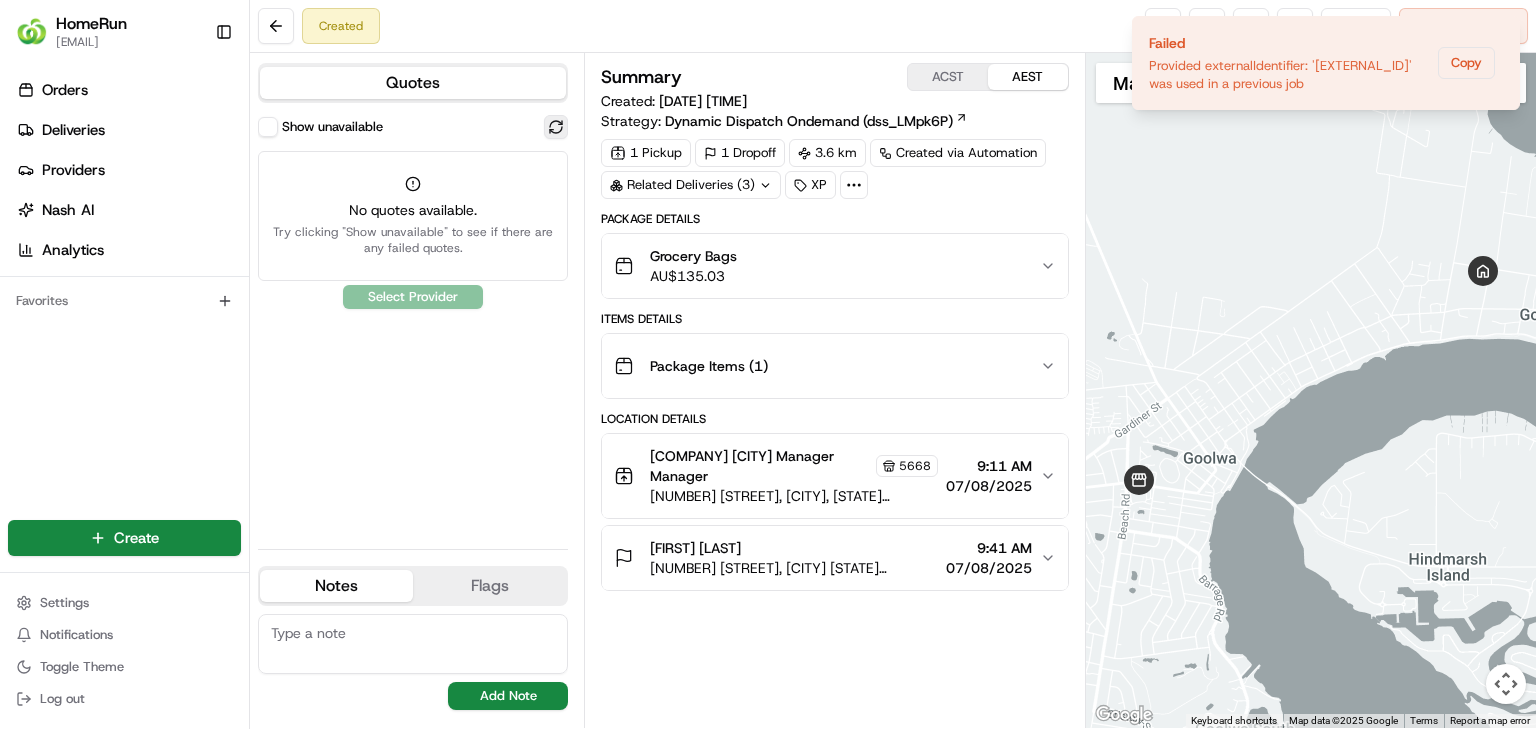 click at bounding box center [556, 127] 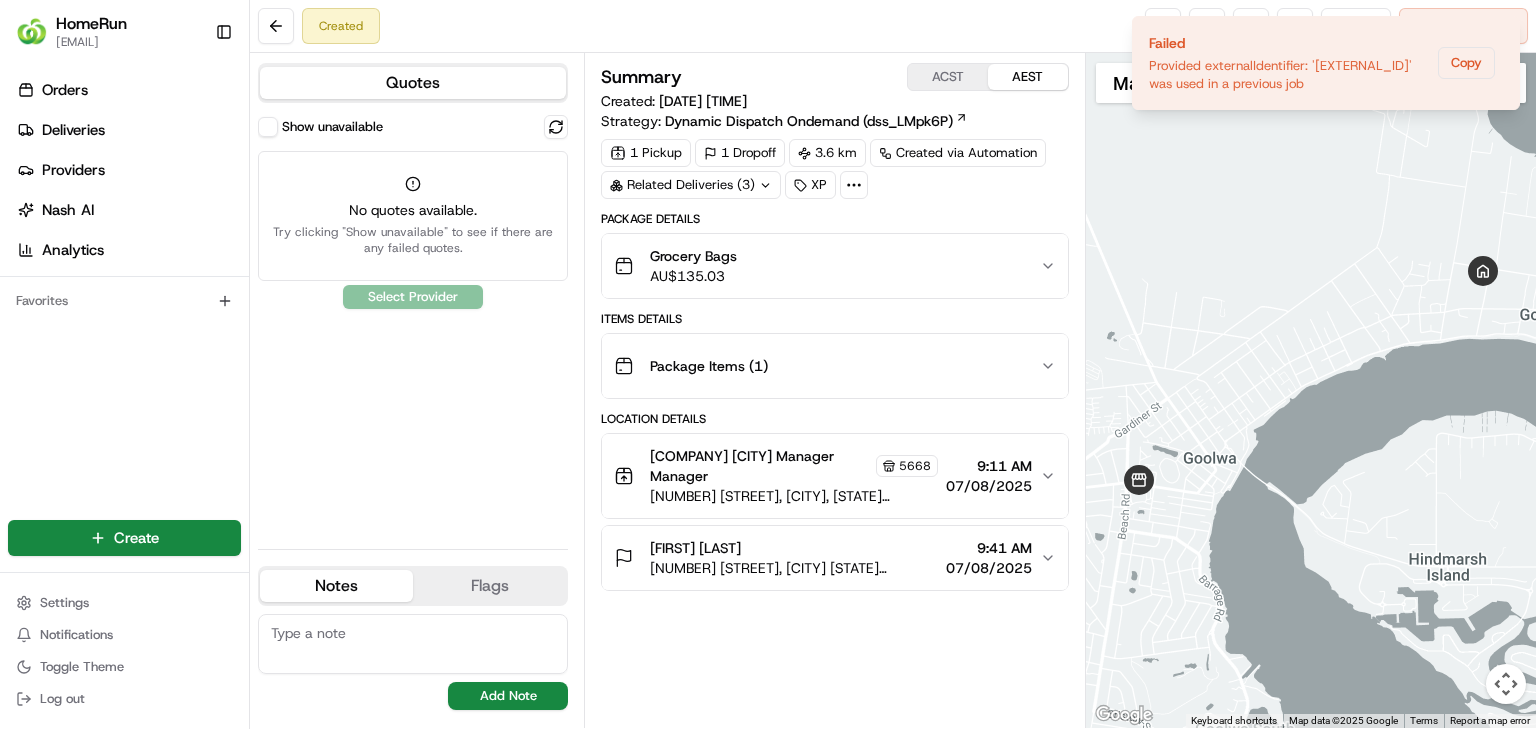 click on "Quotes Show unavailable No quotes available. Try clicking "Show unavailable" to see if there are any failed quotes. Select Provider Notes Flags No results found Add Note No results found Add Flag" at bounding box center (417, 390) 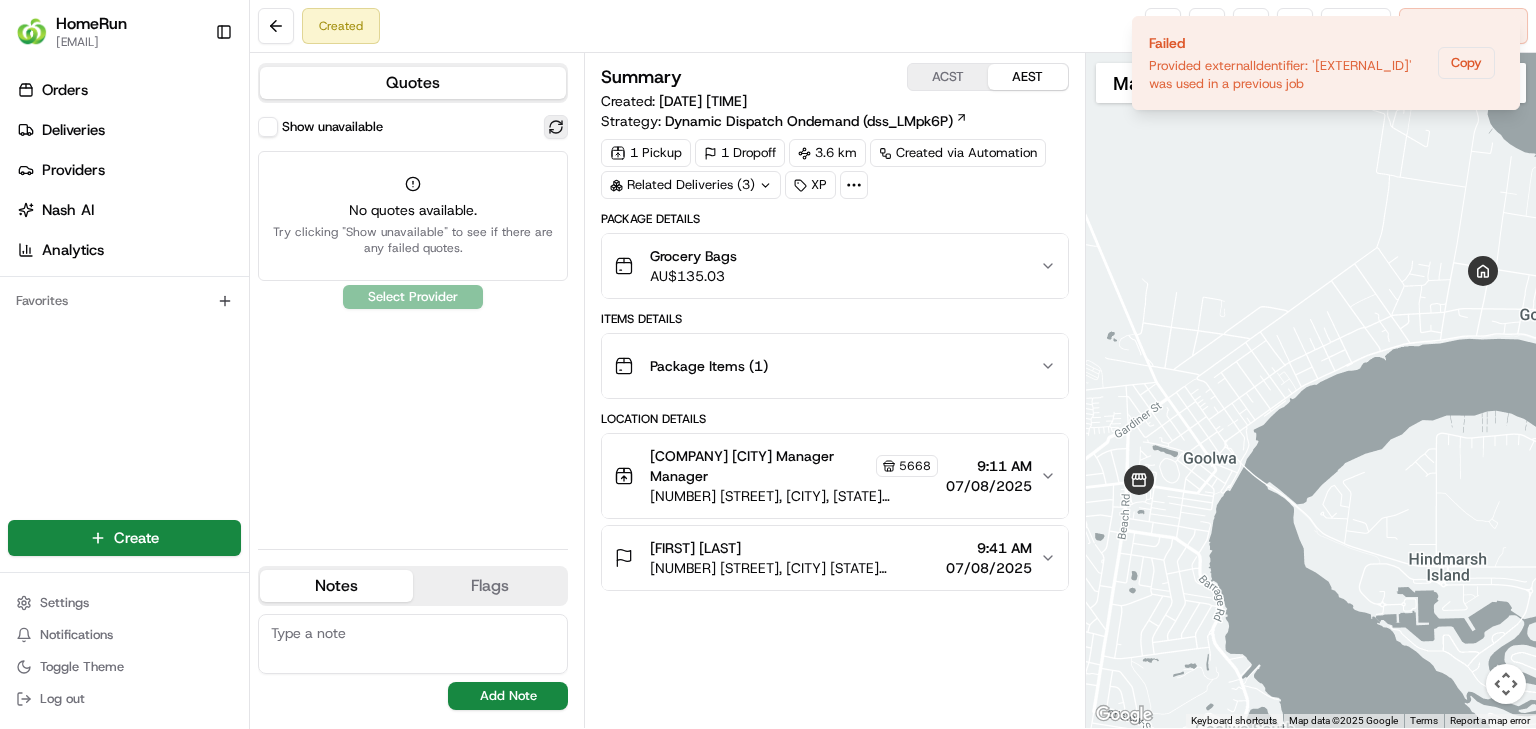 click at bounding box center [556, 127] 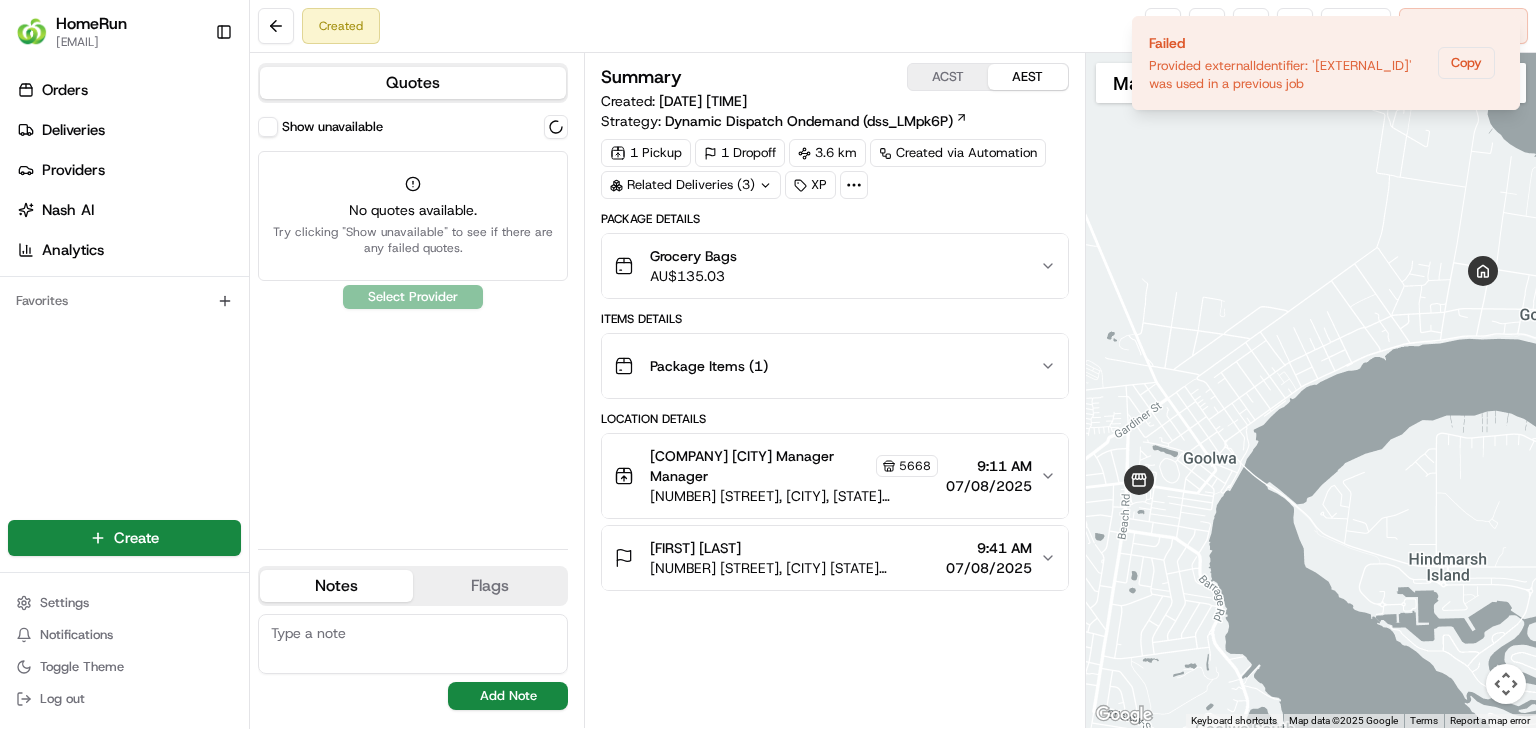 click on "Show unavailable" at bounding box center (332, 127) 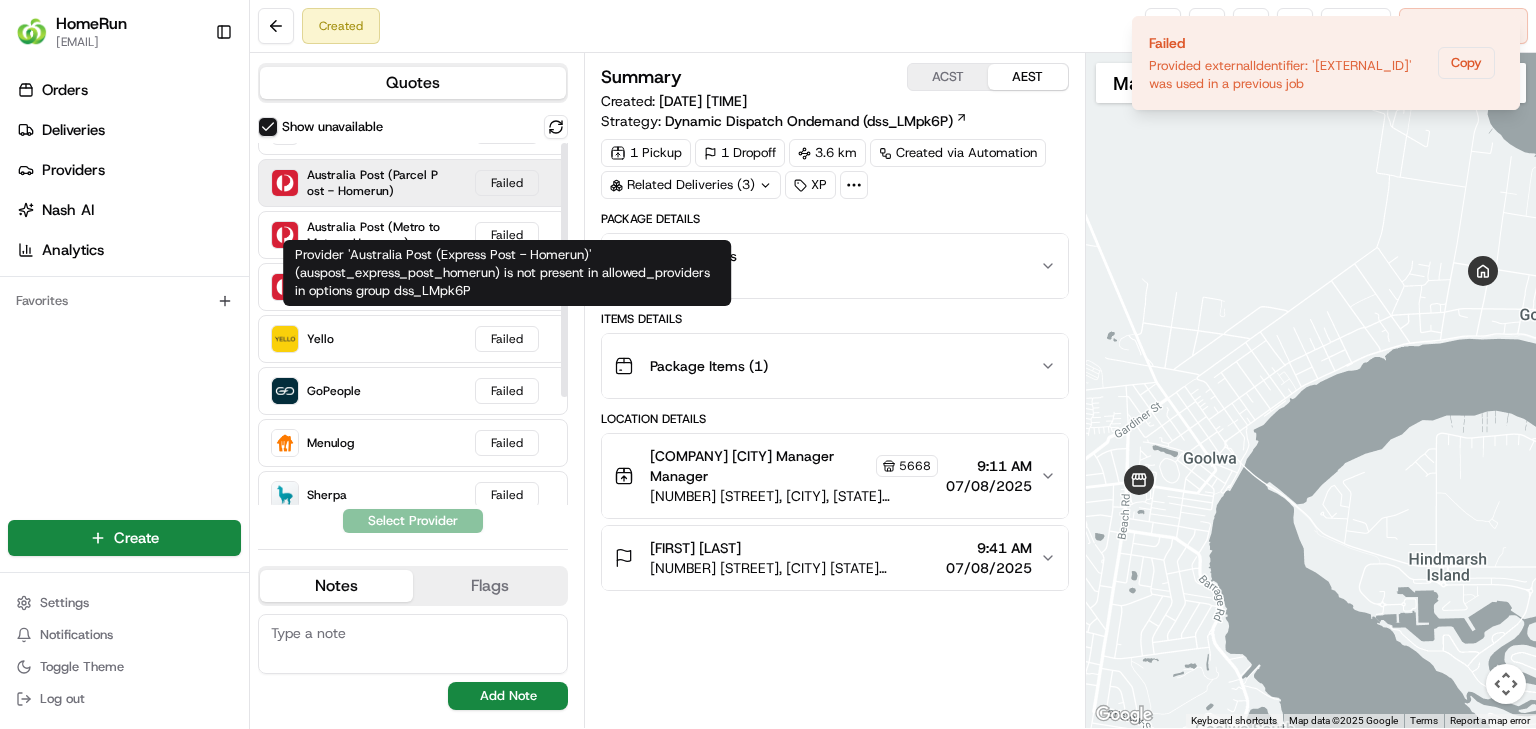 scroll, scrollTop: 0, scrollLeft: 0, axis: both 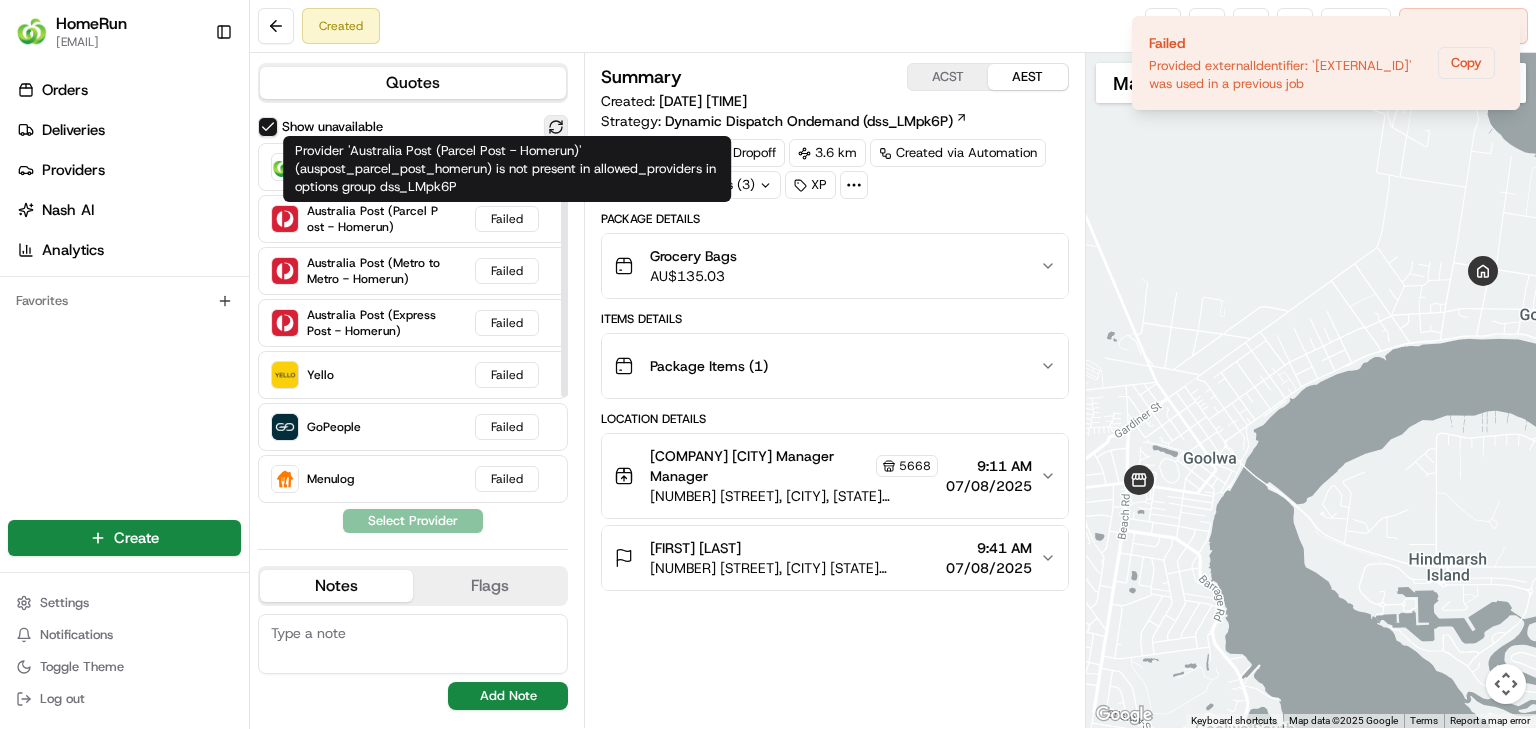 click at bounding box center (556, 127) 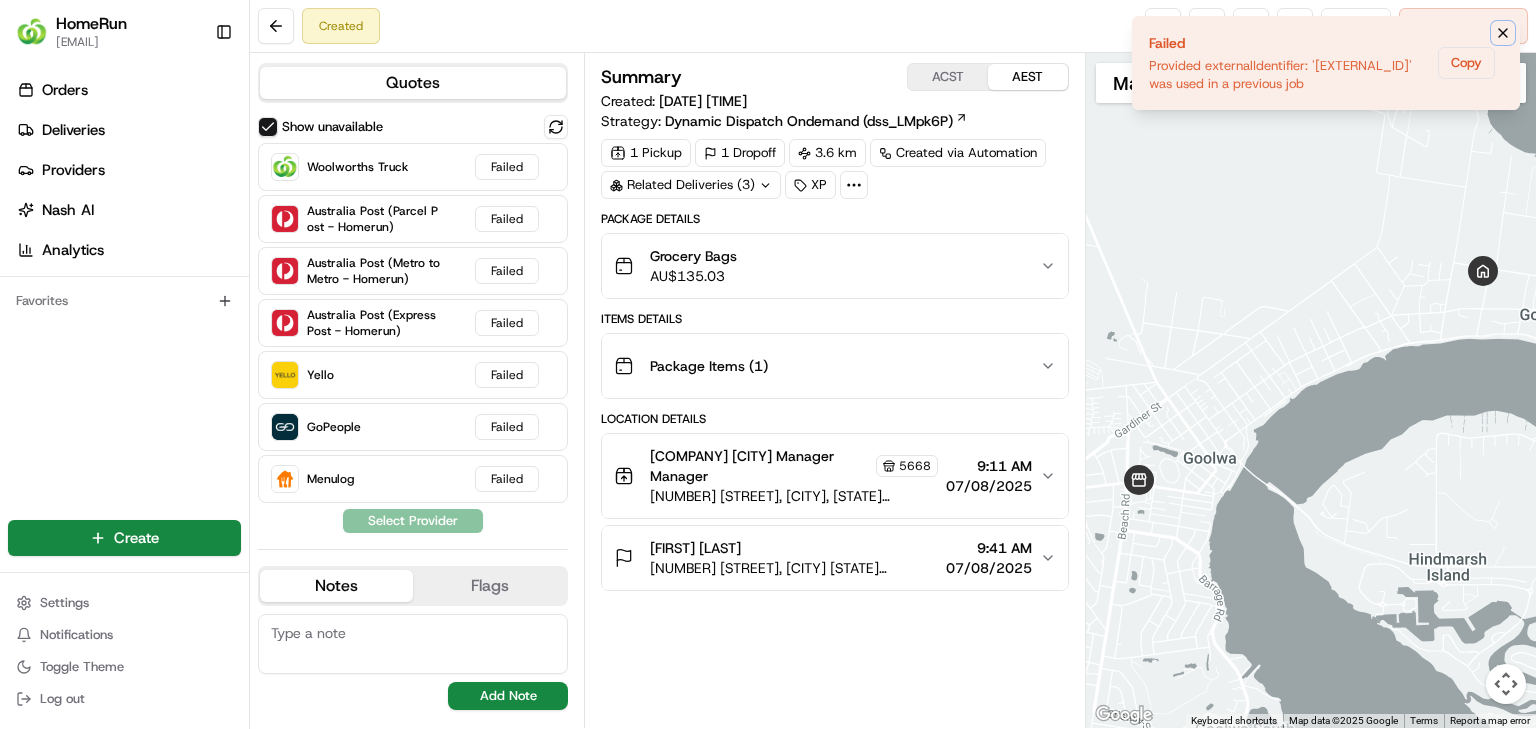 click 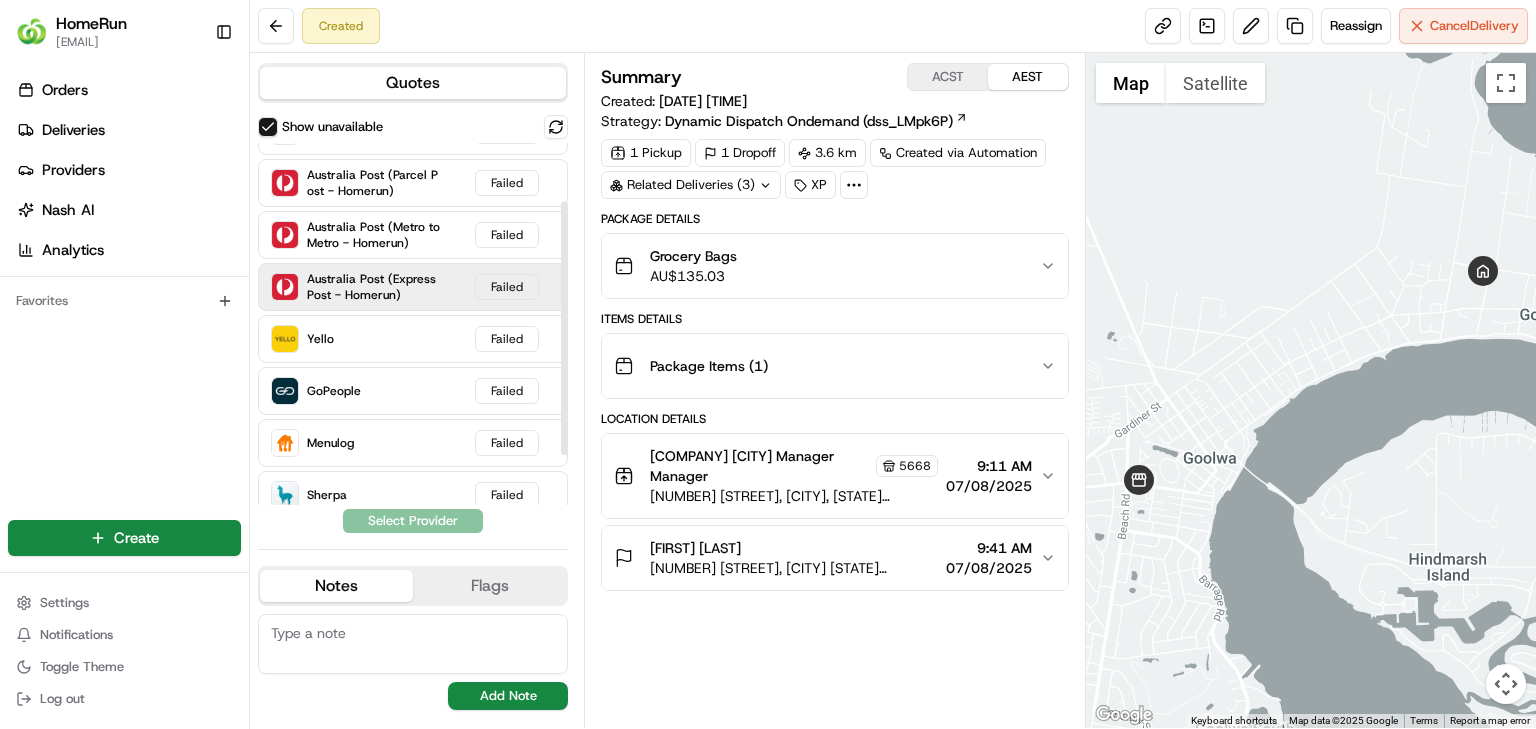 scroll, scrollTop: 0, scrollLeft: 0, axis: both 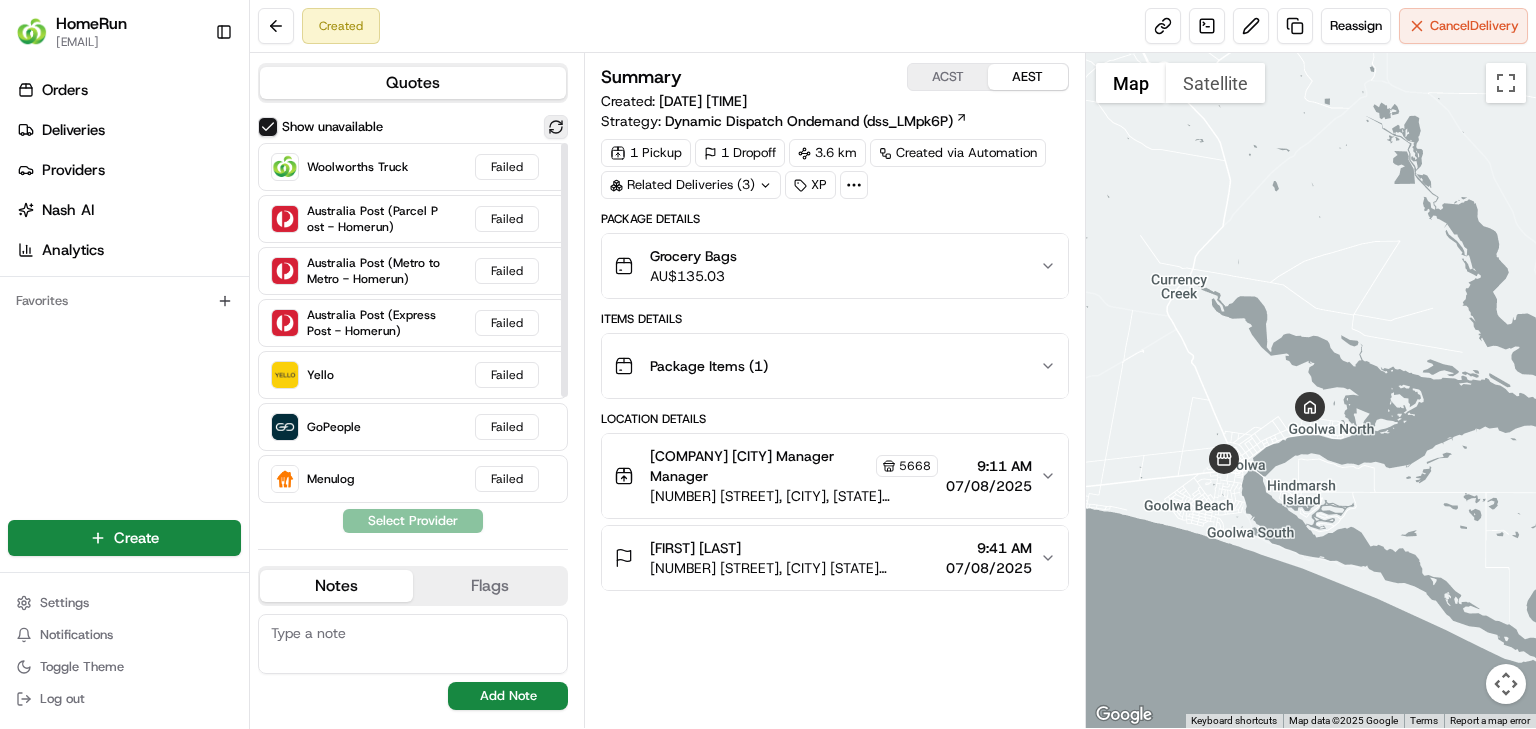 click at bounding box center (556, 127) 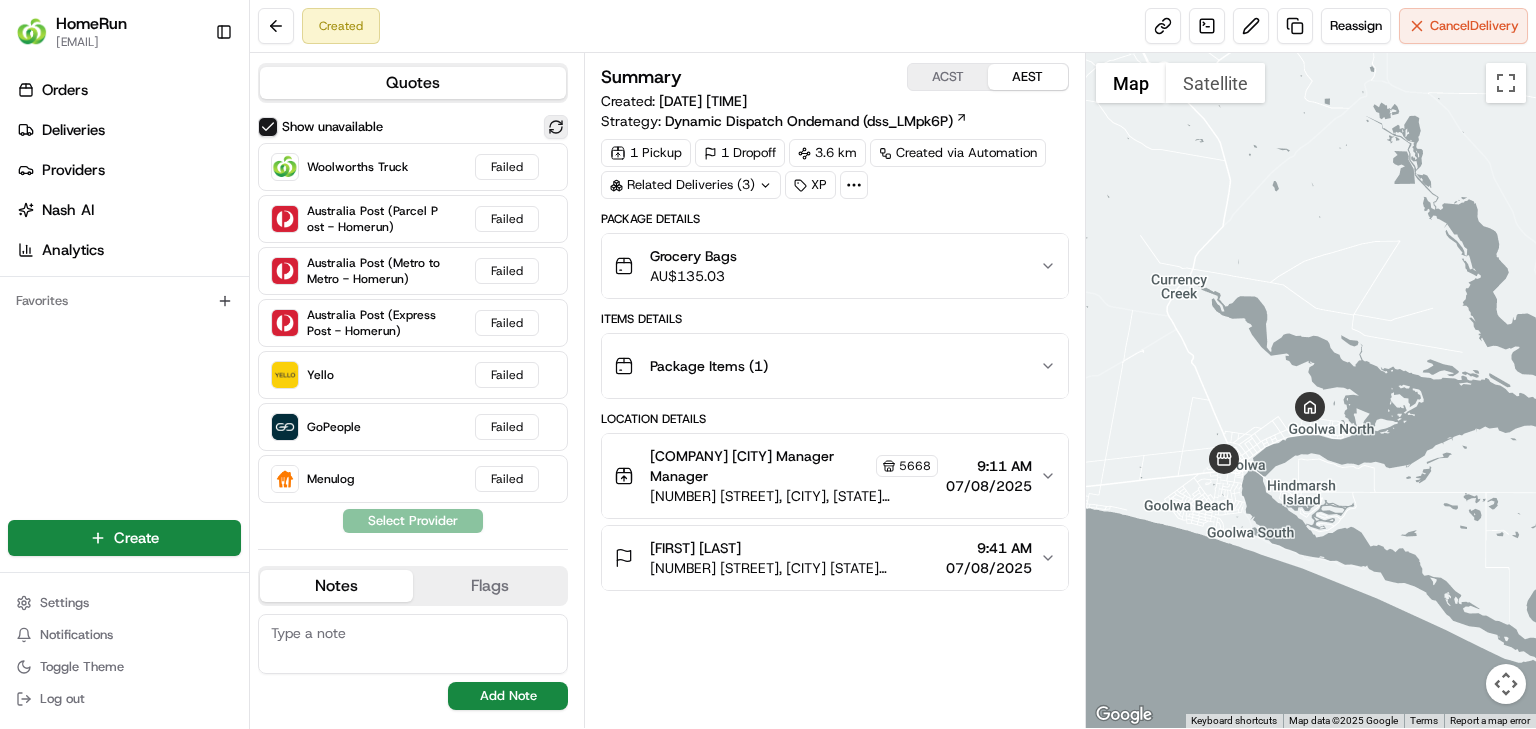 click at bounding box center [556, 127] 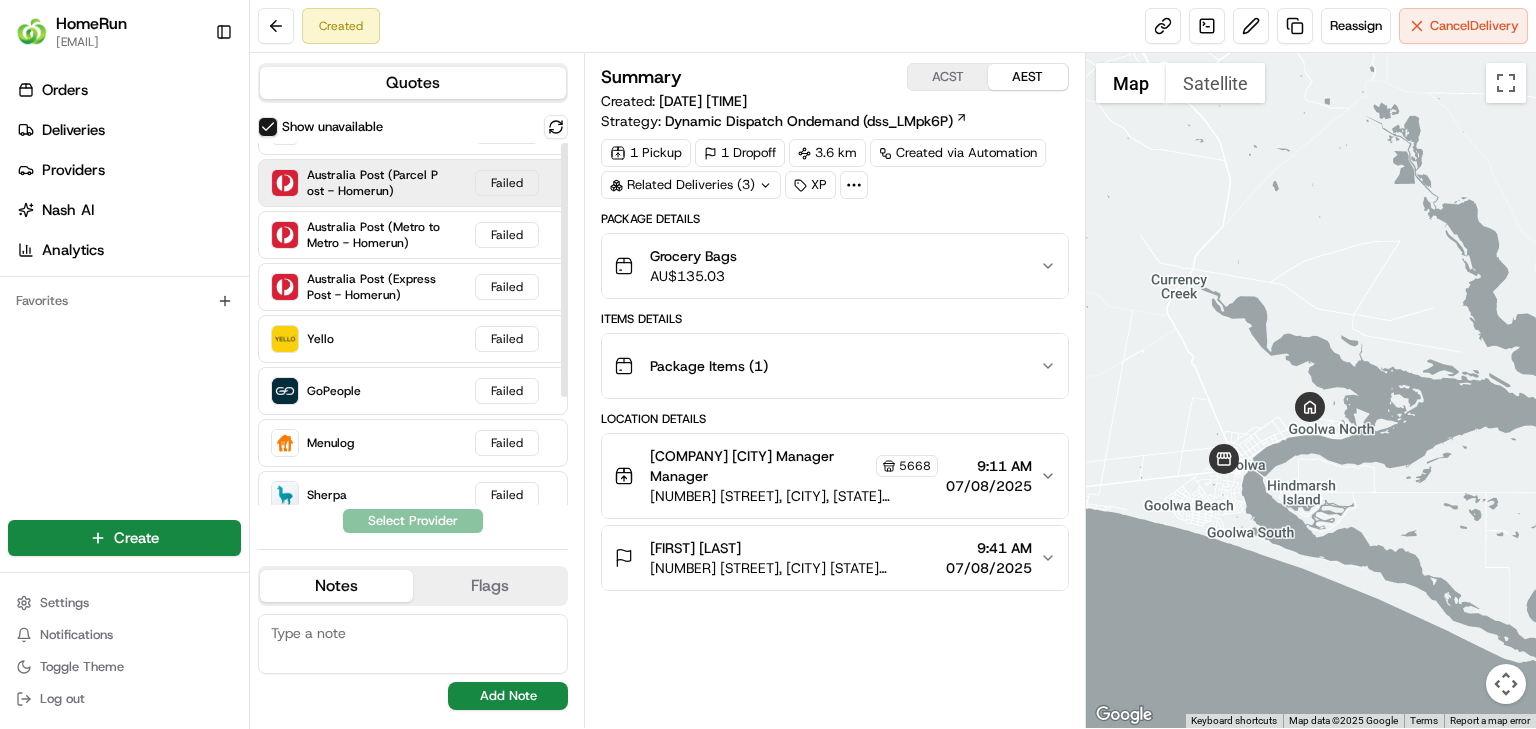scroll, scrollTop: 0, scrollLeft: 0, axis: both 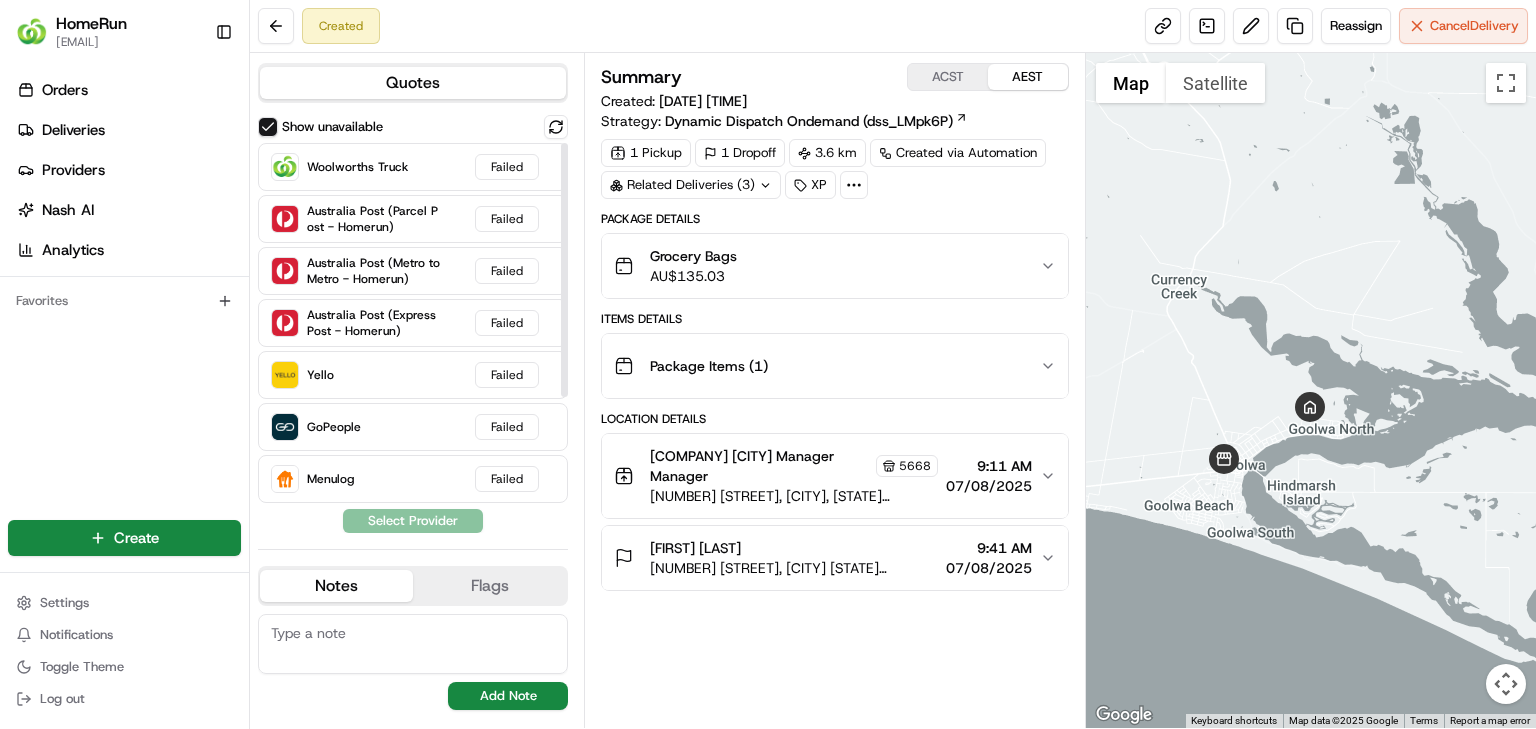 click on "Quotes" at bounding box center [413, 83] 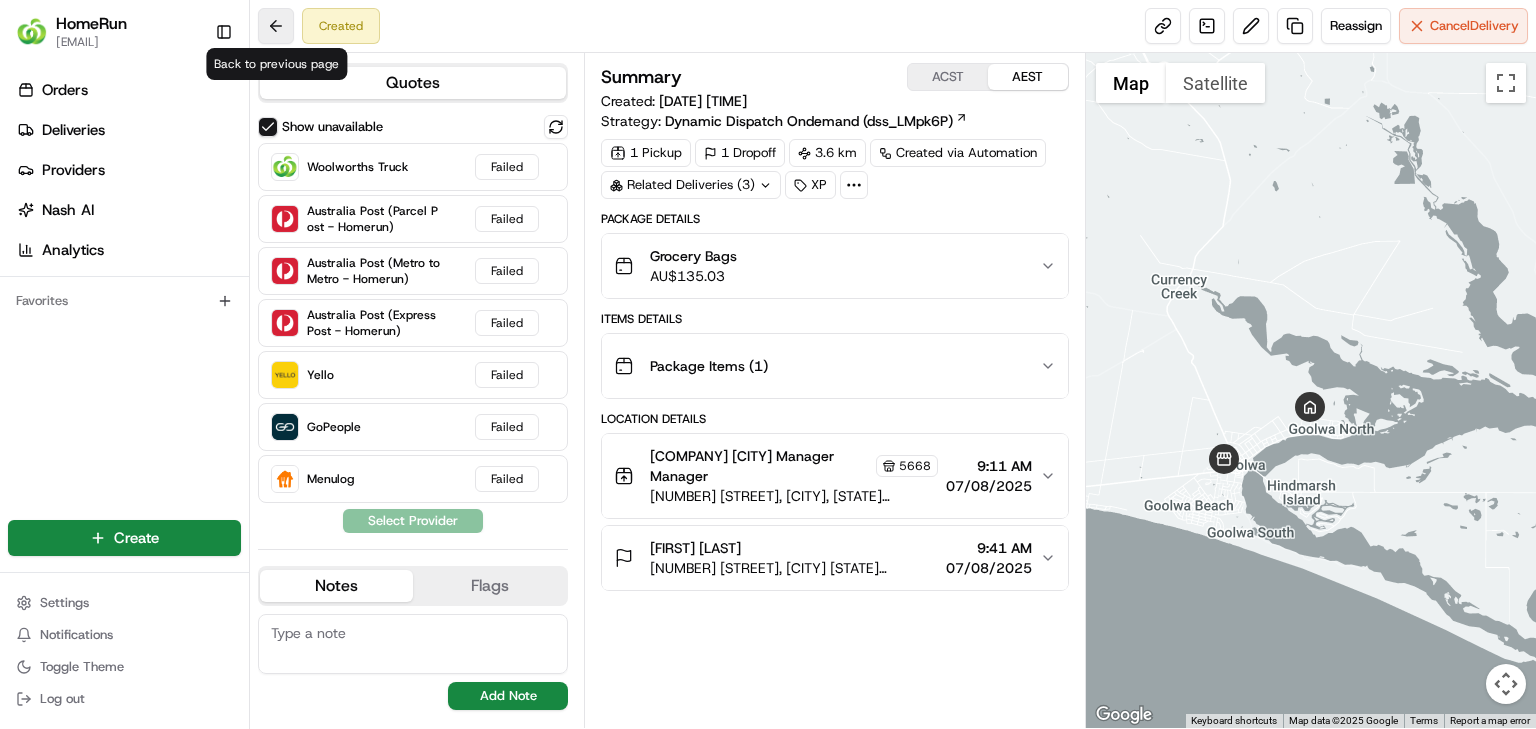 click at bounding box center [276, 26] 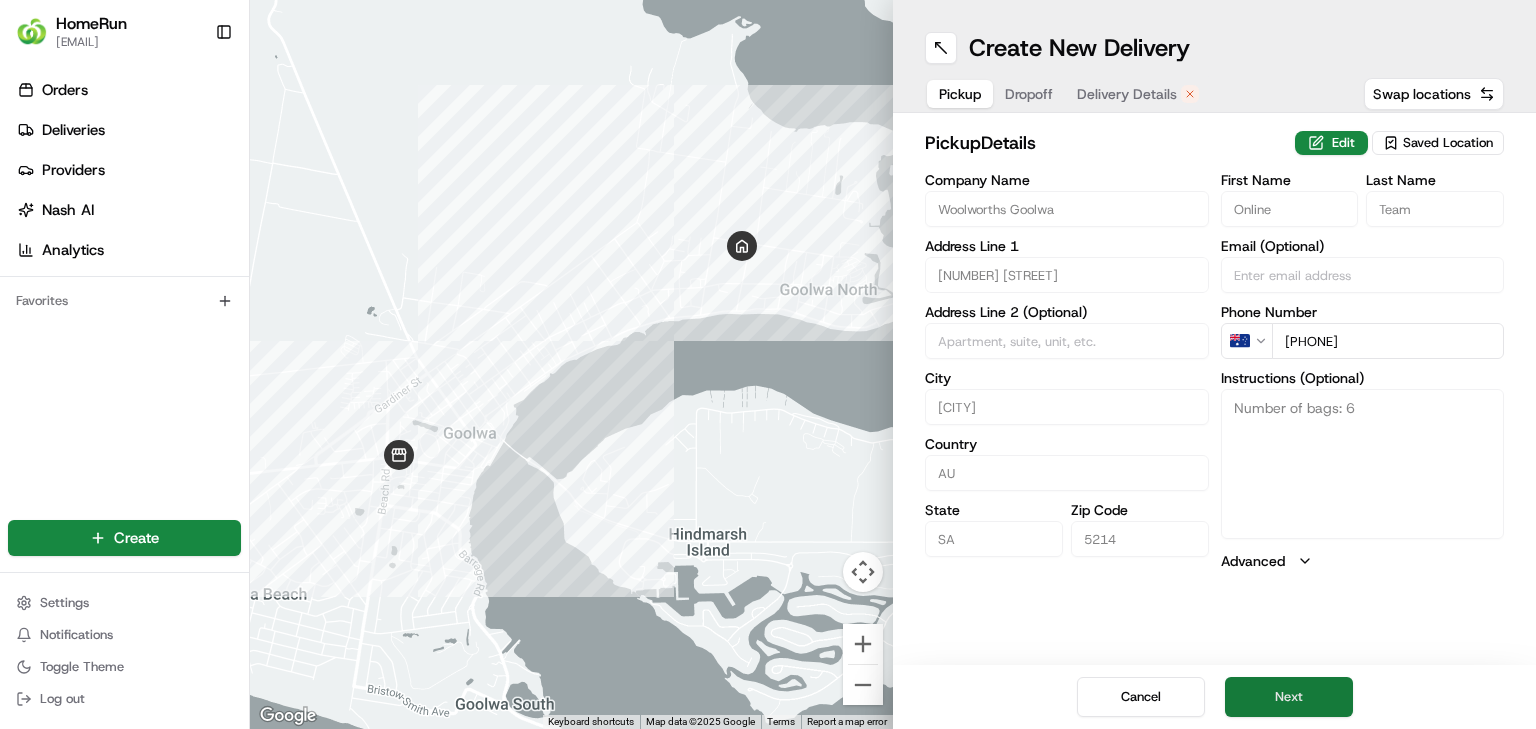 click on "Next" at bounding box center [1289, 697] 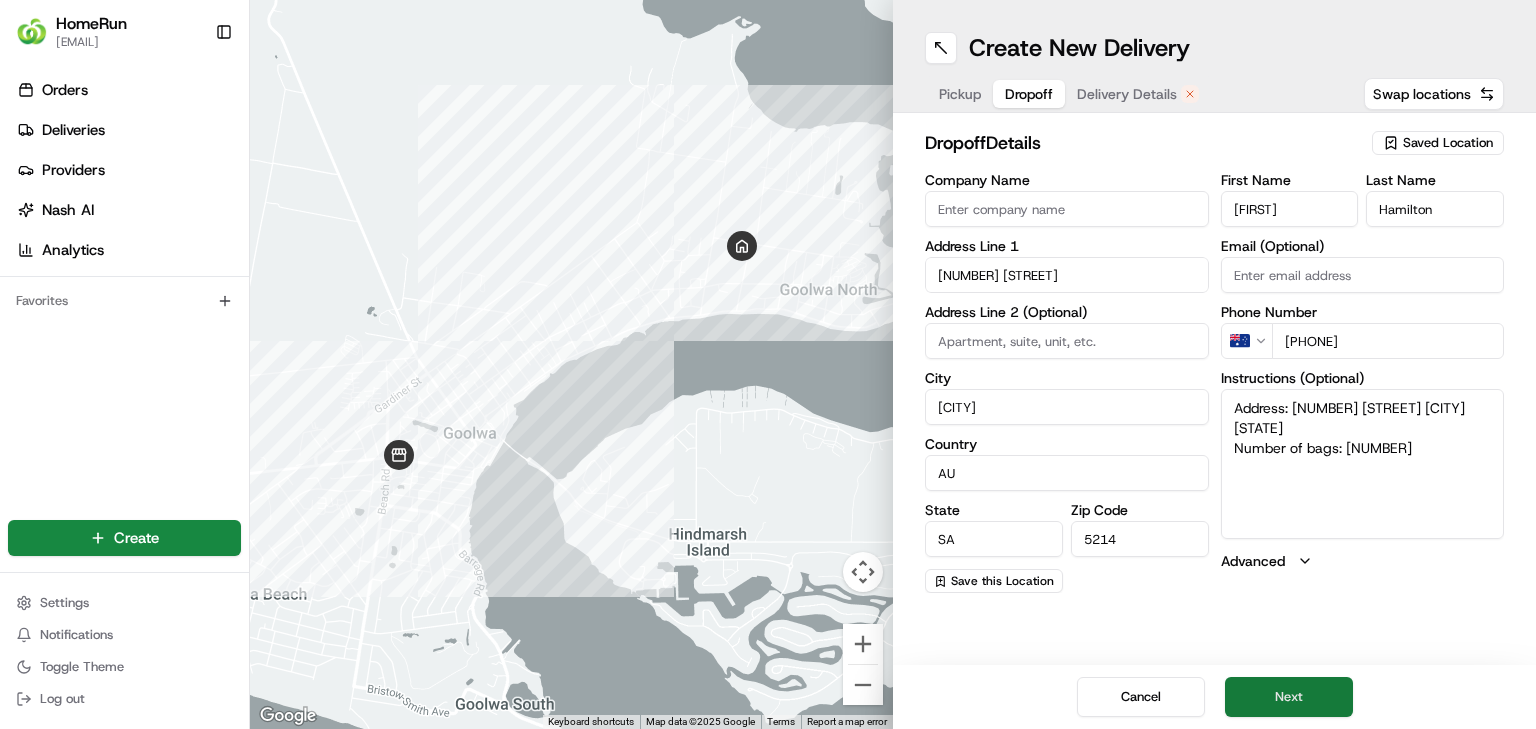 click on "Next" at bounding box center [1289, 697] 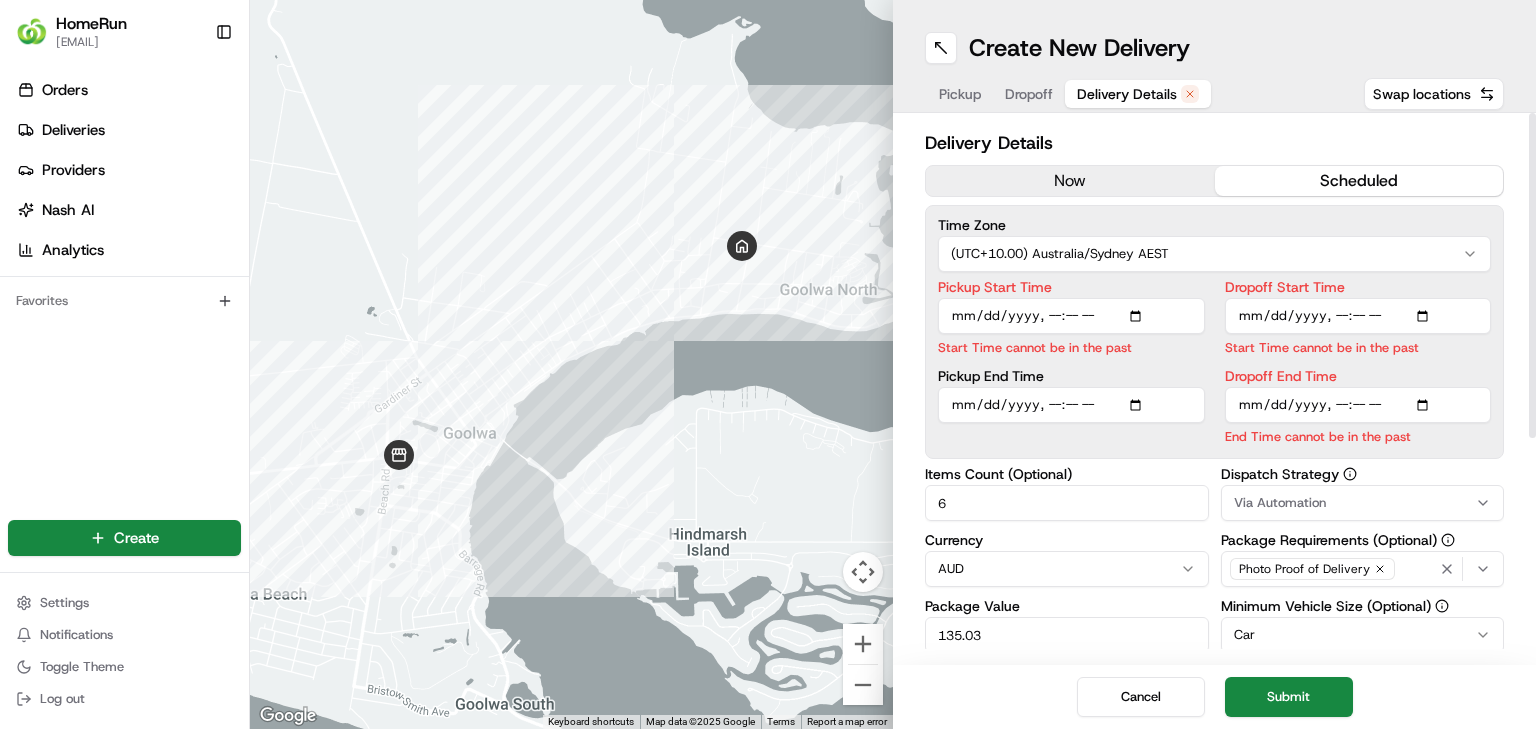 click on "now" at bounding box center [1070, 181] 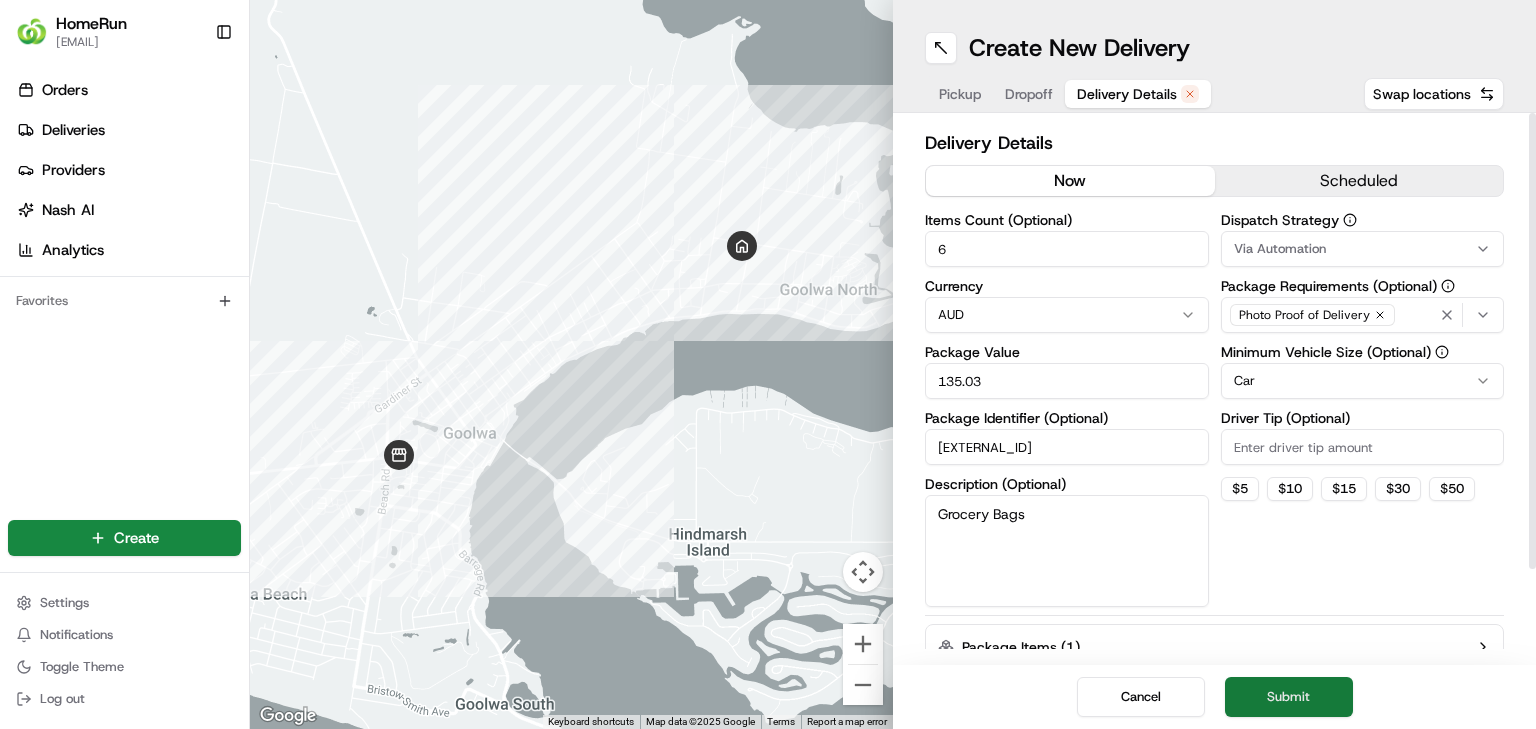 click on "Submit" at bounding box center [1289, 697] 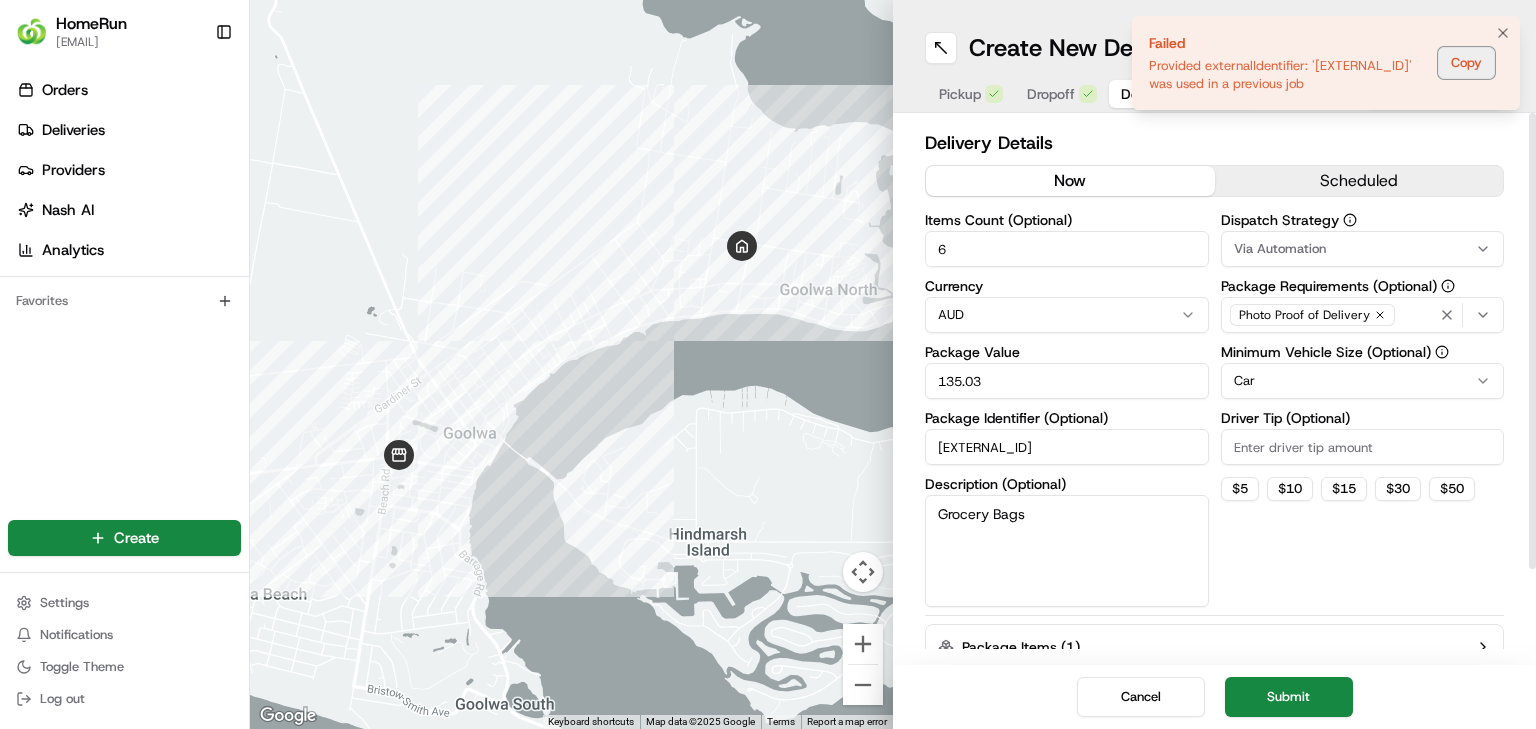click on "Copy" at bounding box center [1466, 63] 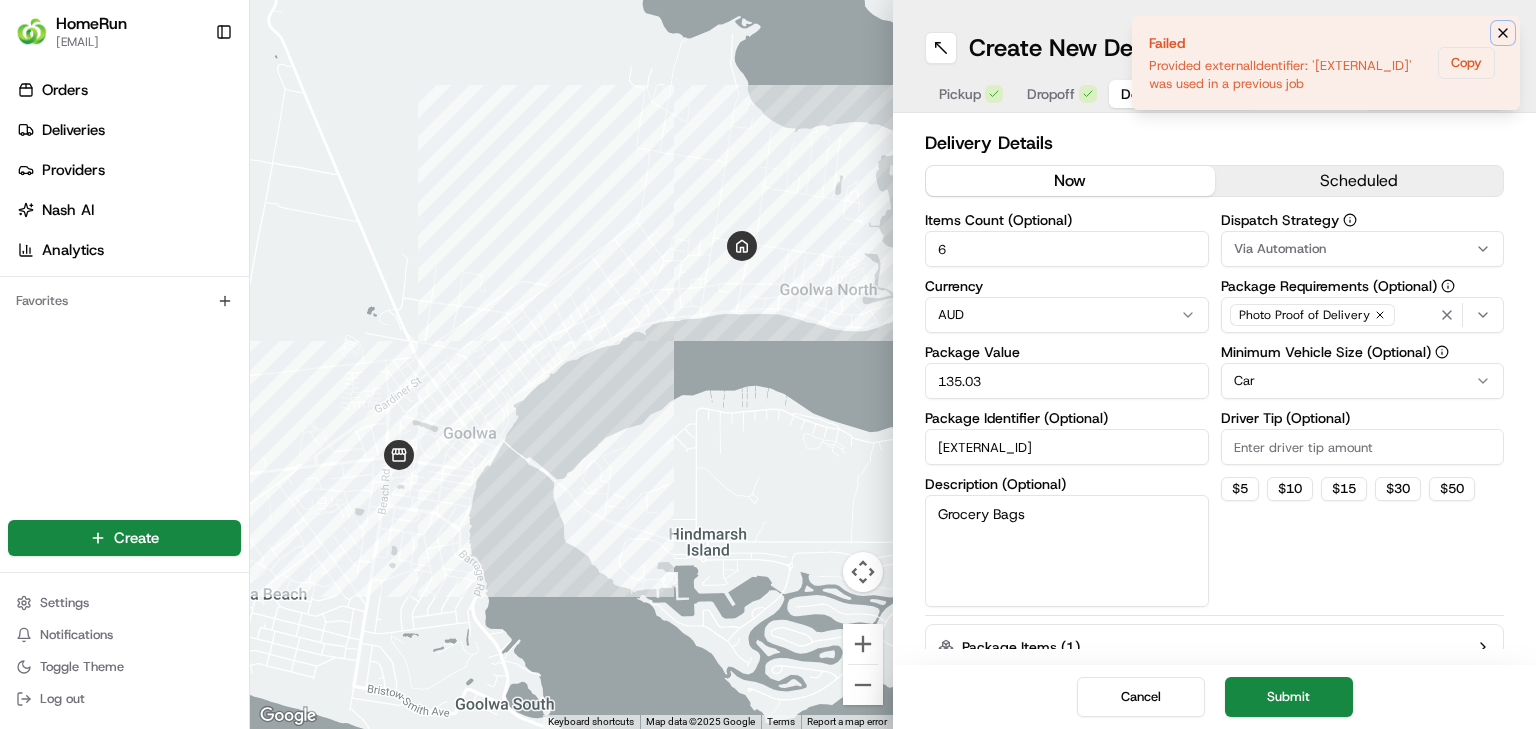 click 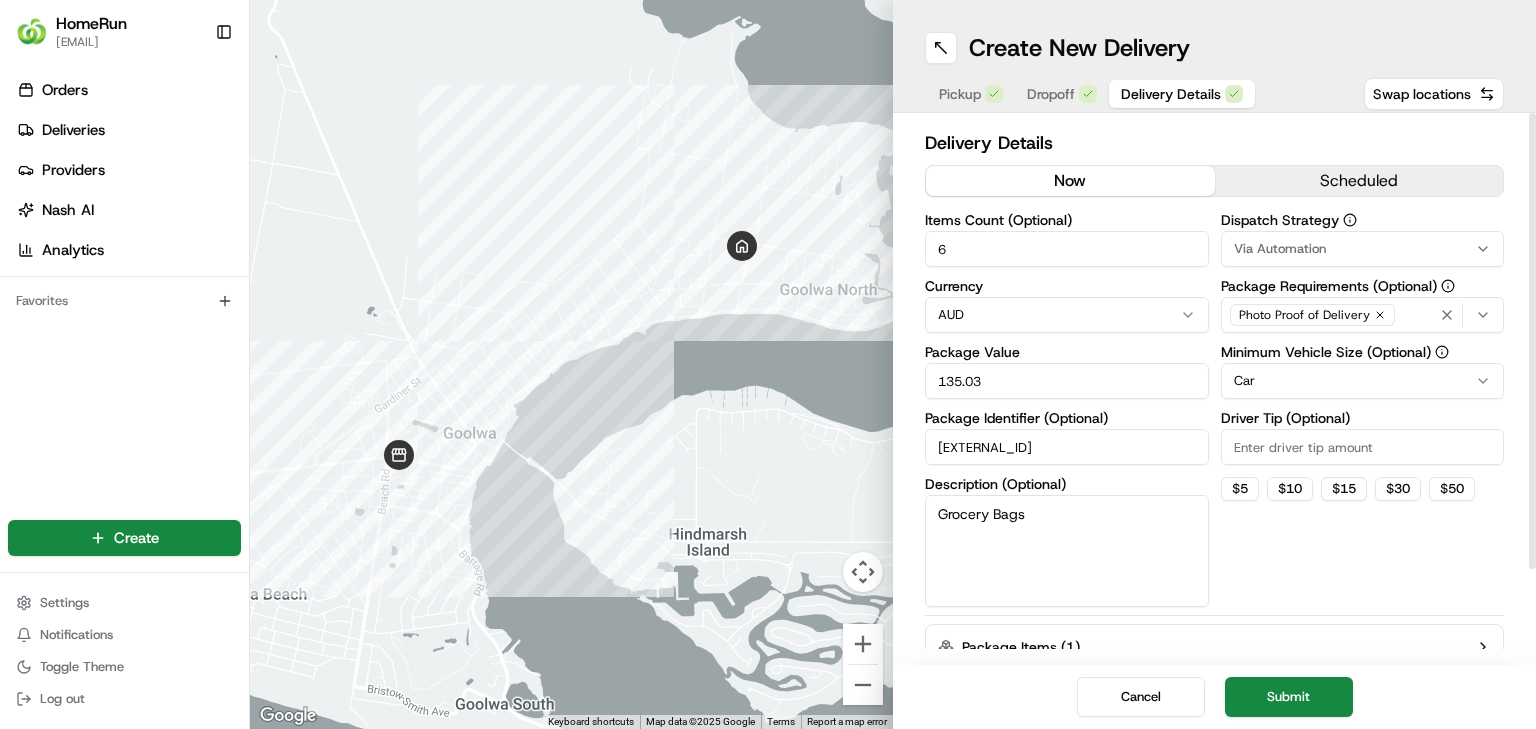 click at bounding box center [571, 364] 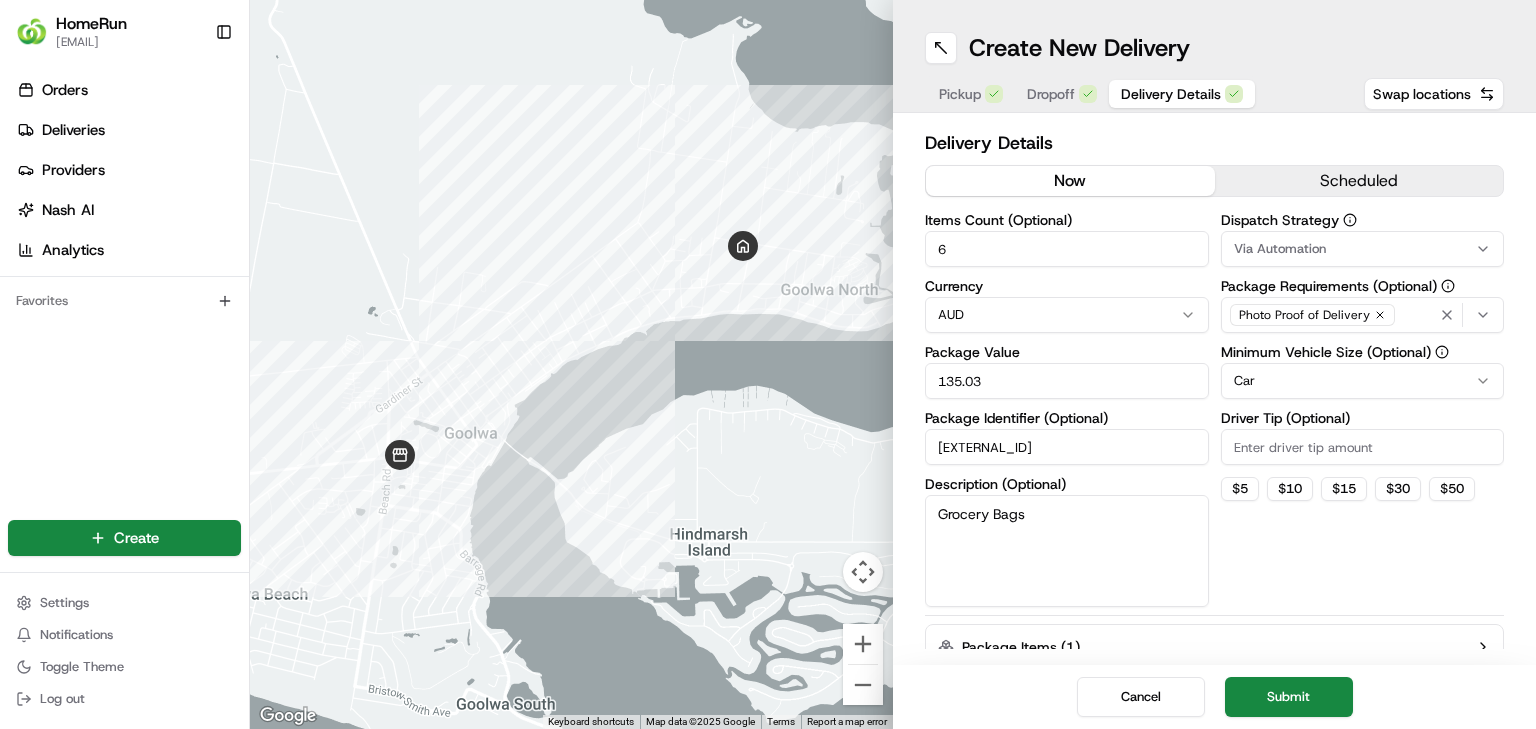click at bounding box center [571, 364] 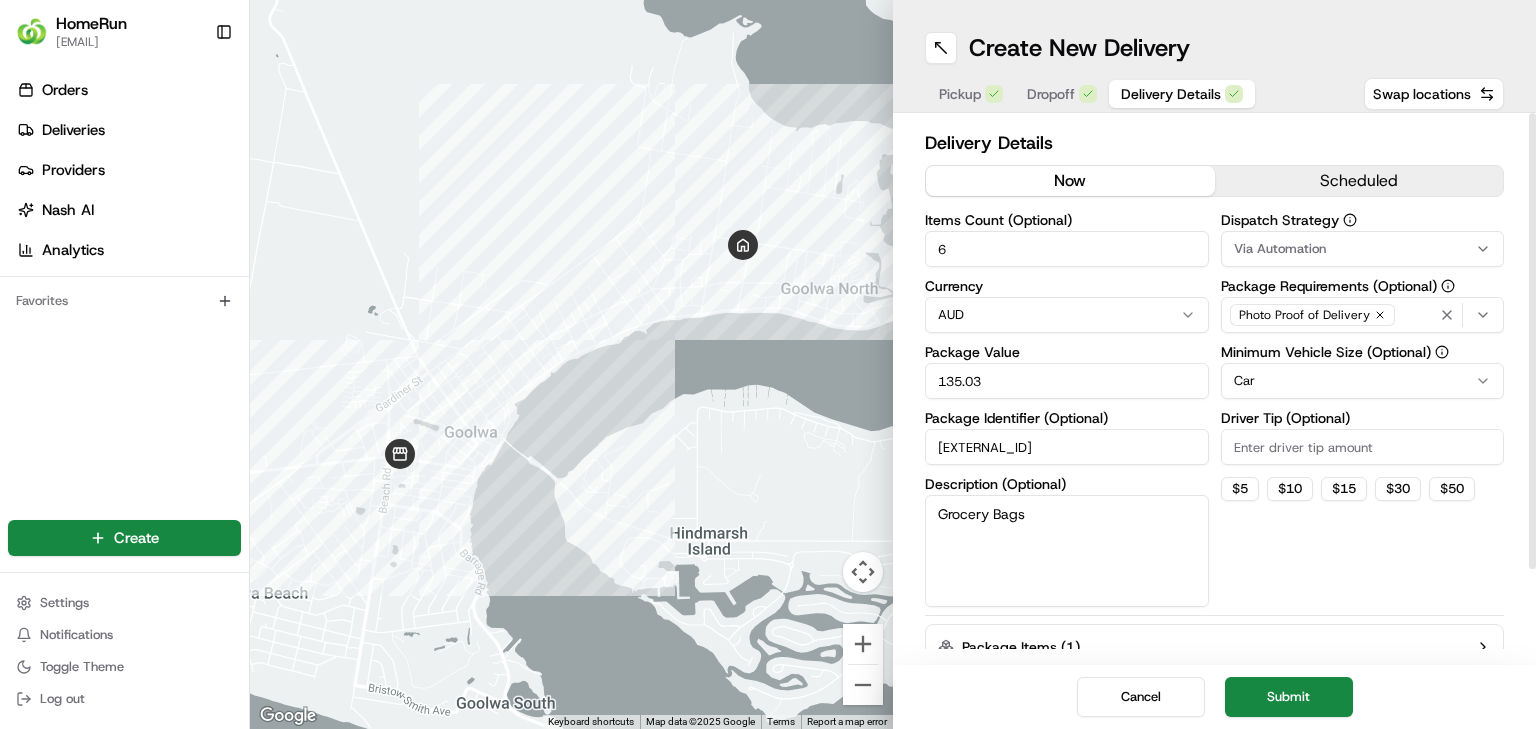 click at bounding box center [571, 364] 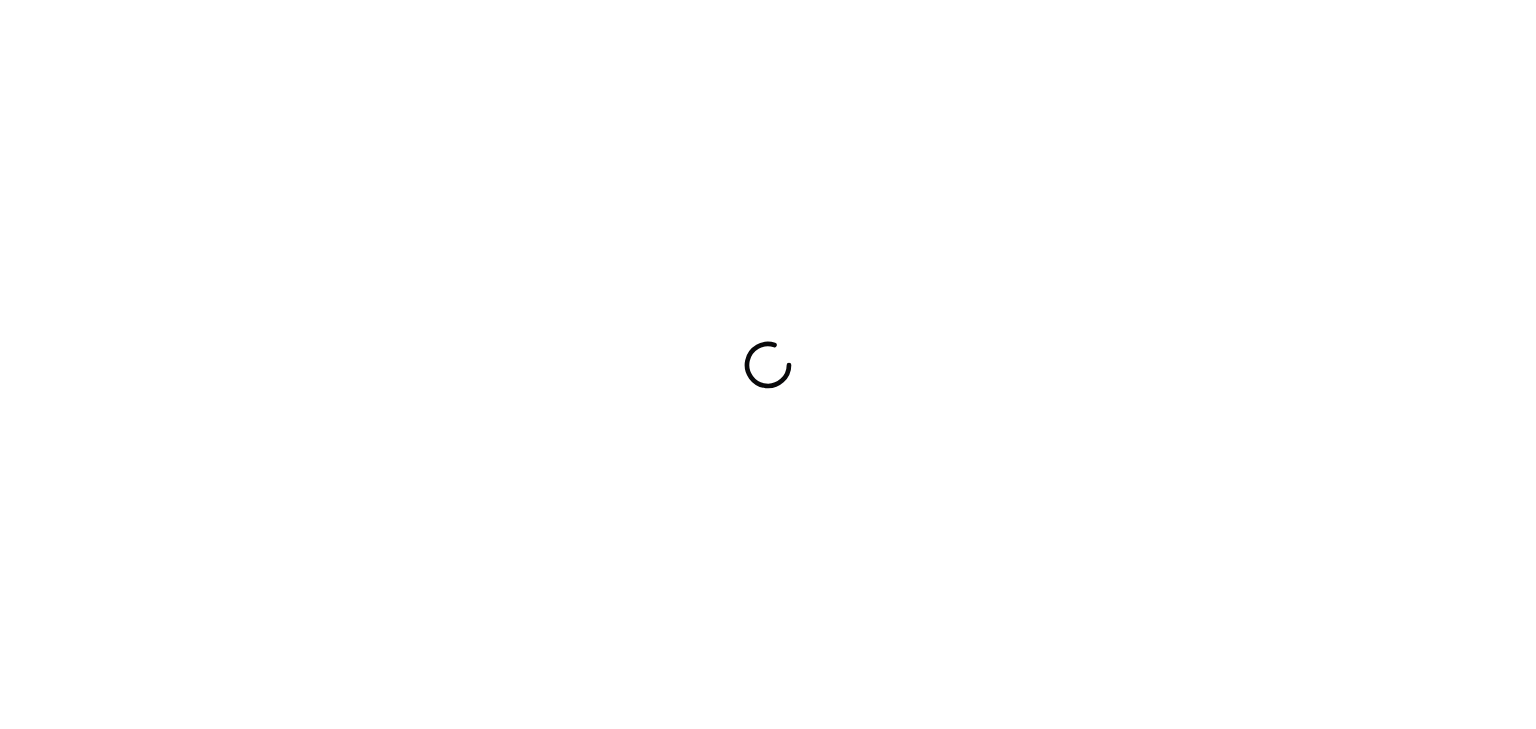 scroll, scrollTop: 0, scrollLeft: 0, axis: both 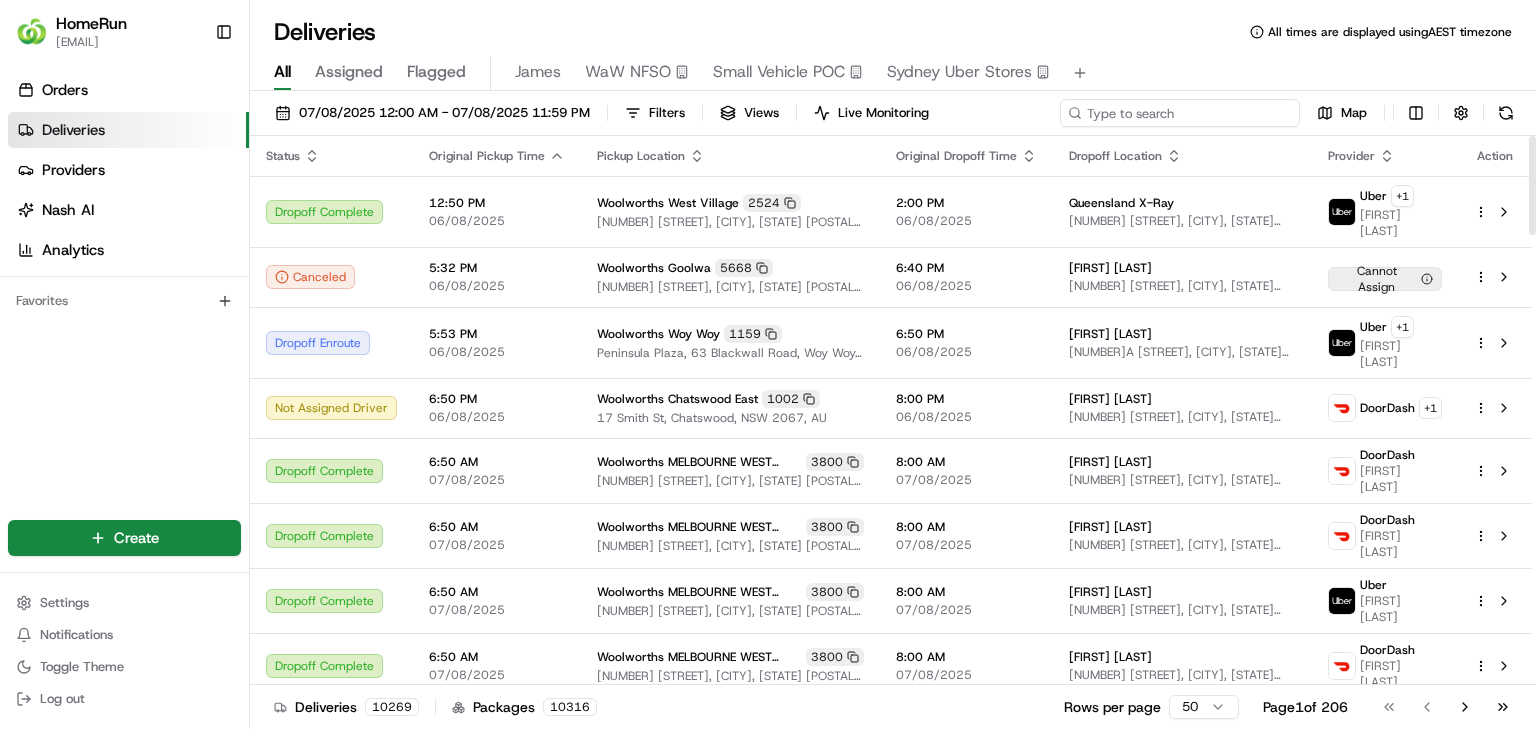 click at bounding box center (1180, 113) 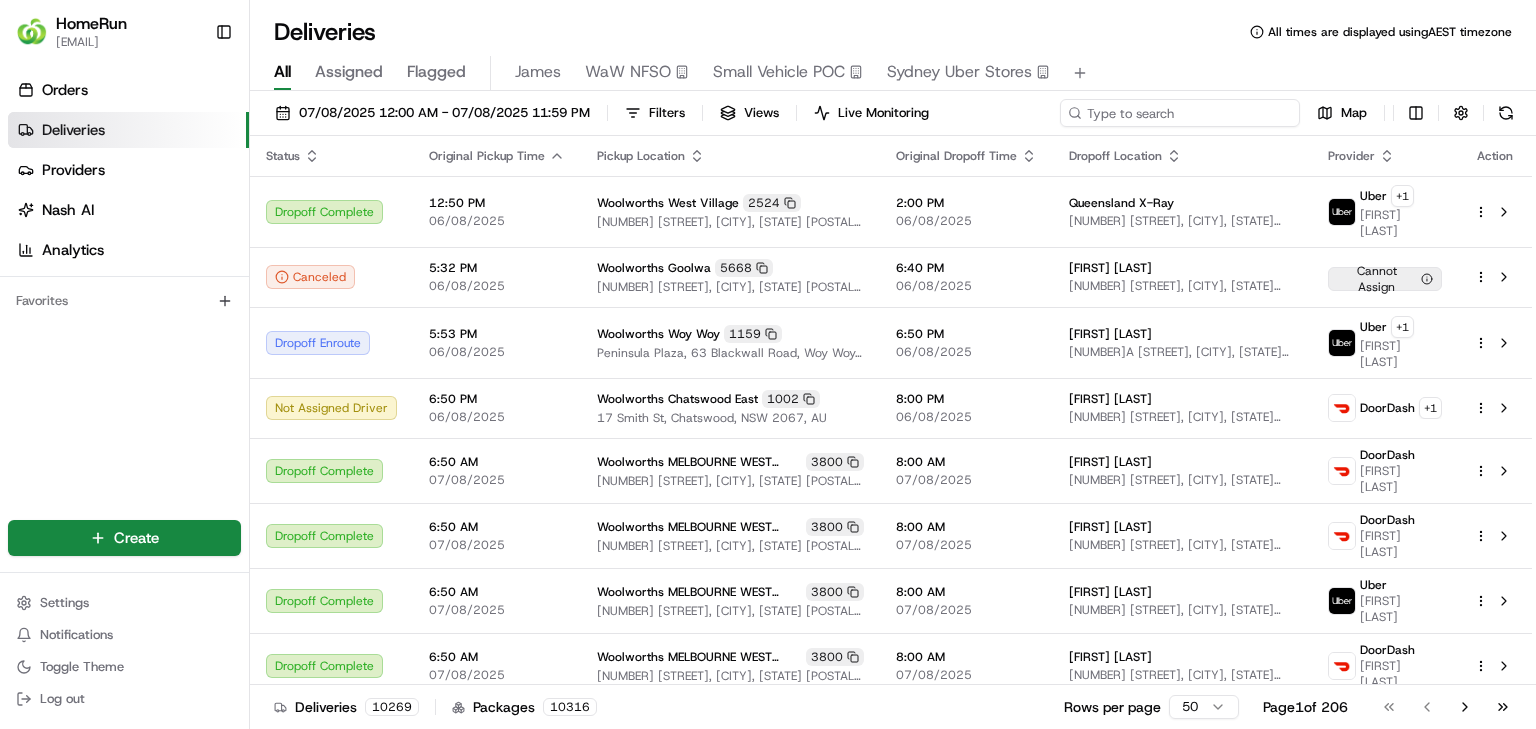paste on "263545338" 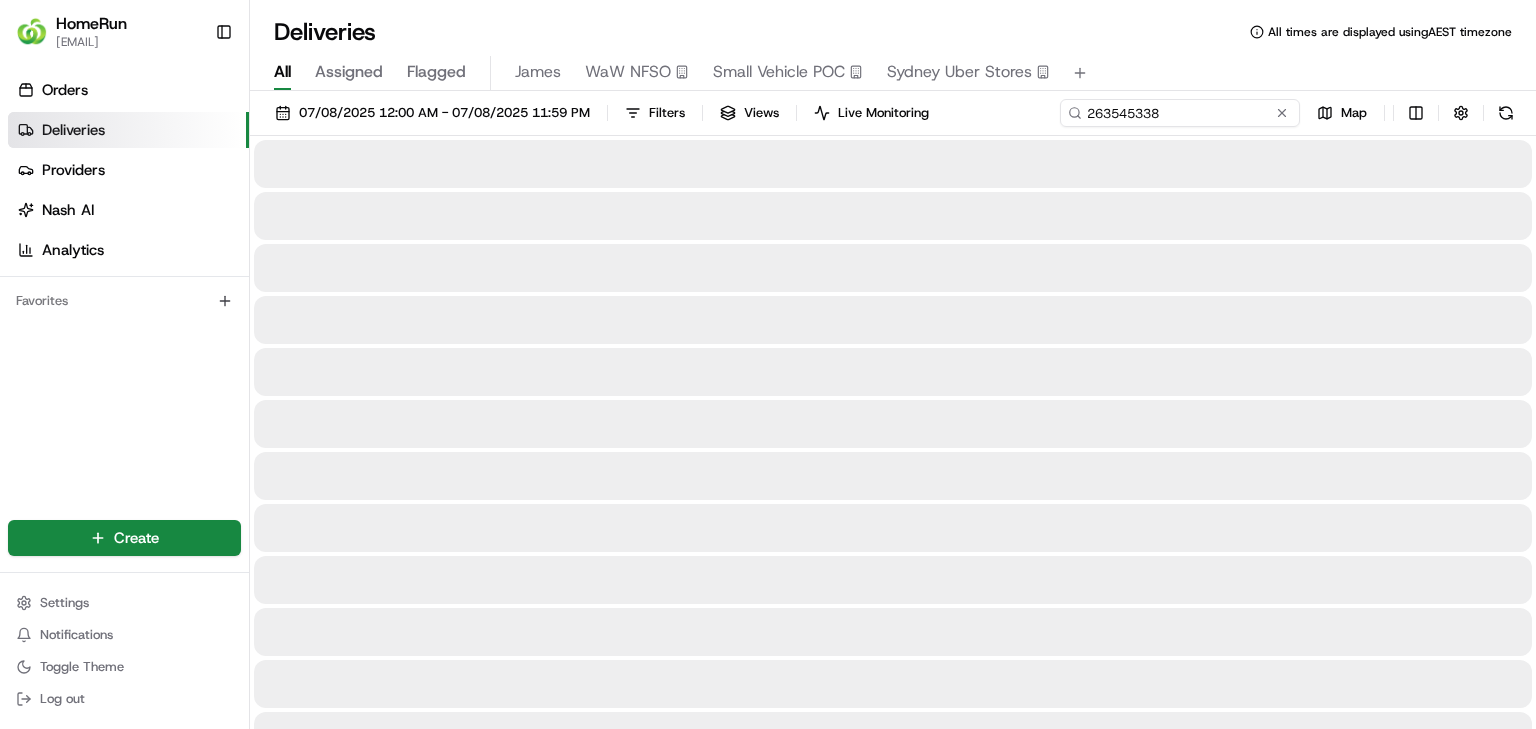 type on "263545338" 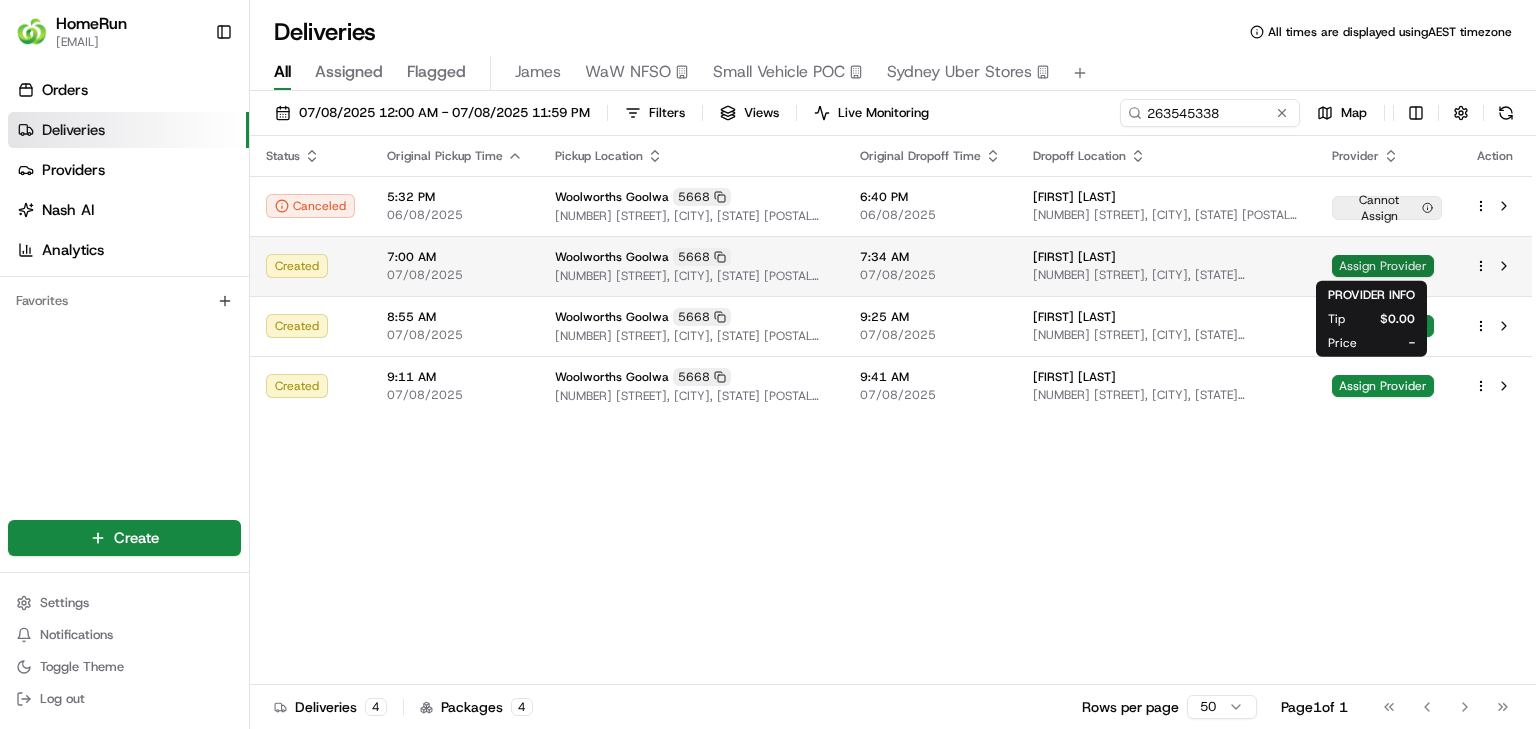 click on "Assign Provider" at bounding box center [1383, 266] 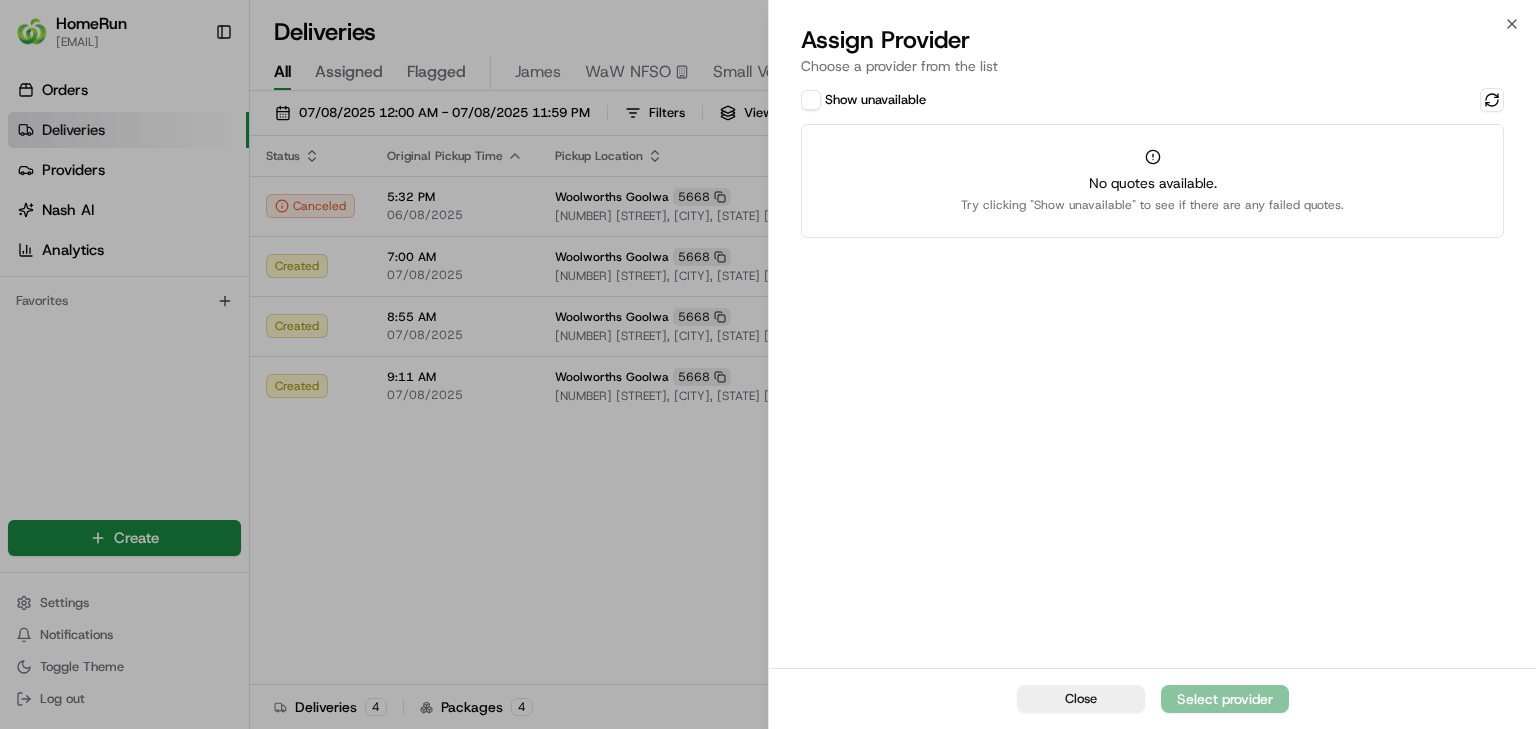 click on "Show unavailable No quotes available. Try clicking "Show unavailable" to see if there are any failed quotes." at bounding box center [1152, 376] 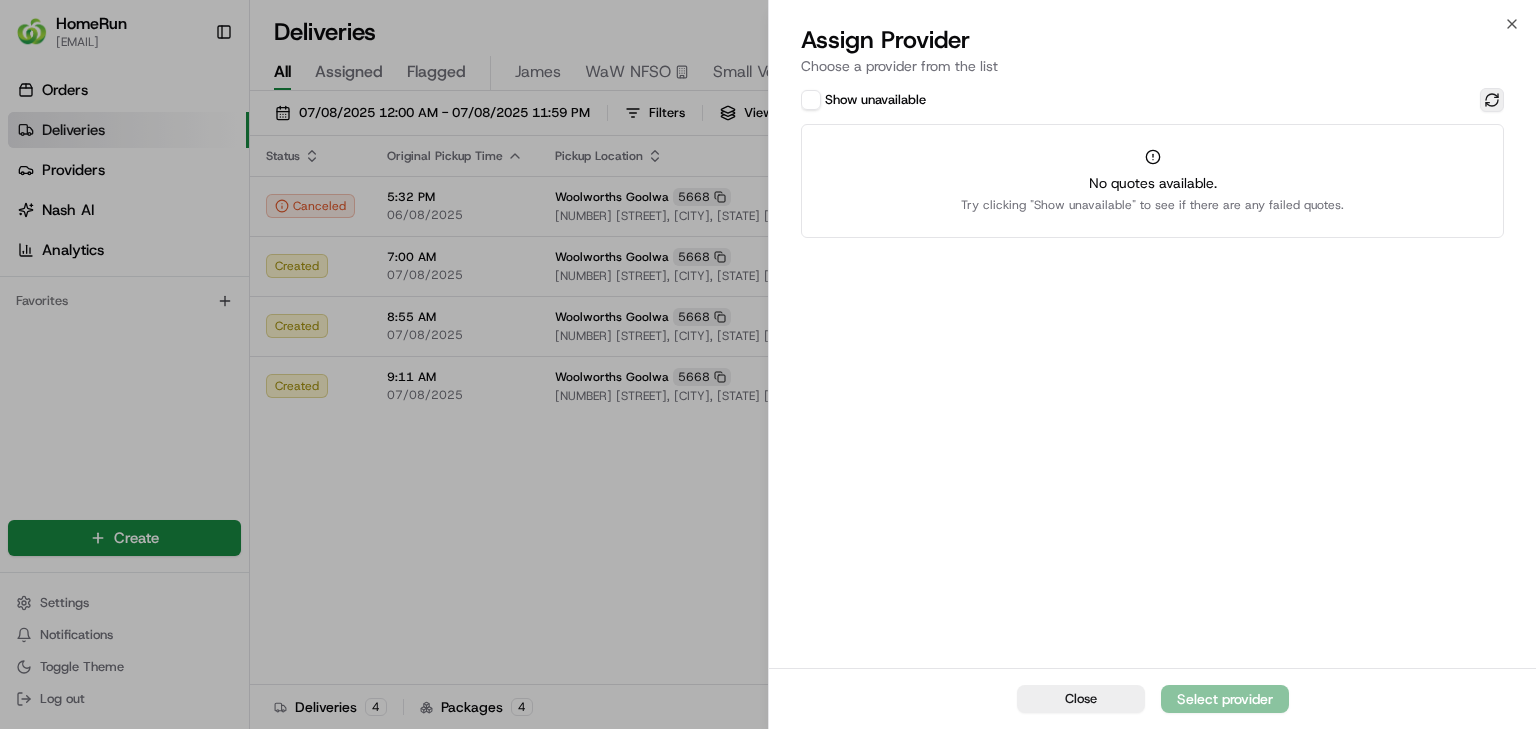 click at bounding box center (1492, 100) 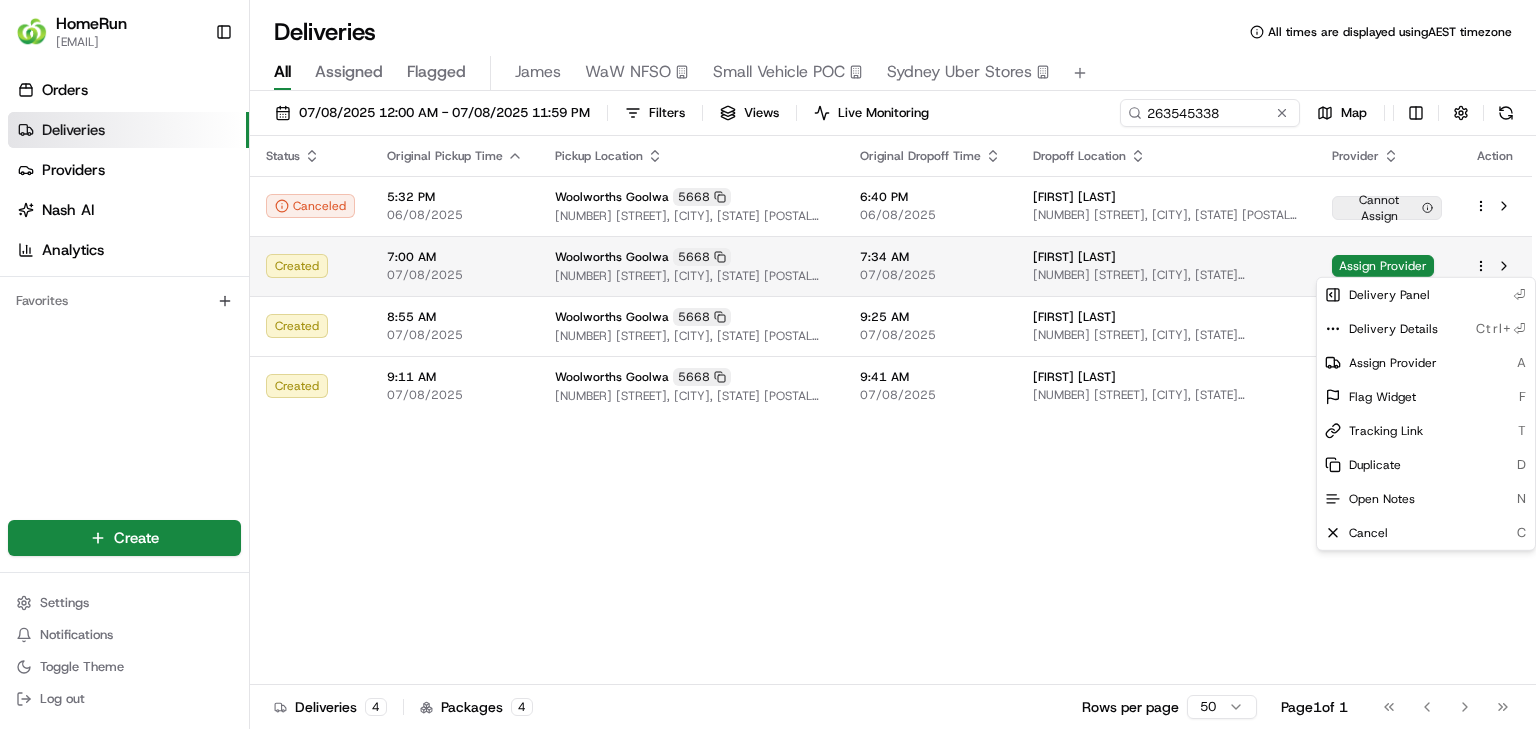 click on "HomeRun jbonham1@woolworths.com.au Toggle Sidebar Orders Deliveries Providers Nash AI Analytics Favorites Main Menu Members & Organization Organization Users Roles Preferences Customization Tracking Orchestration Automations Dispatch Strategy Optimization Strategy Locations Pickup Locations Dropoff Locations Billing Billing Refund Requests Integrations Notification Triggers Webhooks API Keys Request Logs Create Settings Notifications Toggle Theme Log out Deliveries All times are displayed using  AEST   timezone All Assigned Flagged James WaW NFSO Small Vehicle POC Sydney Uber Stores 07/08/2025 12:00 AM - 07/08/2025 11:59 PM Filters Views Live Monitoring 263545338 Map Status Original Pickup Time Pickup Location Original Dropoff Time Dropoff Location Provider Action Canceled 5:32 PM 06/08/2025 Woolworths Goolwa 5668 33 Hutchinson Street, Goolwa, SA 5214, AU 6:40 PM 06/08/2025 Jacqui Hamilton 27 Quebec St, Goolwa North, SA 5214, AU Cannot Assign Created 7:00 AM 07/08/2025 Woolworths Goolwa 5668 4" at bounding box center (768, 364) 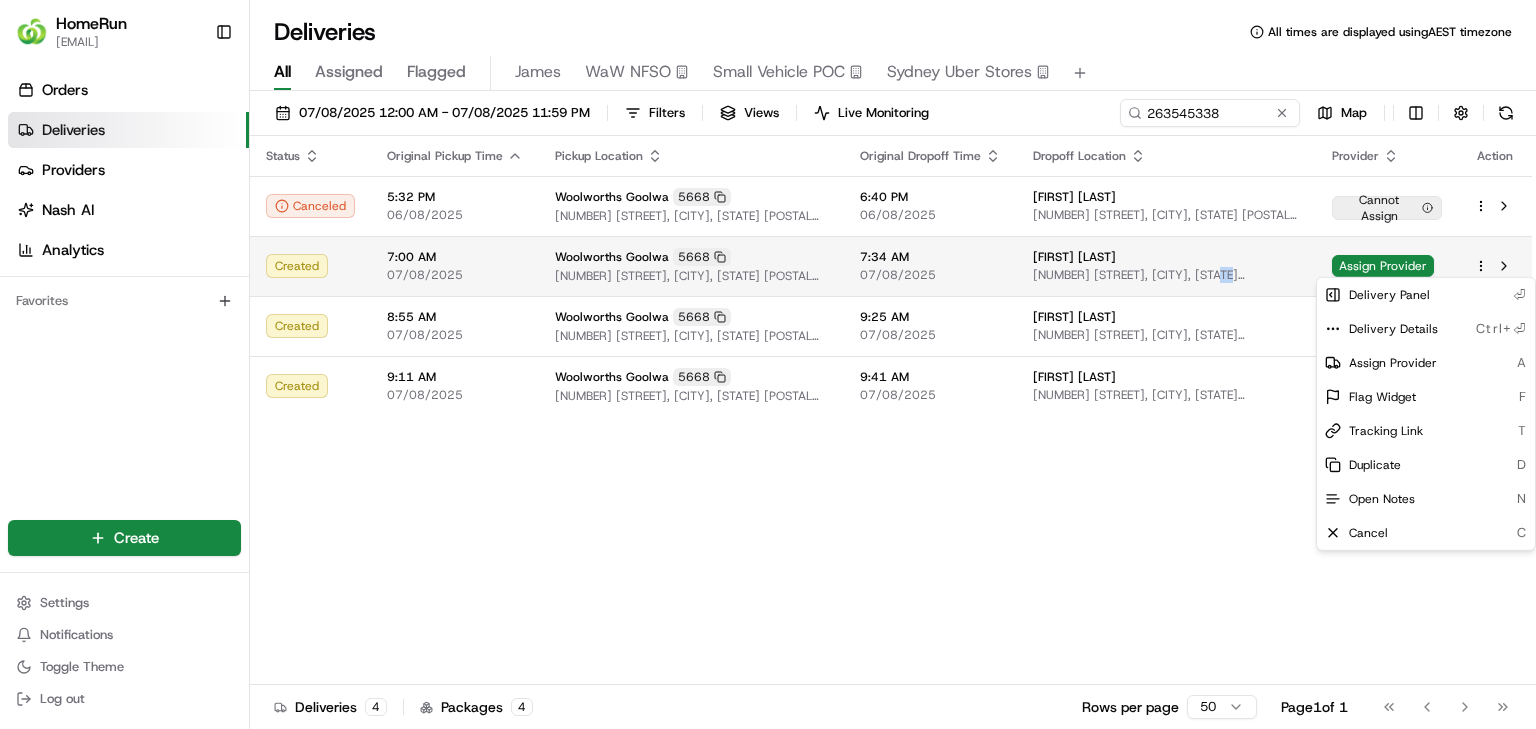click on "HomeRun jbonham1@woolworths.com.au Toggle Sidebar Orders Deliveries Providers Nash AI Analytics Favorites Main Menu Members & Organization Organization Users Roles Preferences Customization Tracking Orchestration Automations Dispatch Strategy Optimization Strategy Locations Pickup Locations Dropoff Locations Billing Billing Refund Requests Integrations Notification Triggers Webhooks API Keys Request Logs Create Settings Notifications Toggle Theme Log out Deliveries All times are displayed using  AEST   timezone All Assigned Flagged James WaW NFSO Small Vehicle POC Sydney Uber Stores 07/08/2025 12:00 AM - 07/08/2025 11:59 PM Filters Views Live Monitoring 263545338 Map Status Original Pickup Time Pickup Location Original Dropoff Time Dropoff Location Provider Action Canceled 5:32 PM 06/08/2025 Woolworths Goolwa 5668 33 Hutchinson Street, Goolwa, SA 5214, AU 6:40 PM 06/08/2025 Jacqui Hamilton 27 Quebec St, Goolwa North, SA 5214, AU Cannot Assign Created 7:00 AM 07/08/2025 Woolworths Goolwa 5668 4" at bounding box center (768, 364) 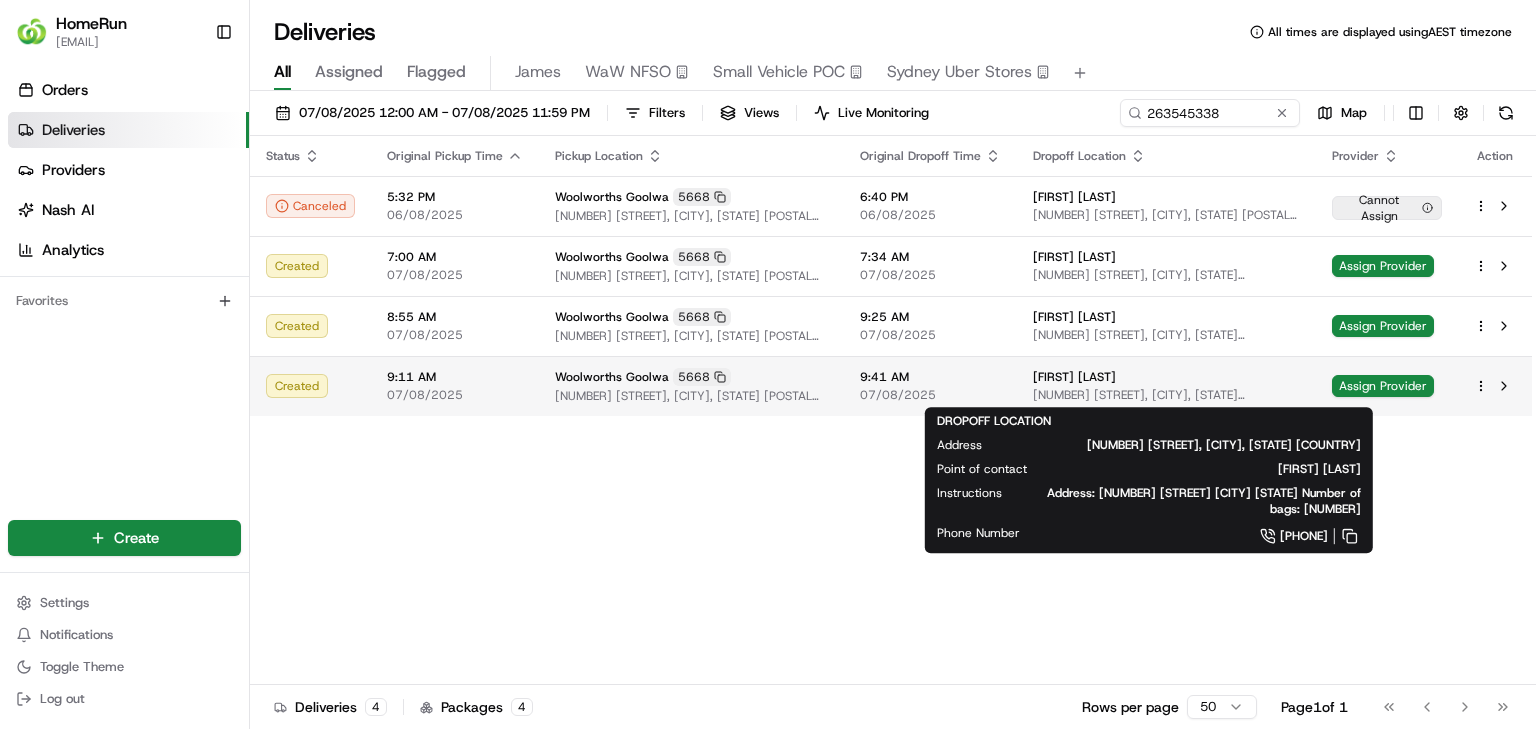 click on "[NUMBER] [STREET], [CITY] [STATE] [POSTAL_CODE], [COUNTRY]" at bounding box center (1166, 395) 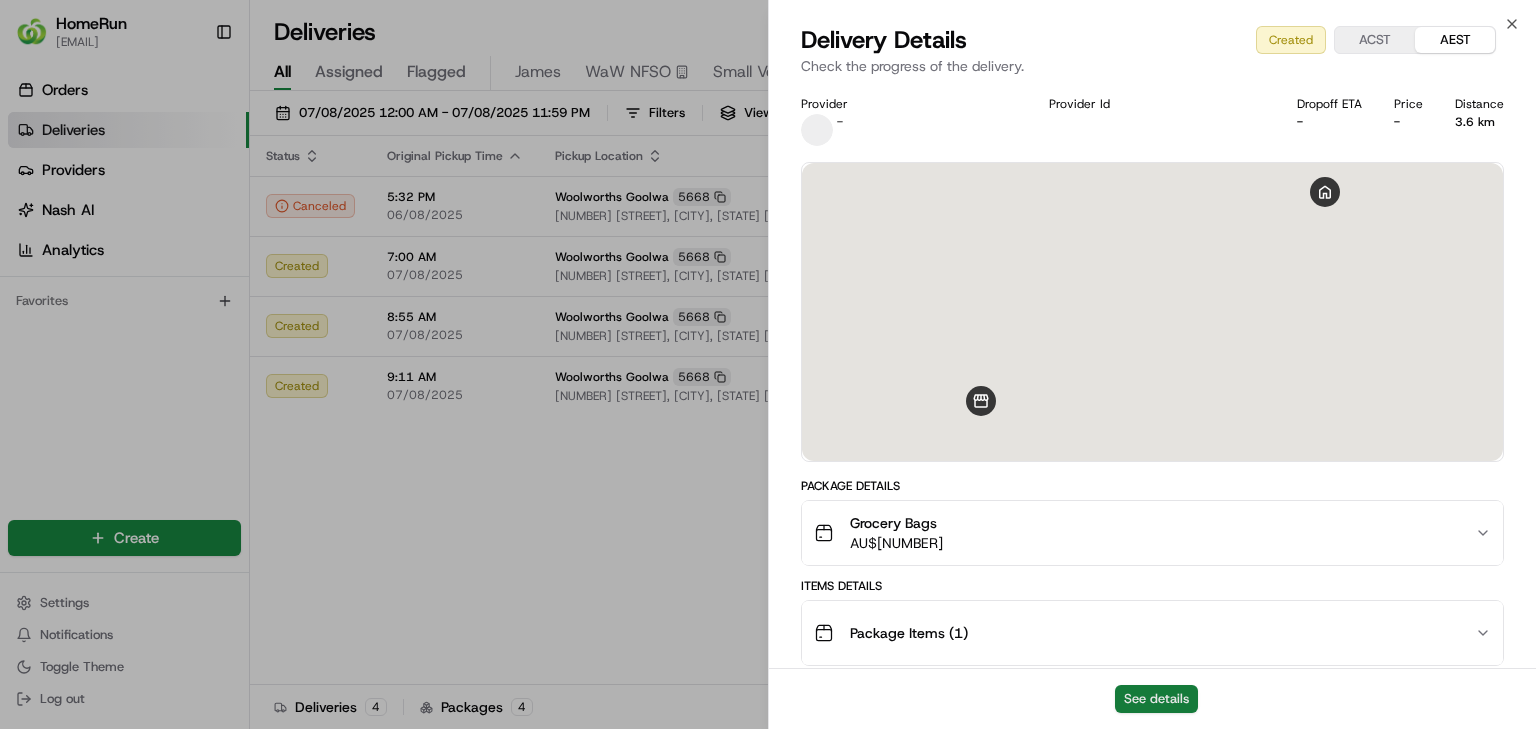 click on "See details" at bounding box center (1156, 699) 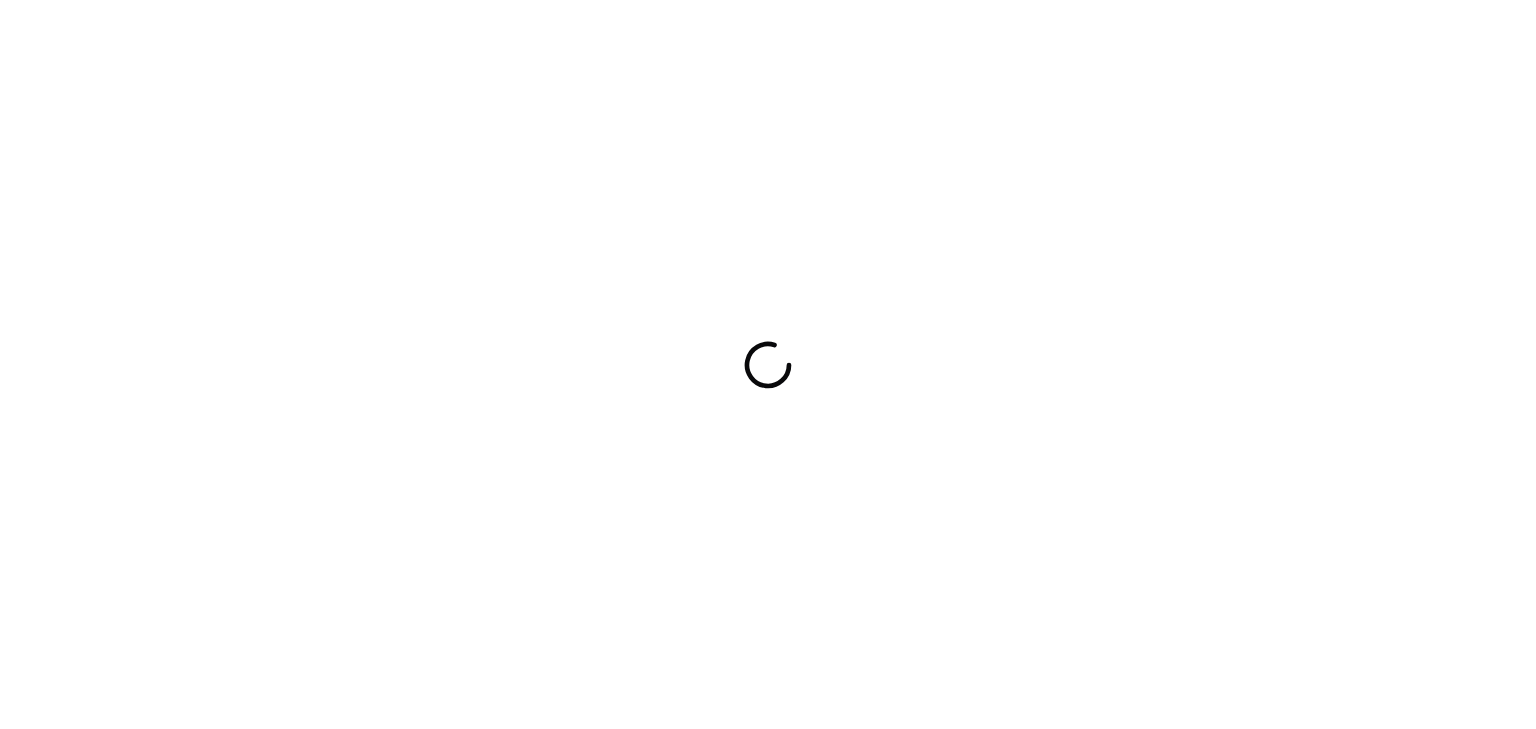 scroll, scrollTop: 0, scrollLeft: 0, axis: both 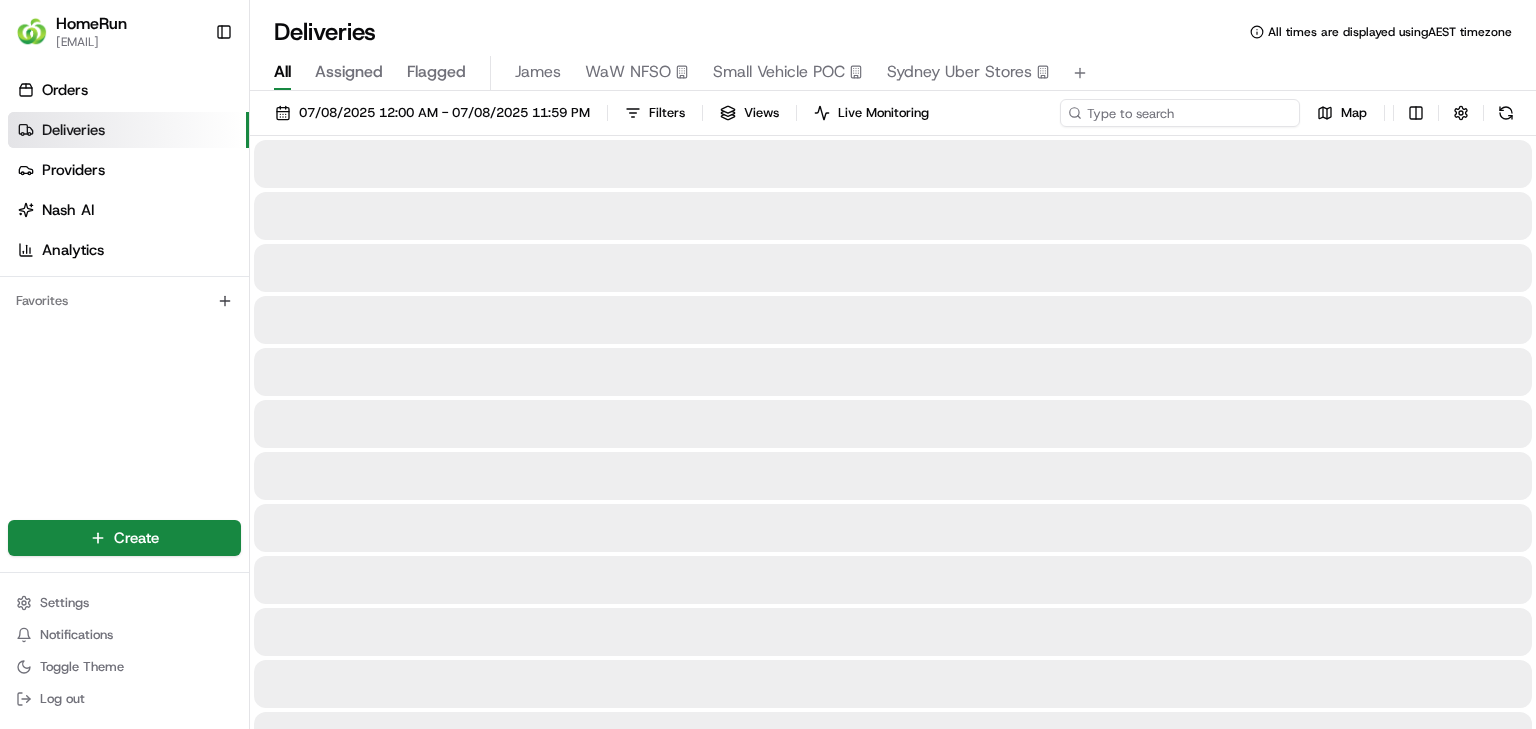 click at bounding box center (1180, 113) 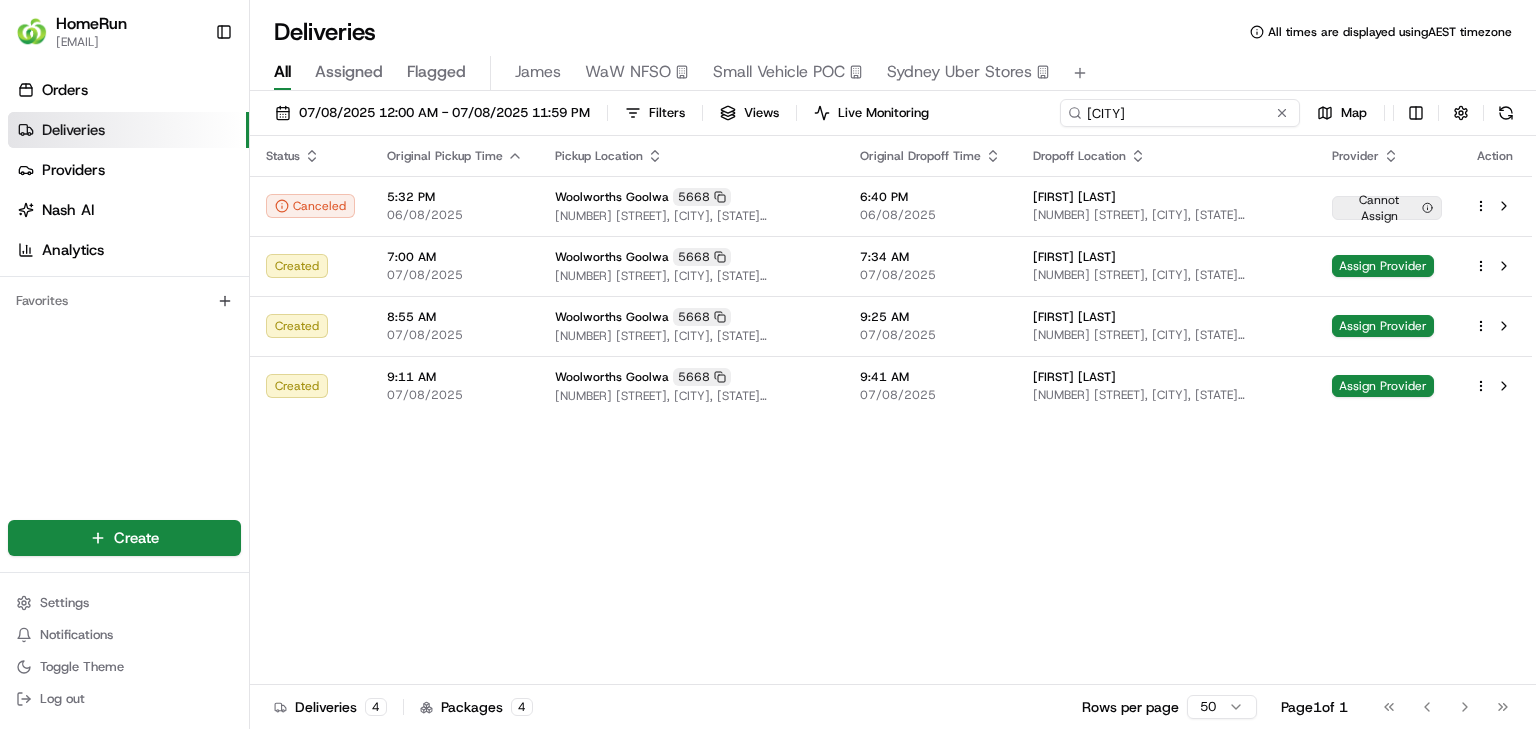 click on "[CITY]" at bounding box center (1180, 113) 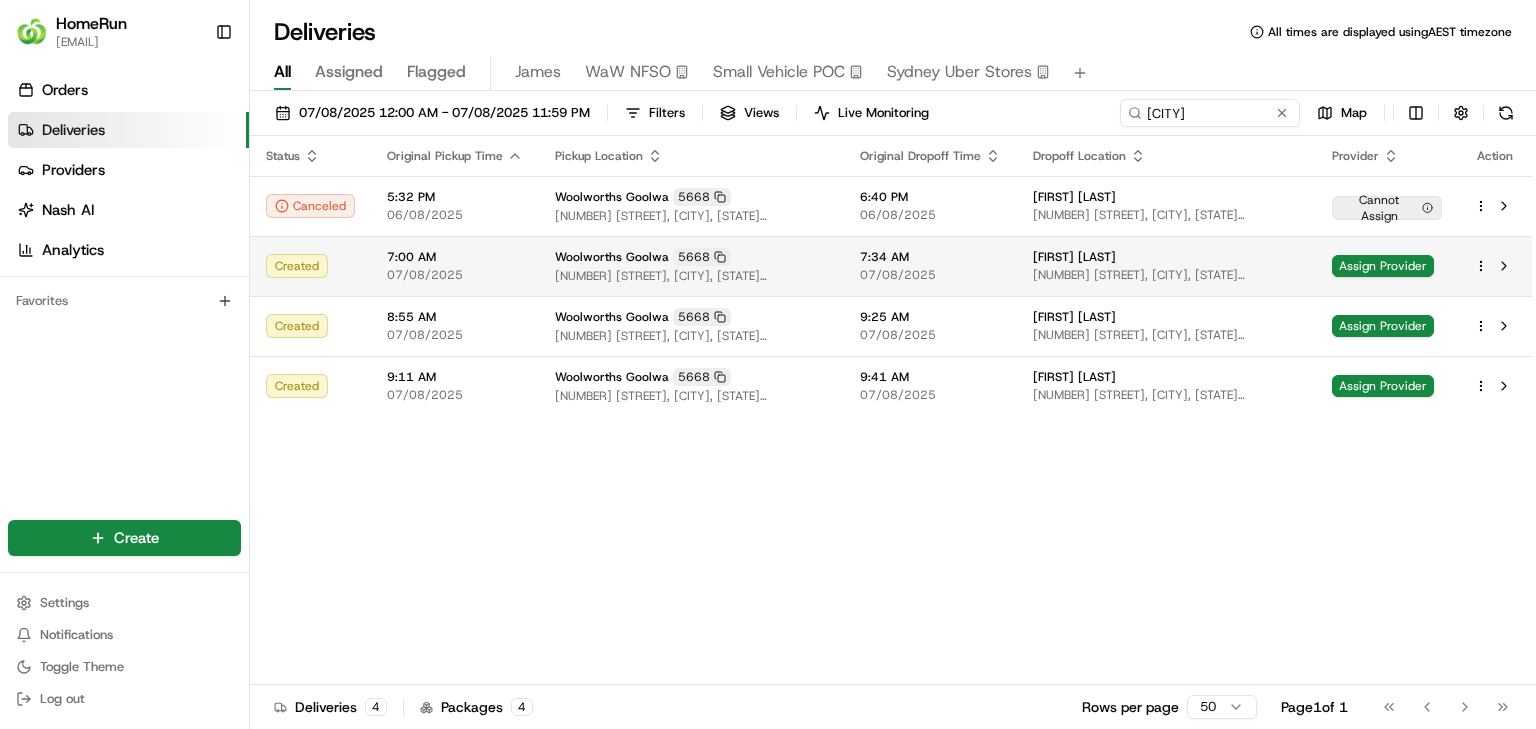 click on "[FIRST] [LAST]" at bounding box center (1166, 257) 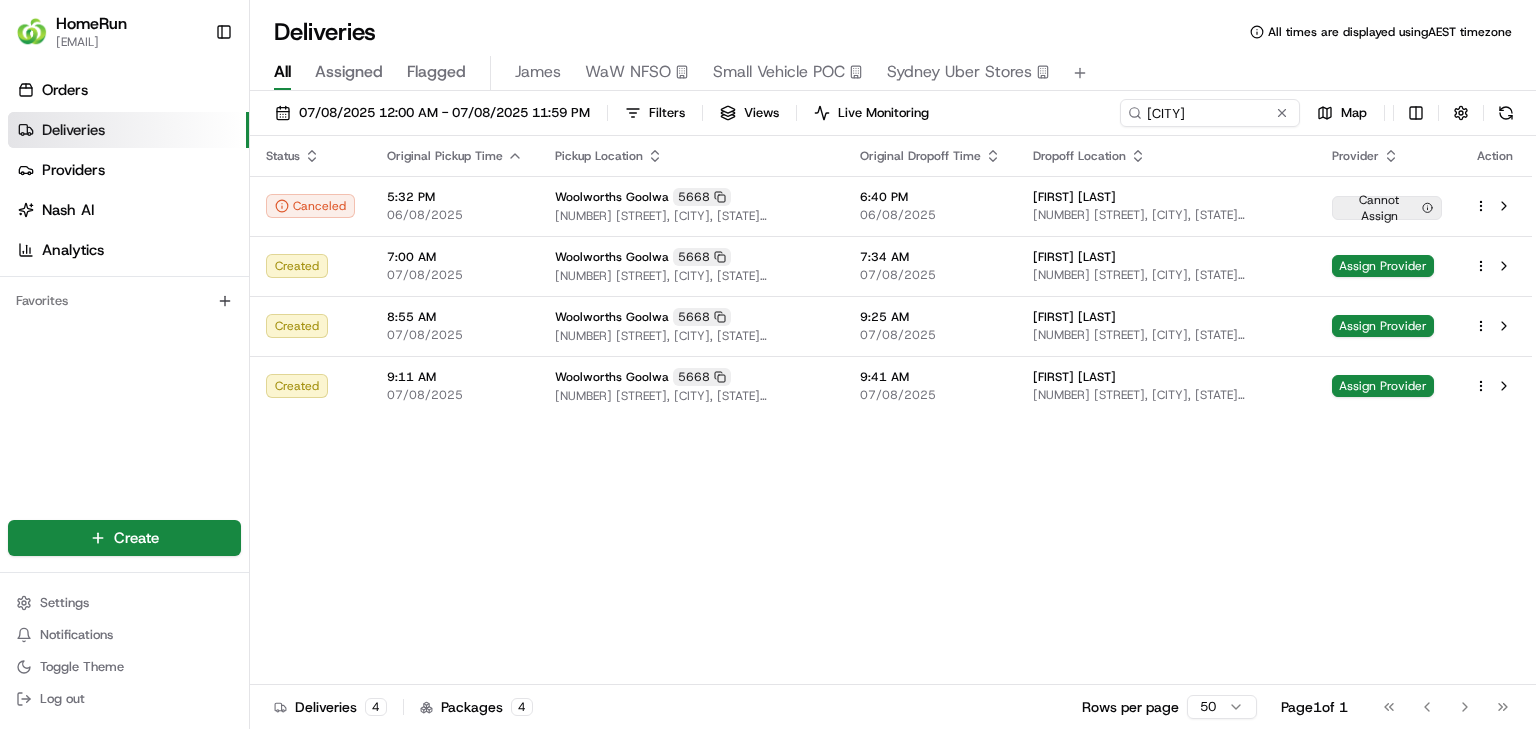 drag, startPoint x: 716, startPoint y: 534, endPoint x: 834, endPoint y: 459, distance: 139.81773 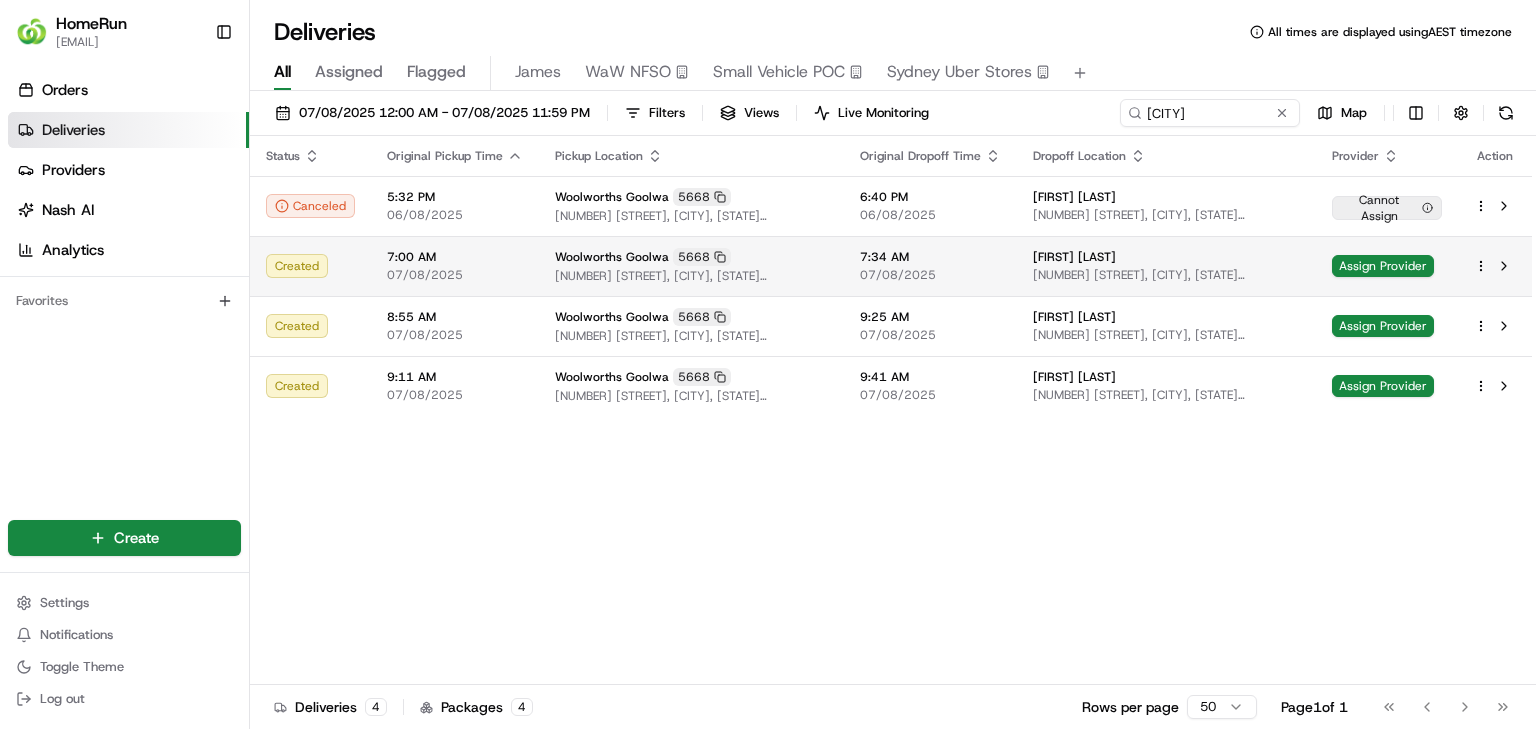 click on "Assign Provider" at bounding box center (1387, 266) 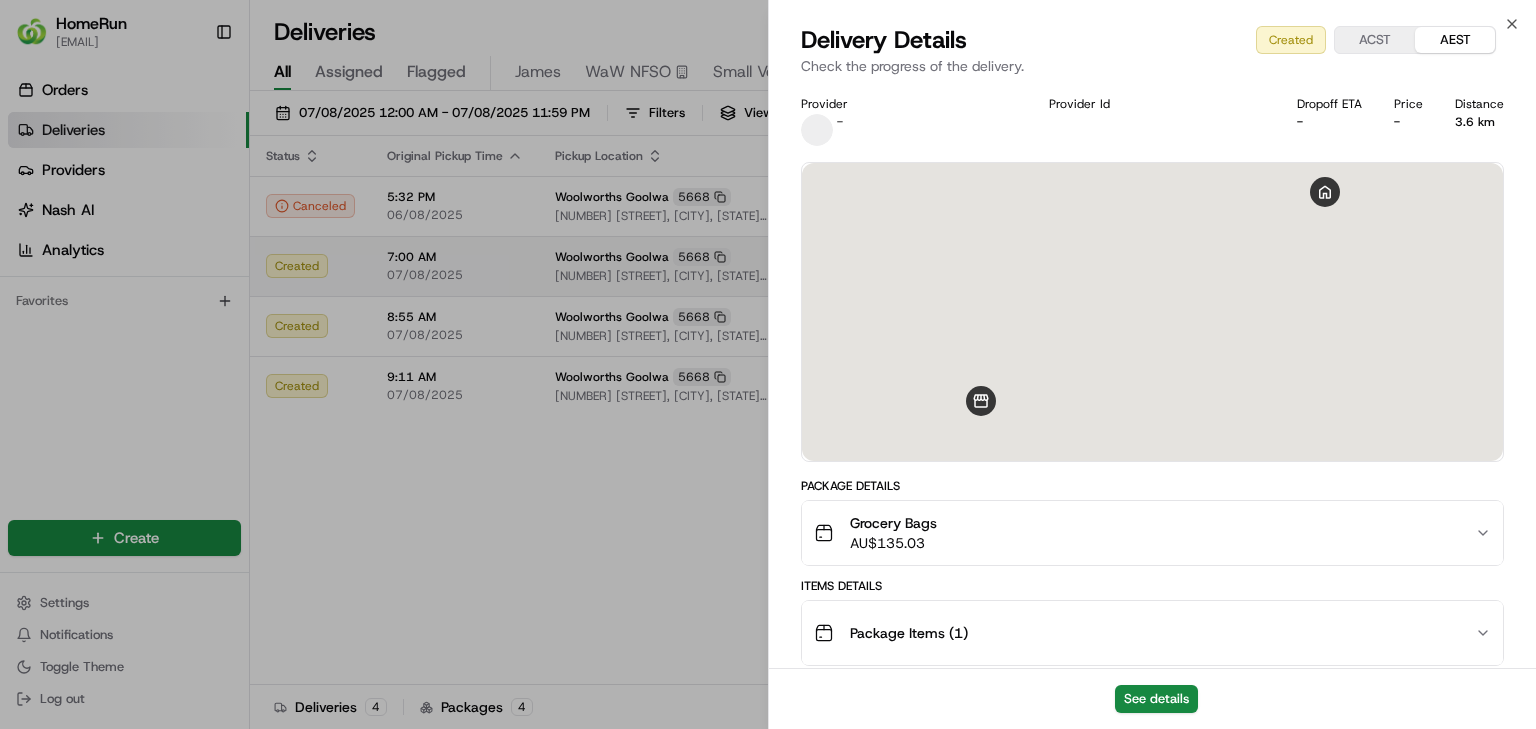 click at bounding box center (1152, 312) 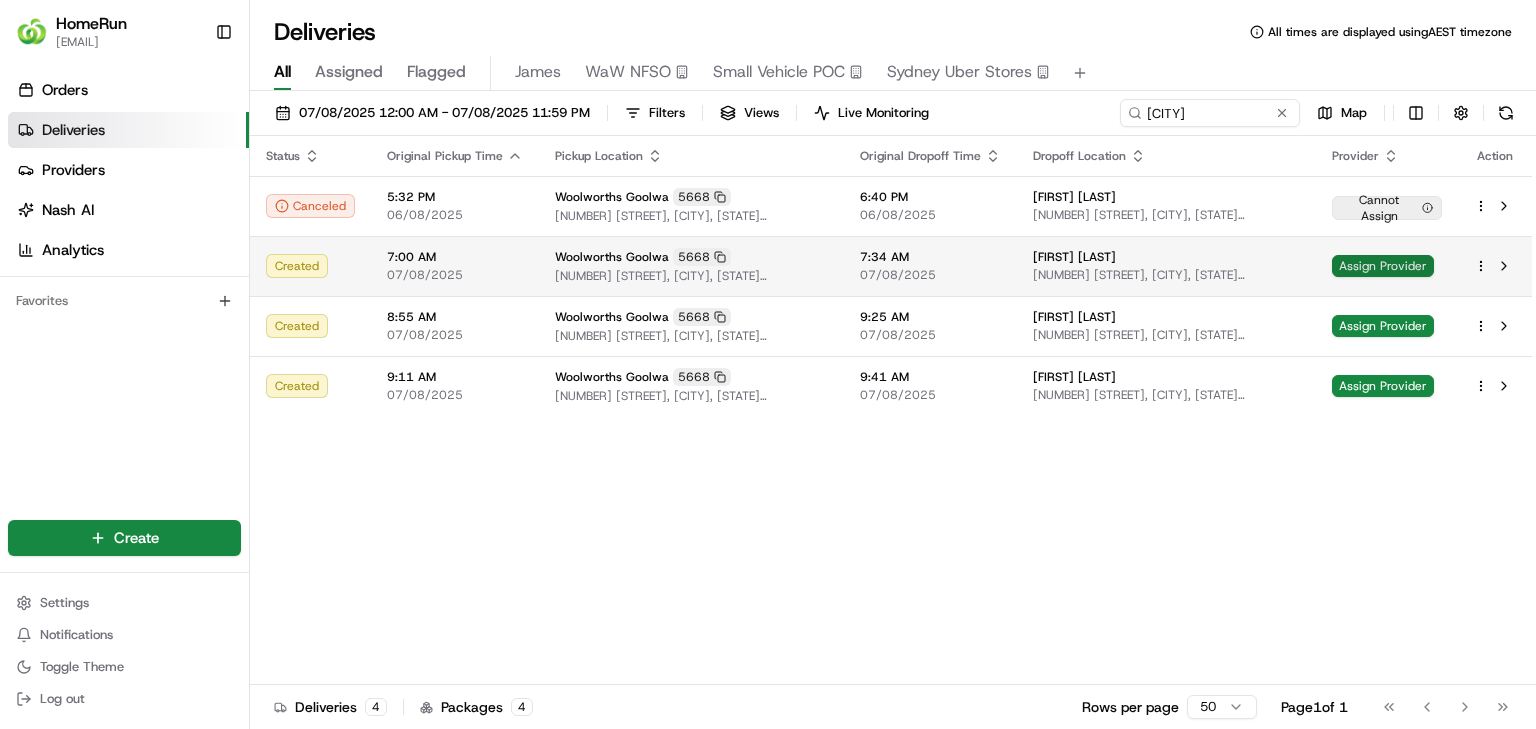 click on "Assign Provider" at bounding box center (1383, 266) 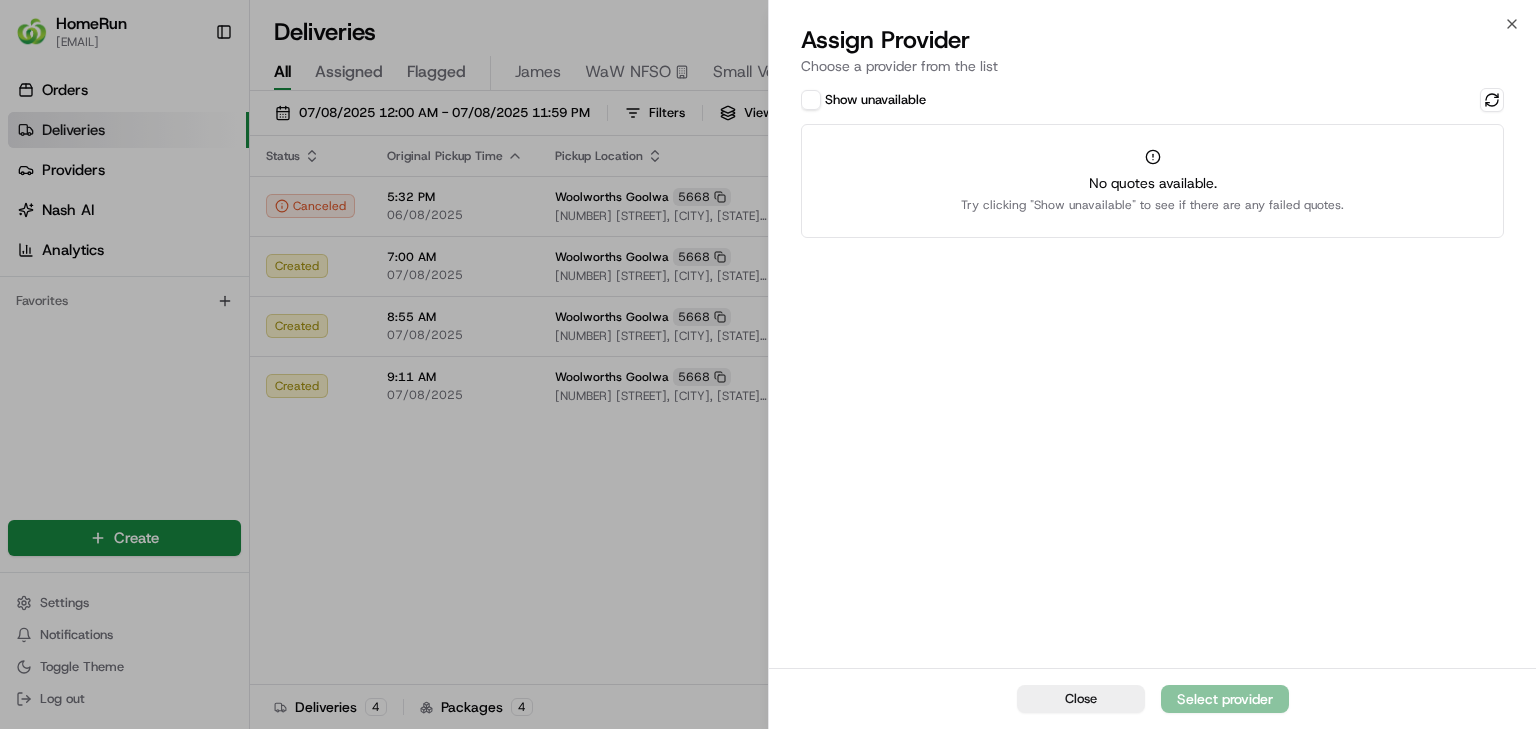 click on "Show unavailable" at bounding box center [875, 100] 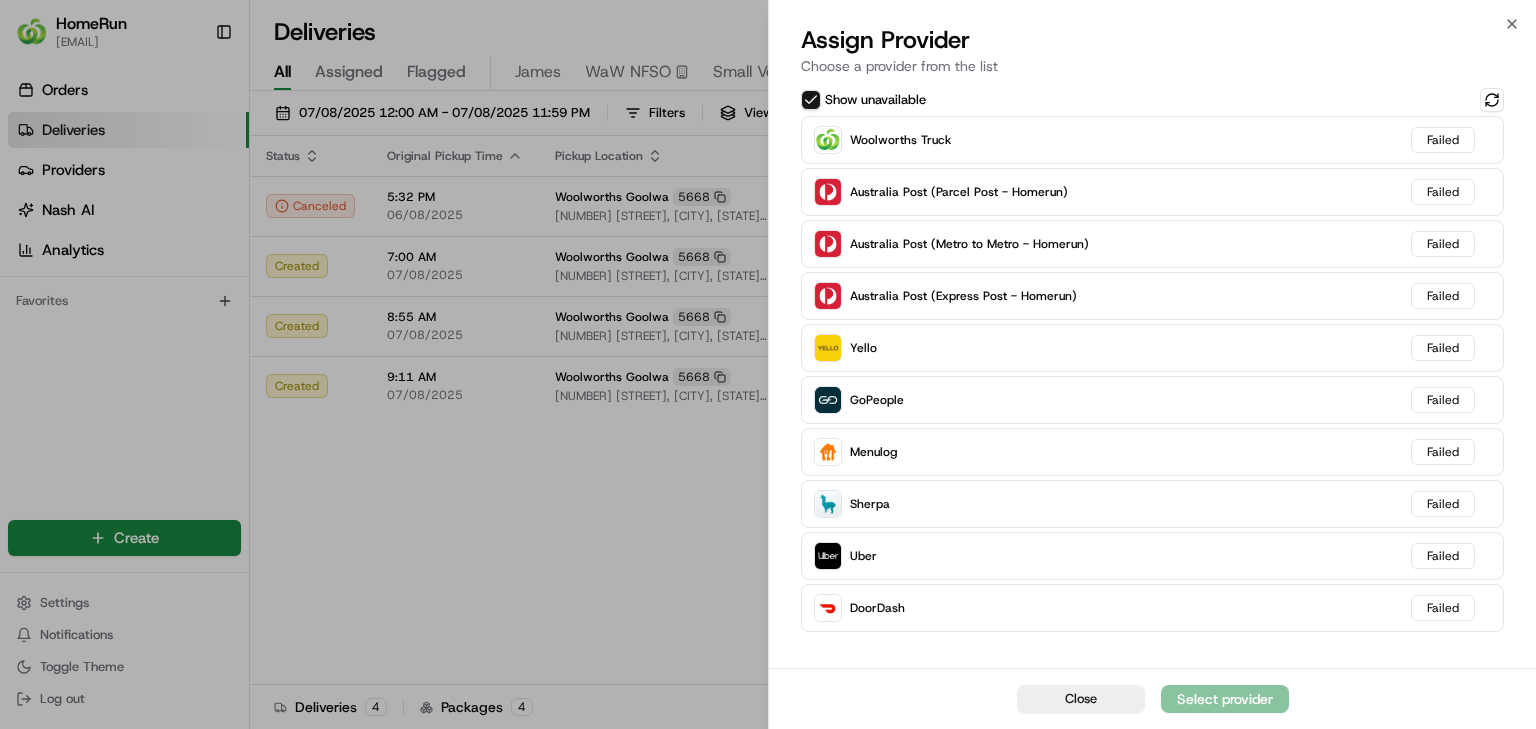 click on "Close" at bounding box center [1081, 699] 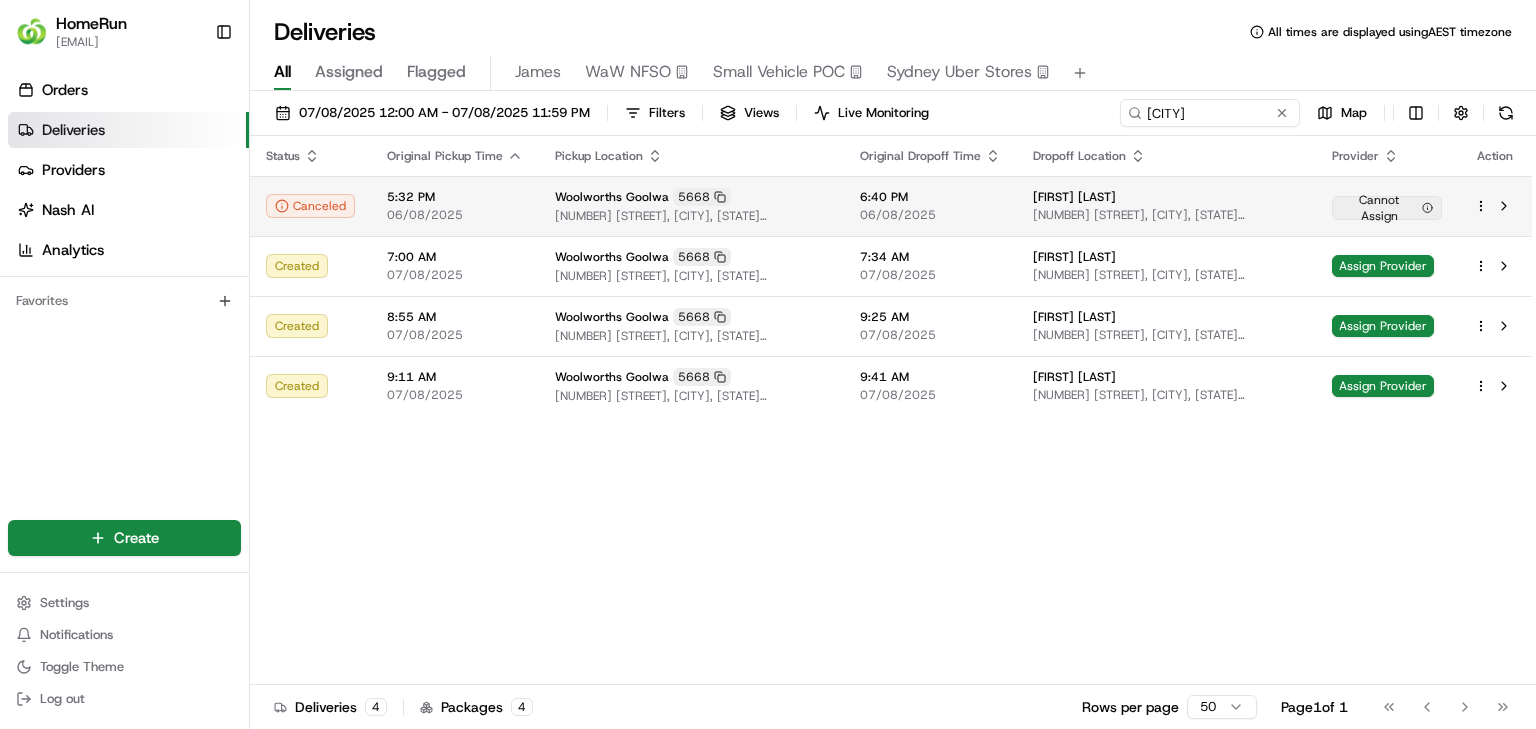 click on "[FIRST] [LAST]" at bounding box center [1074, 197] 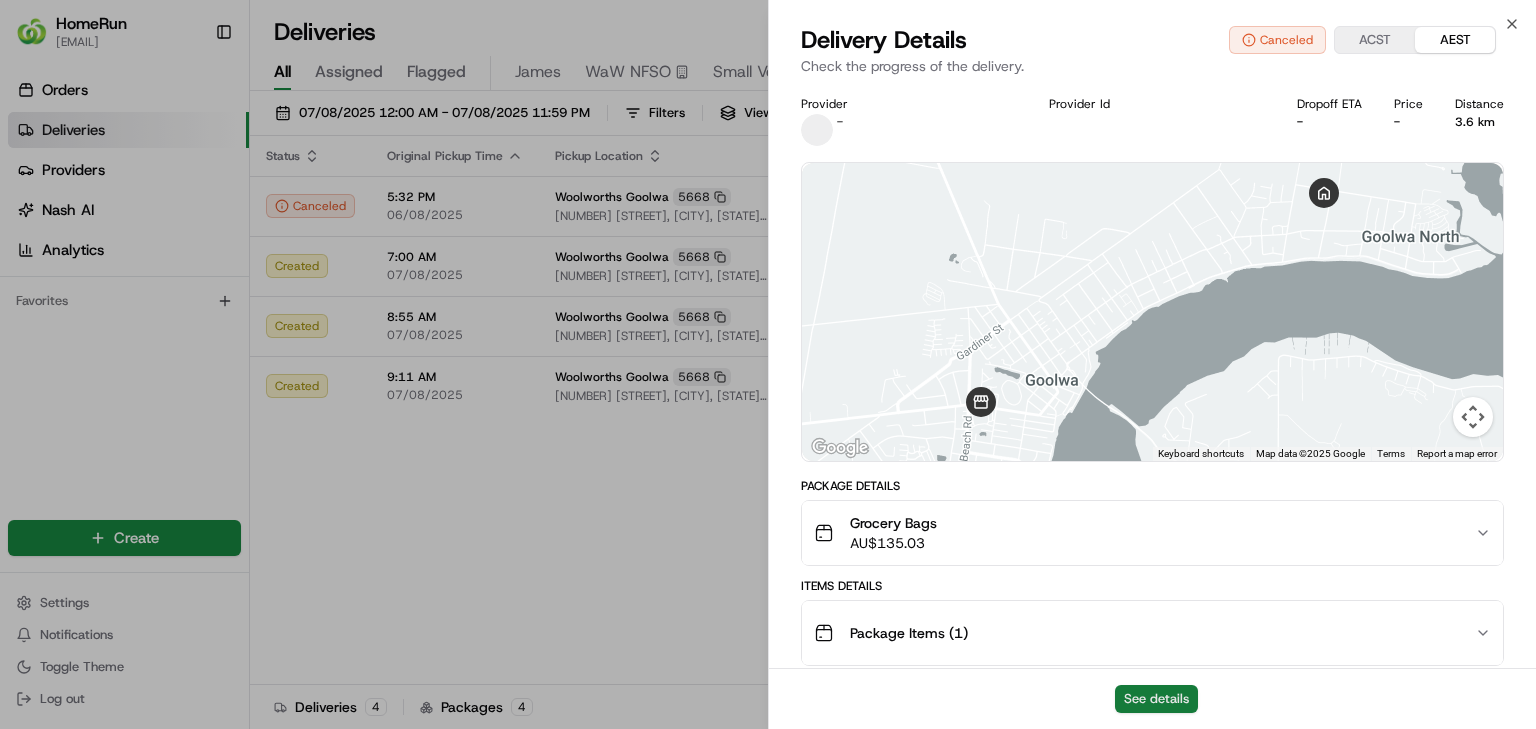 click on "See details" at bounding box center [1156, 699] 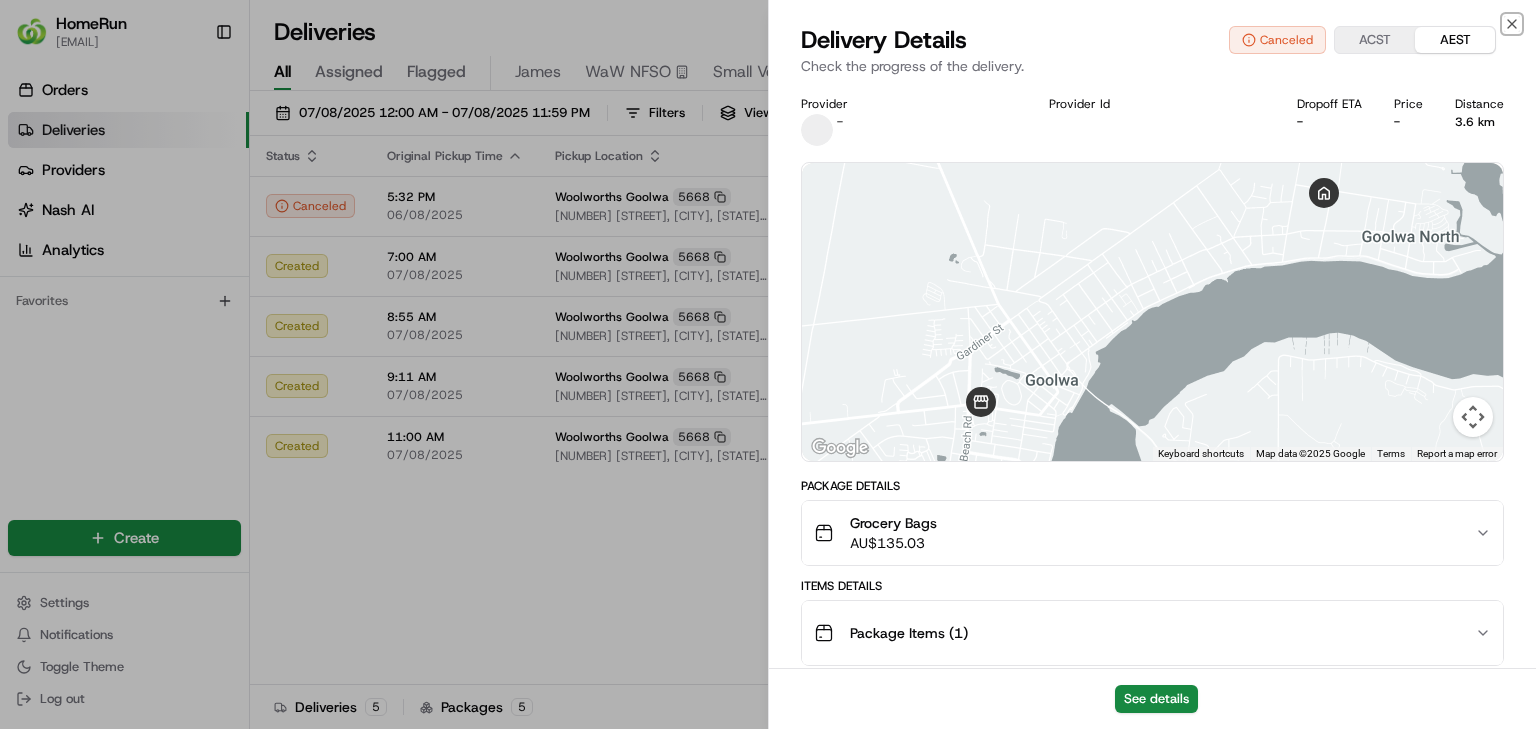 click 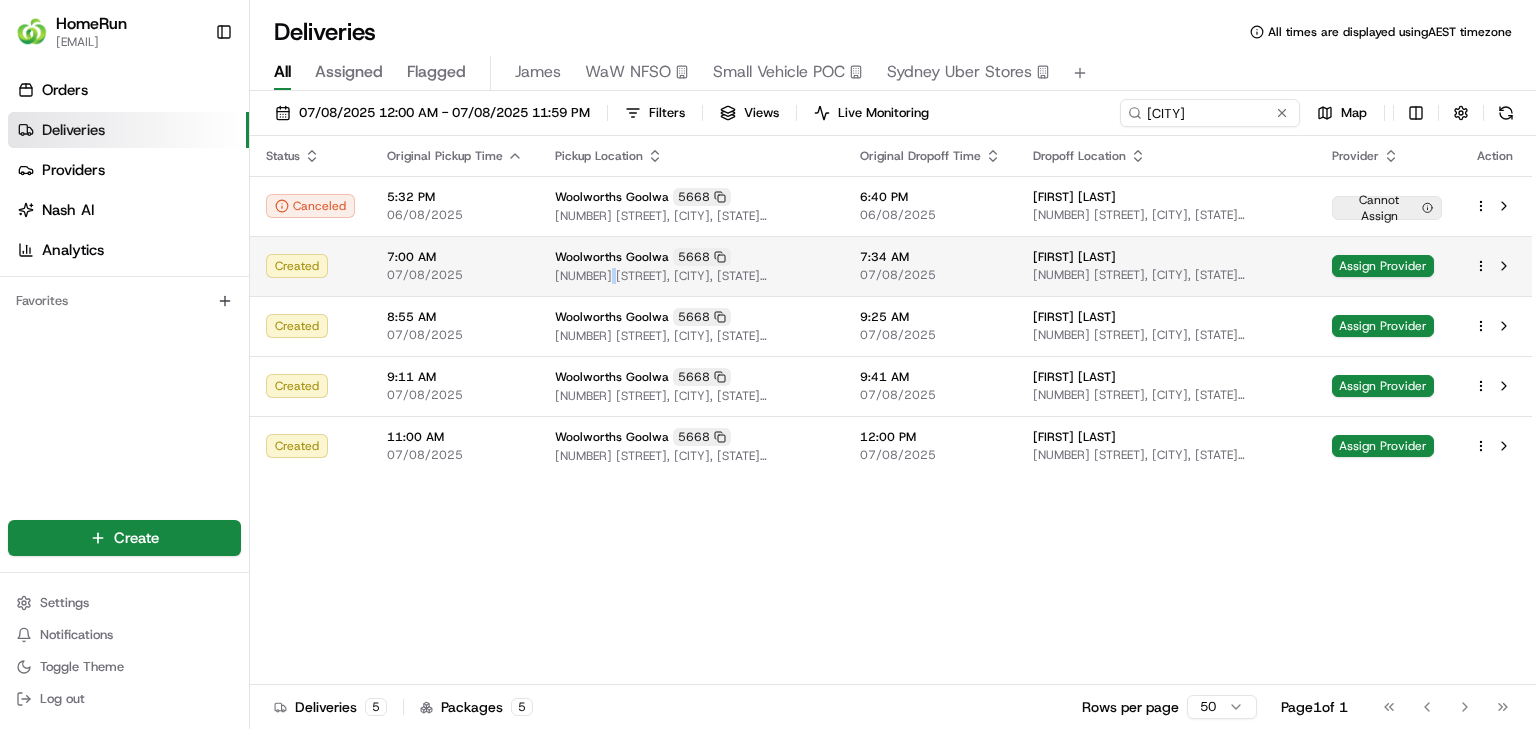 click on "Woolworths Goolwa 5668 33 Hutchinson Street, Goolwa, SA 5214, AU" at bounding box center (691, 266) 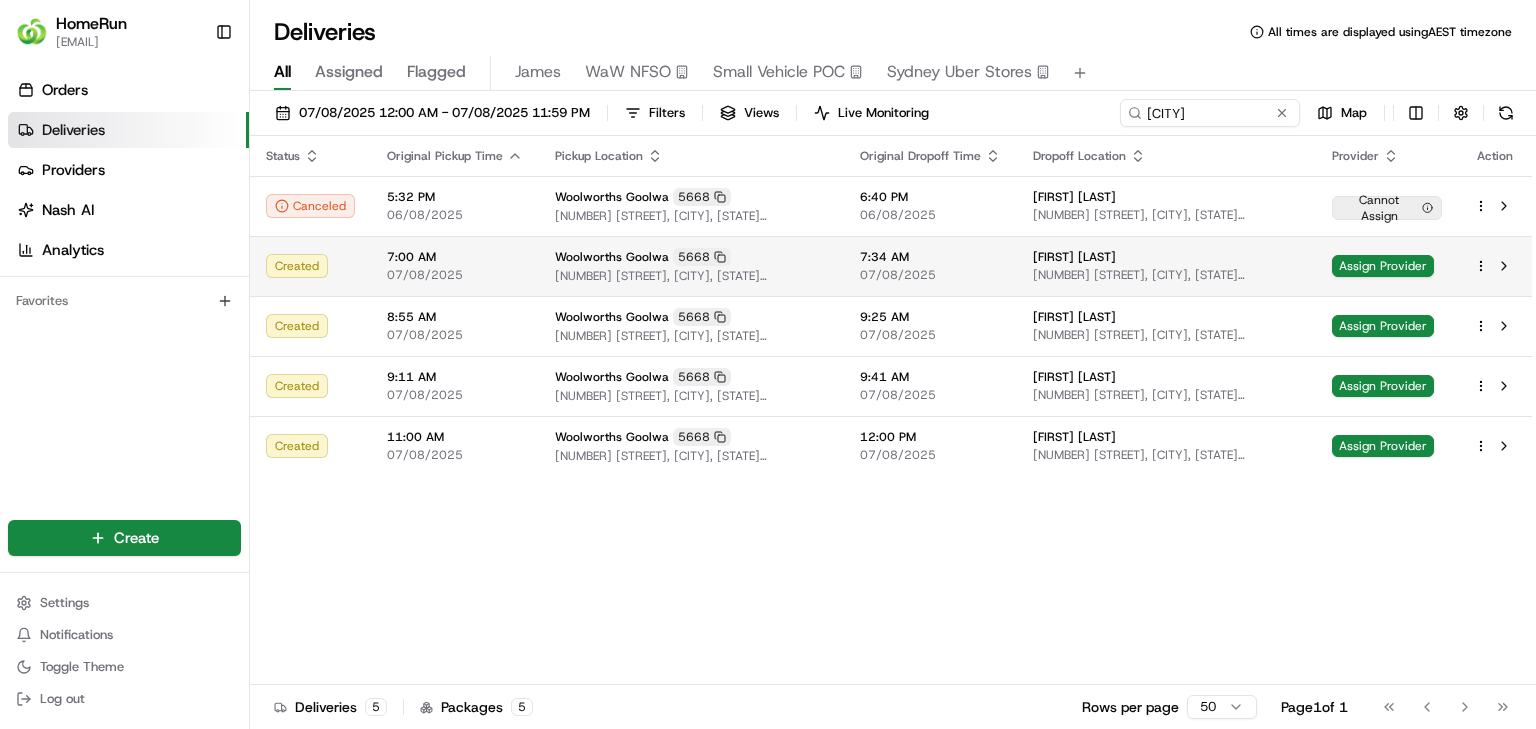 click on "Woolworths Goolwa" at bounding box center (612, 257) 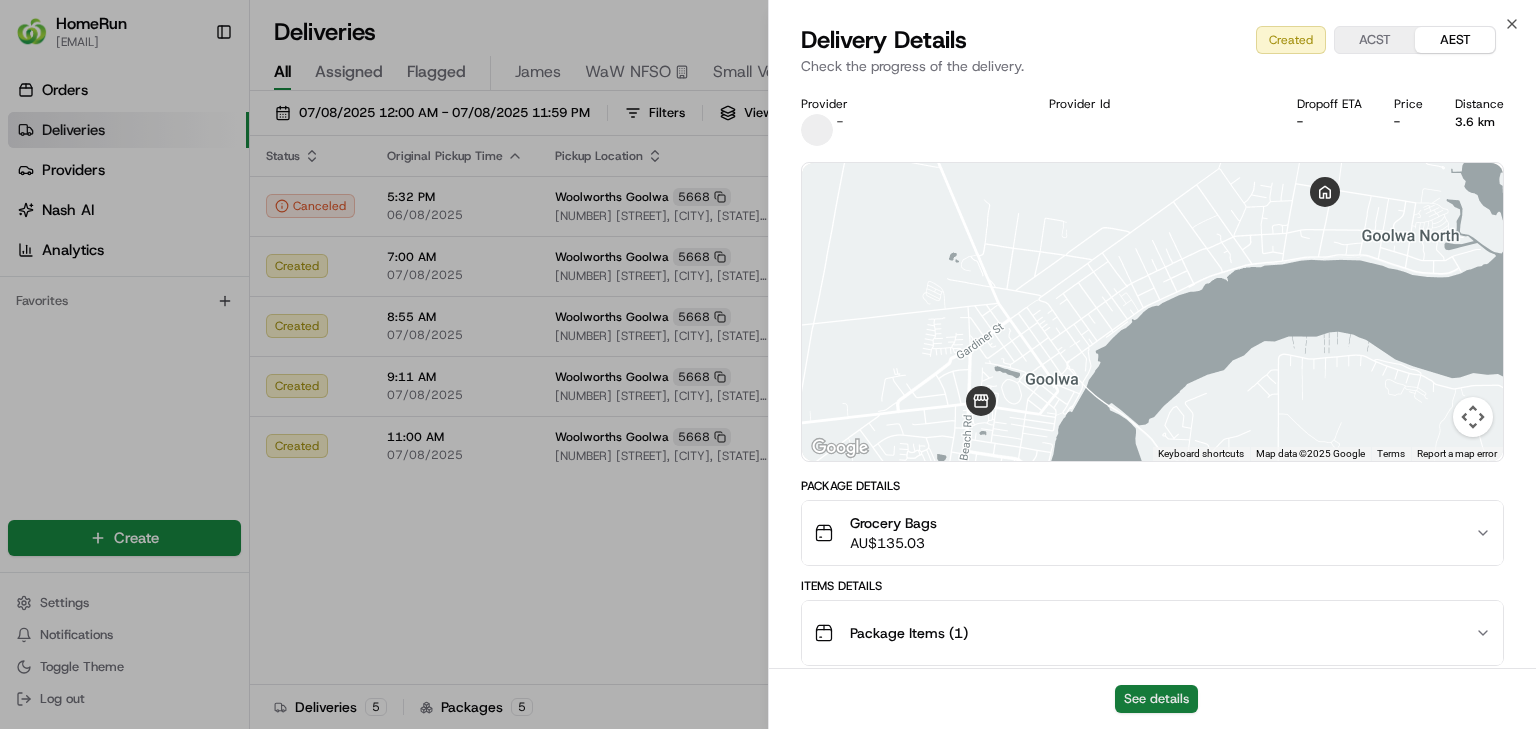click on "See details" at bounding box center (1156, 699) 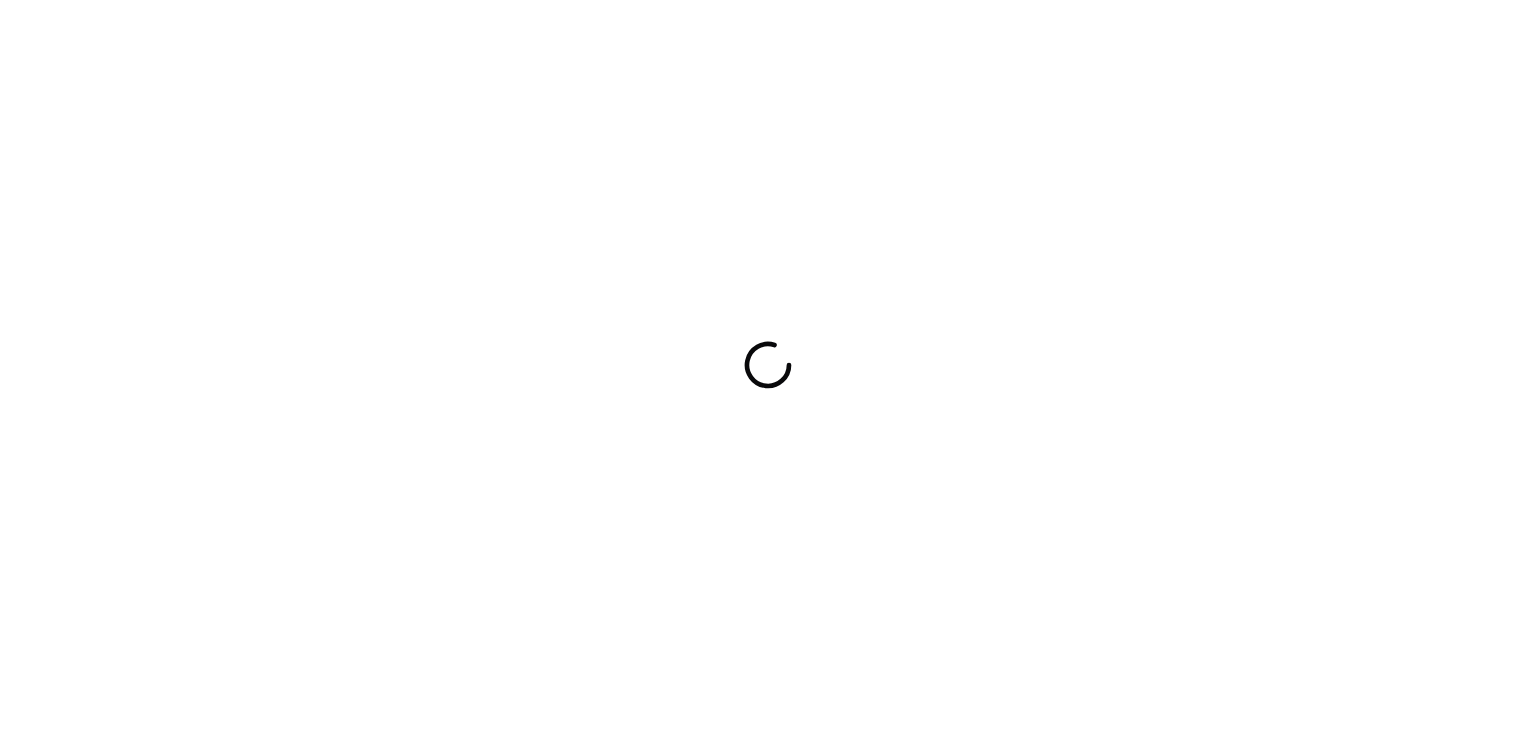 scroll, scrollTop: 0, scrollLeft: 0, axis: both 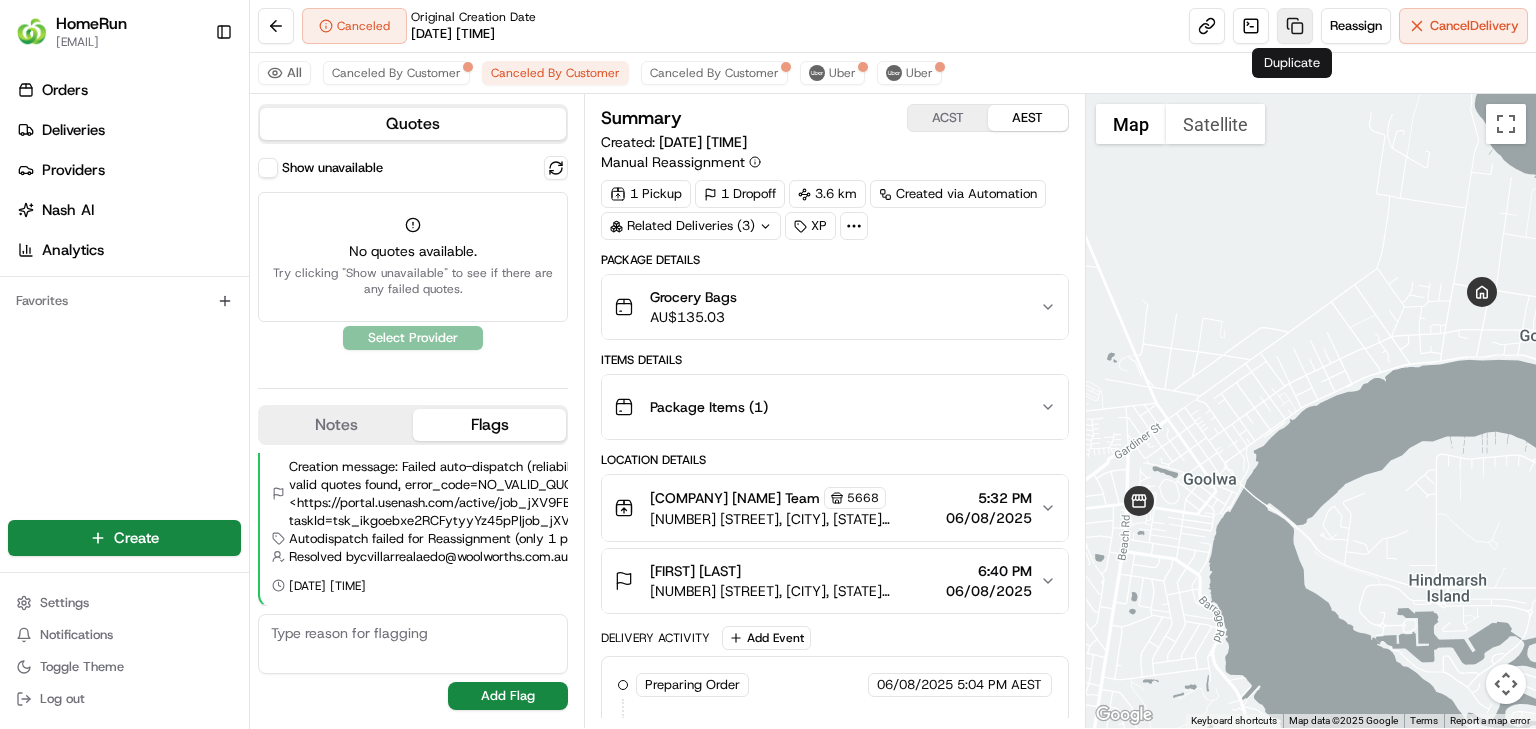 click at bounding box center (1295, 26) 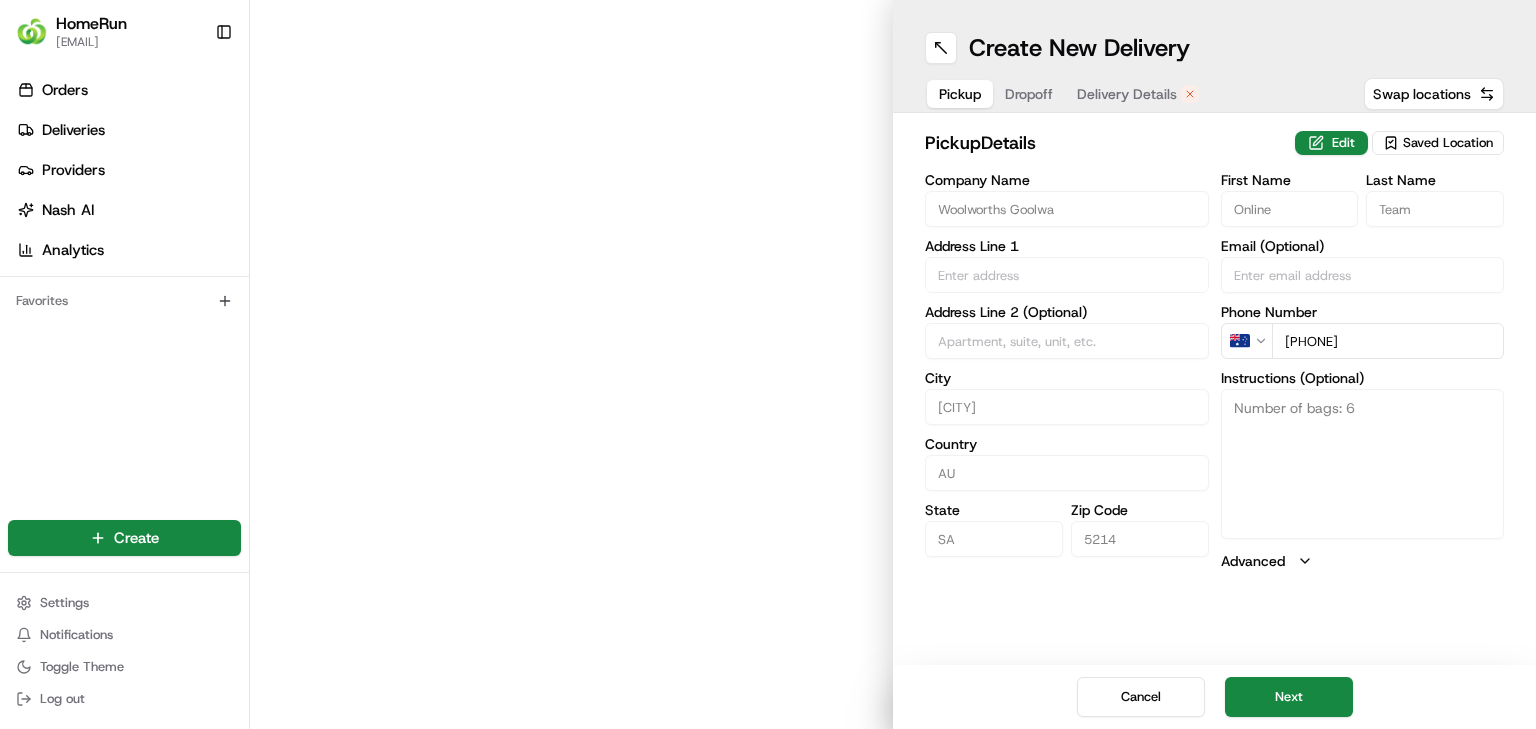 type on "[NUMBER] [STREET]" 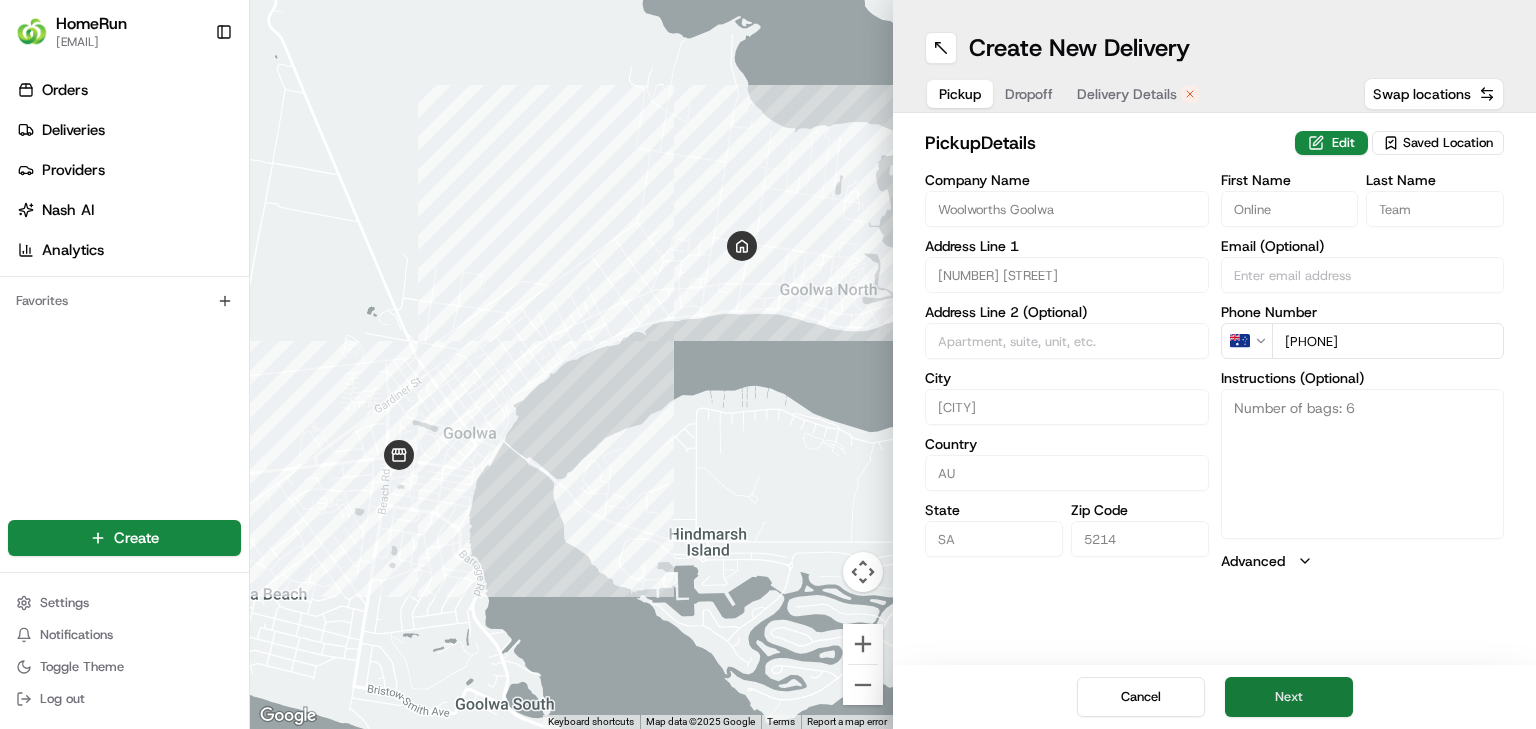 click on "Next" at bounding box center (1289, 697) 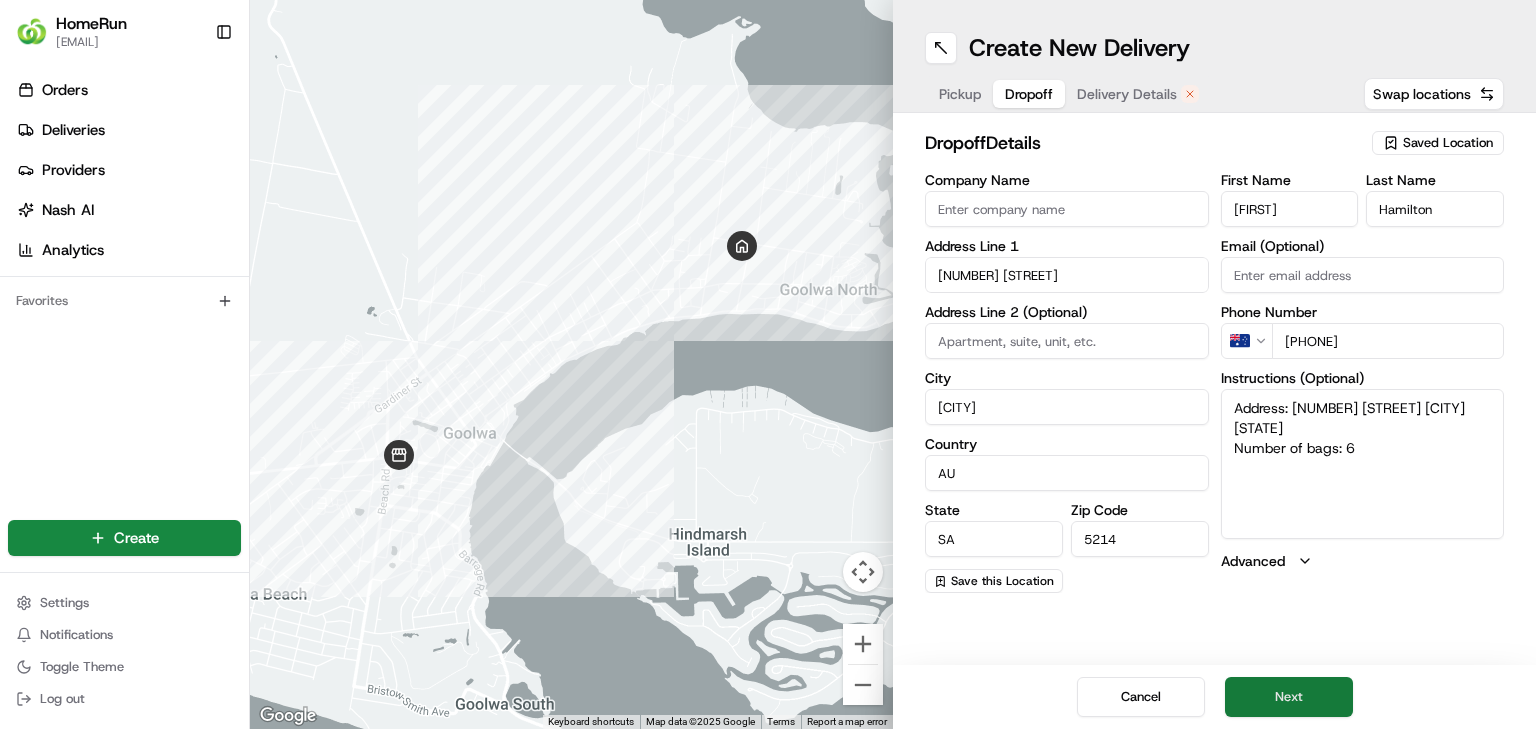 click on "Next" at bounding box center [1289, 697] 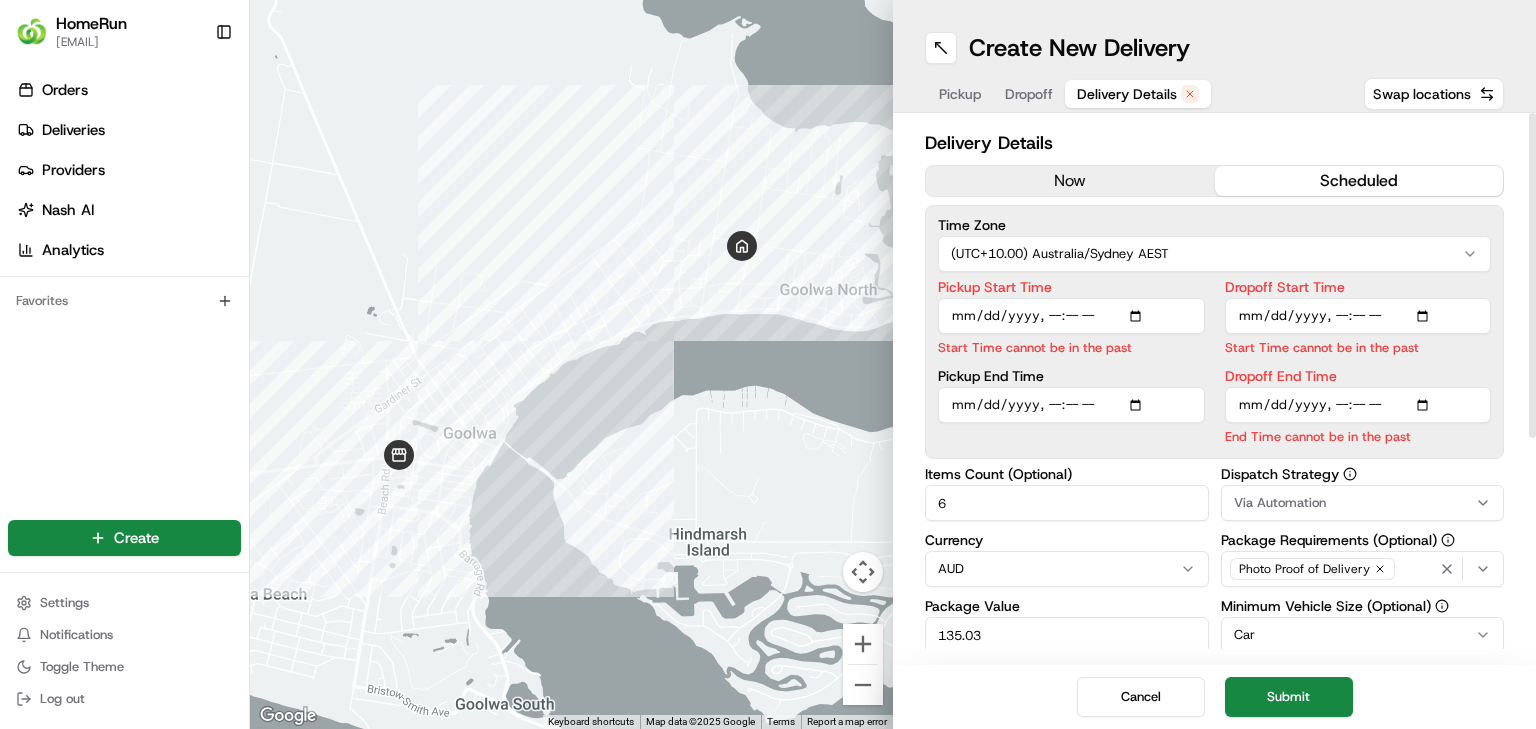 click on "Pickup Start Time" at bounding box center (1071, 316) 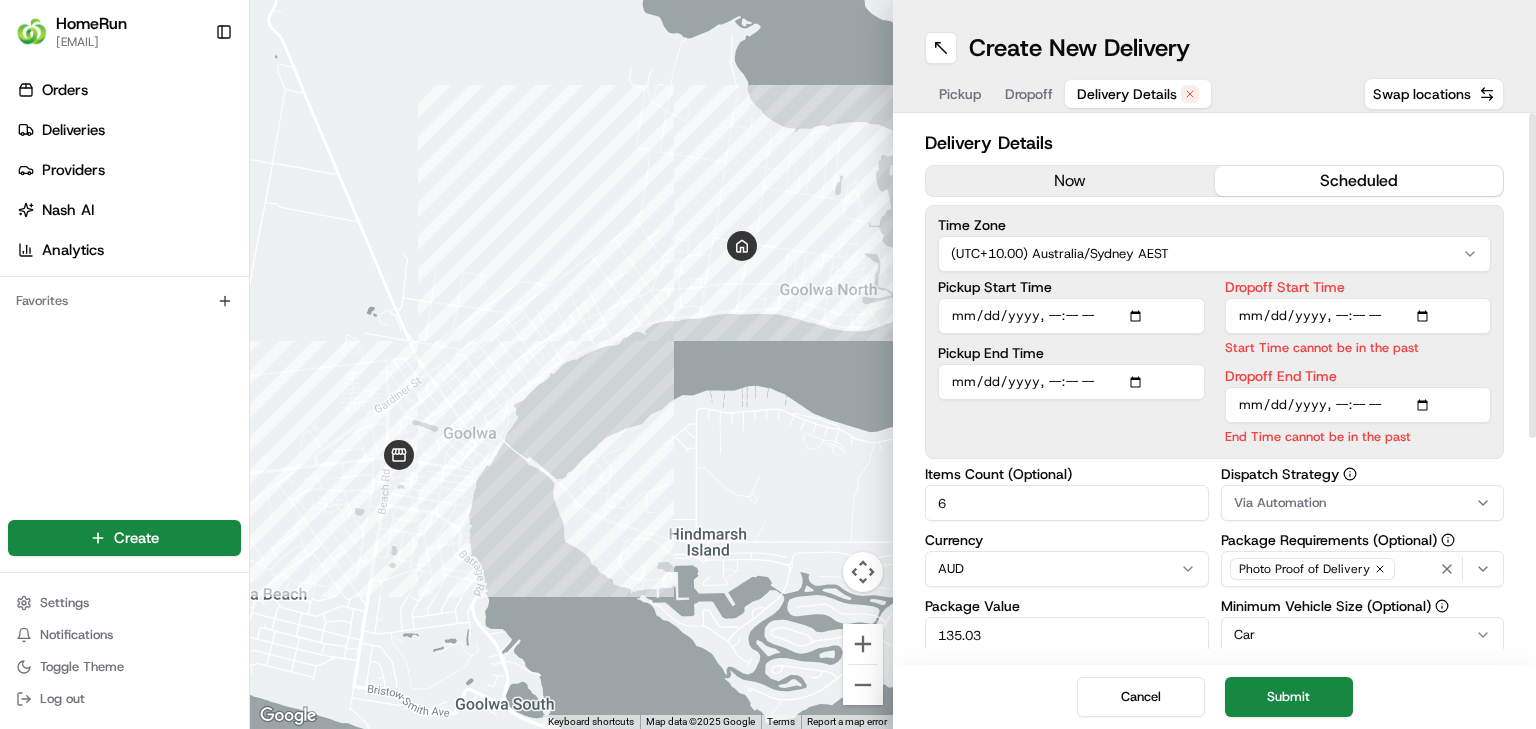click on "Dropoff Start Time" at bounding box center [1358, 316] 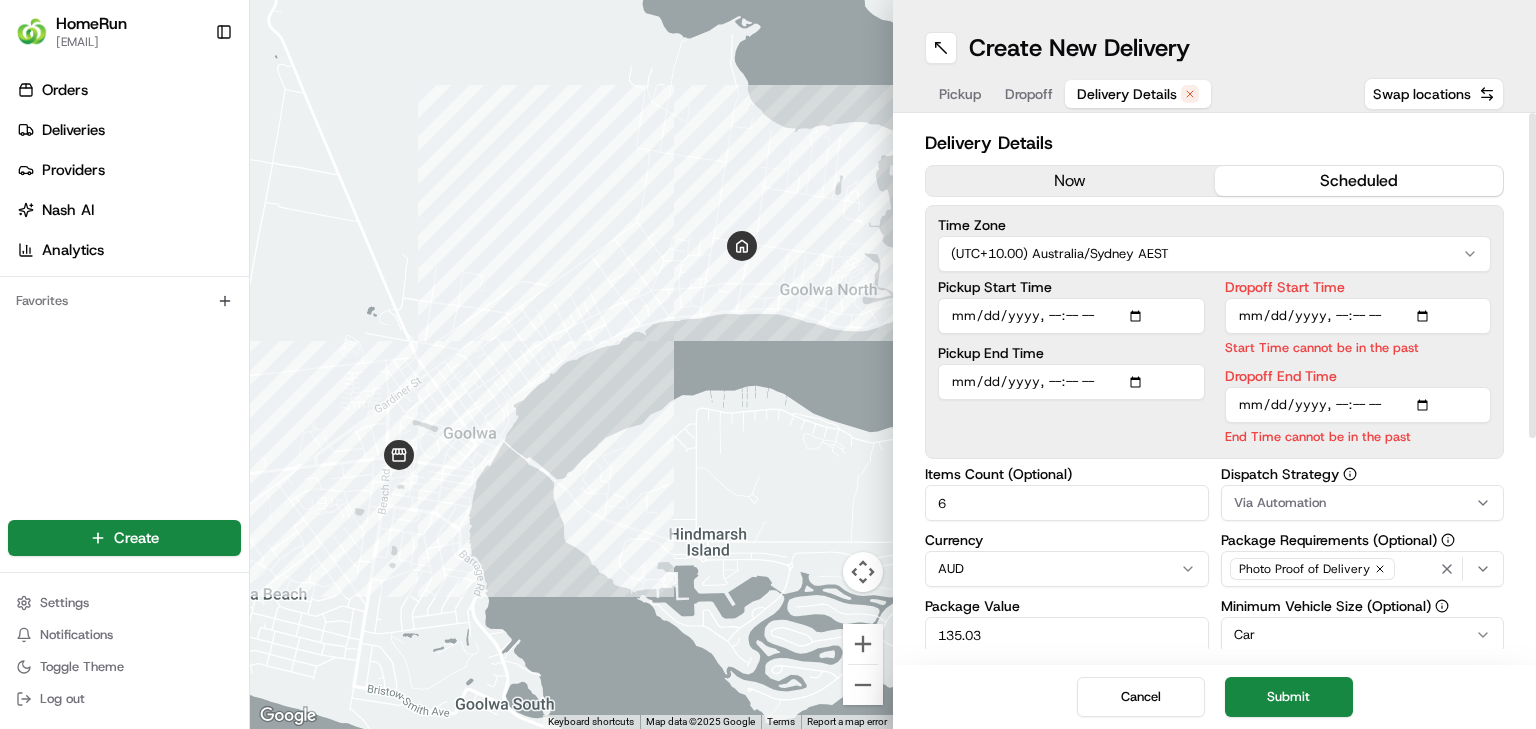 type on "2025-08-07T11:10" 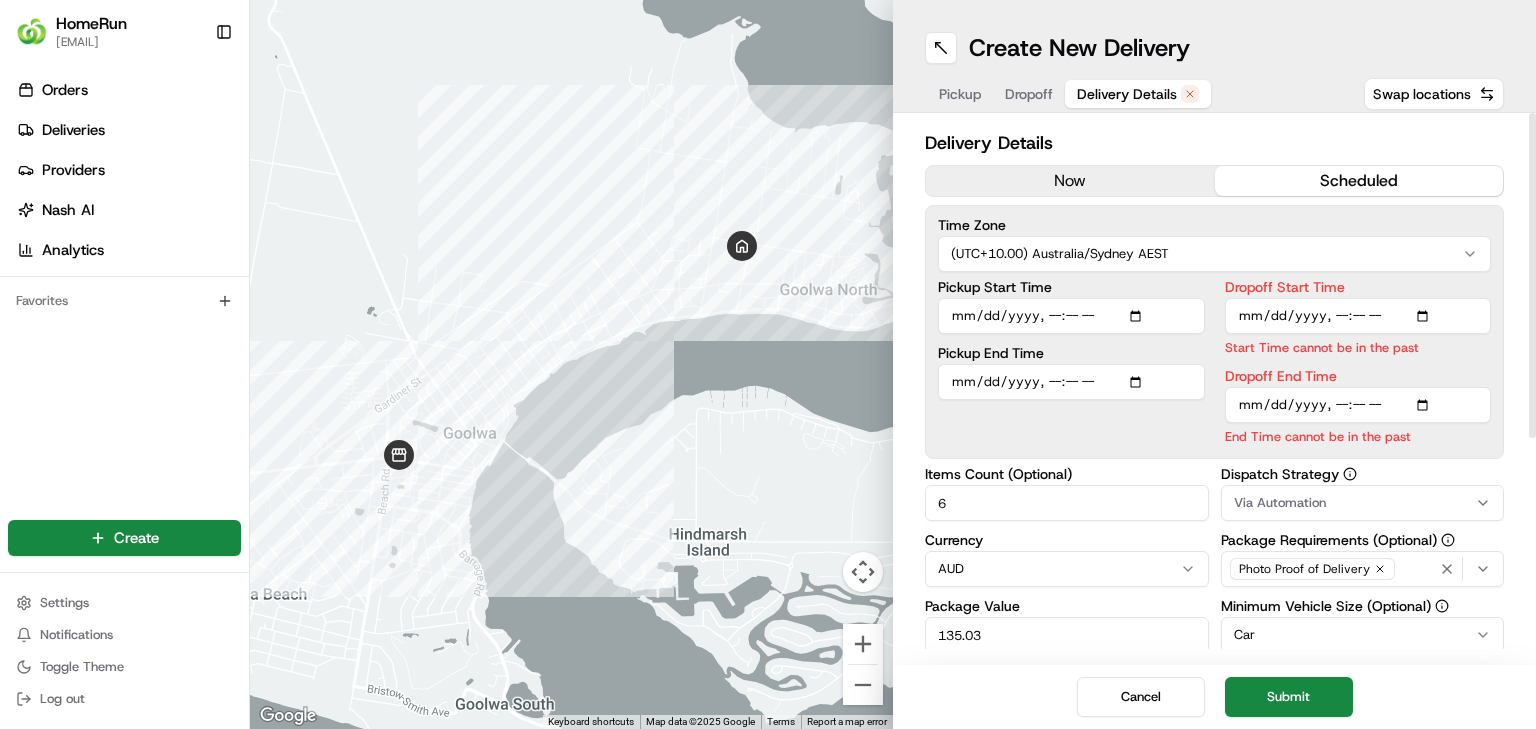 click on "Dropoff End Time" at bounding box center (1358, 405) 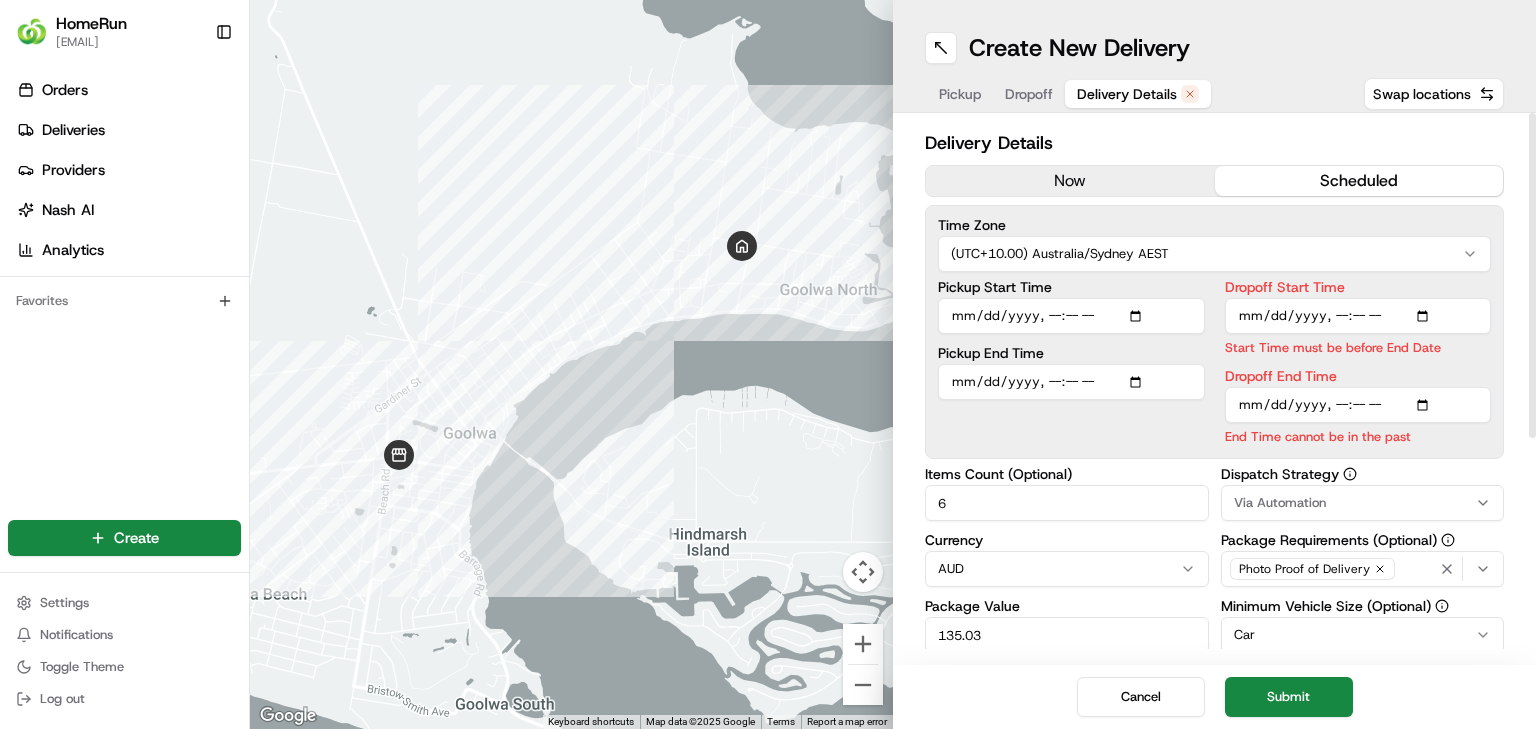 click on "Dropoff End Time" at bounding box center (1358, 405) 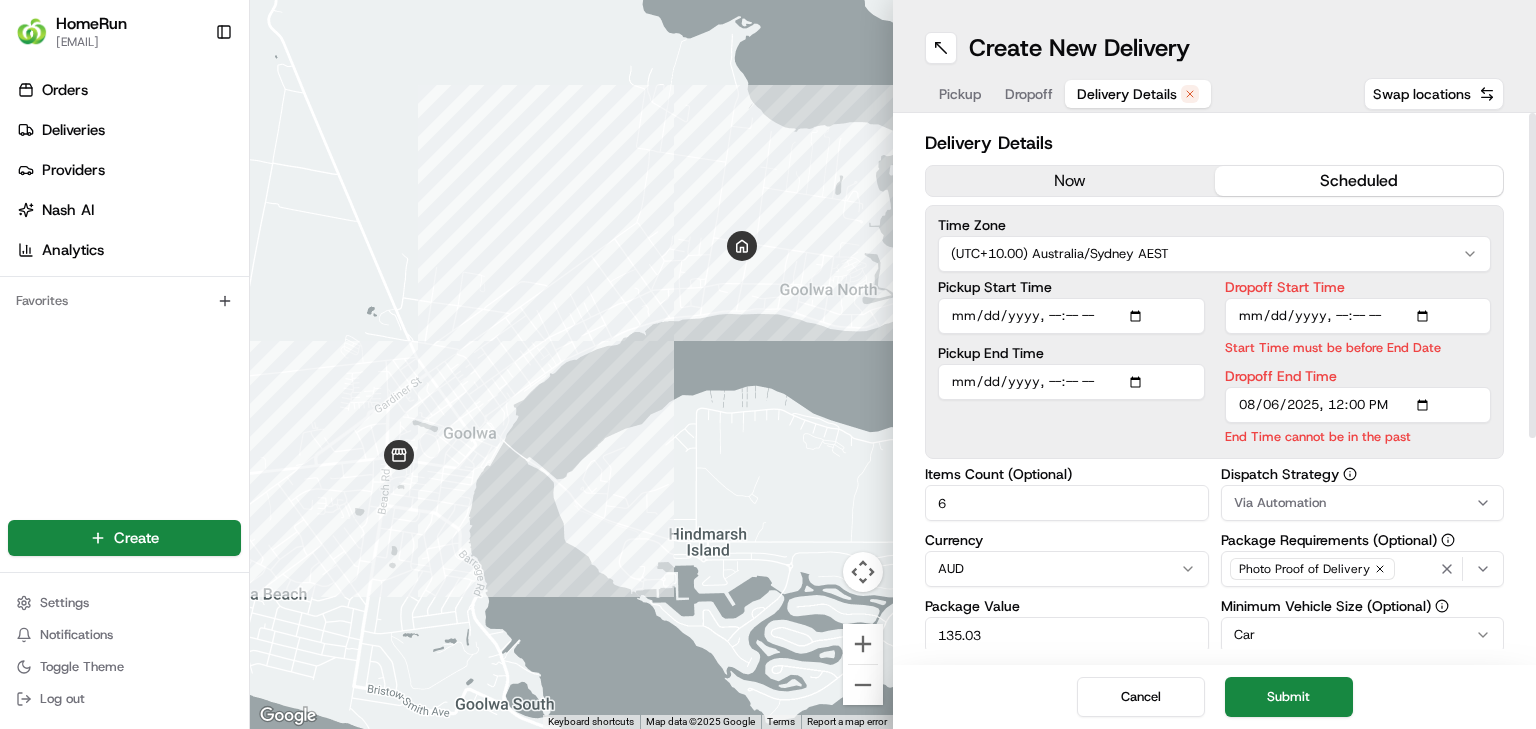 click on "Dropoff End Time" at bounding box center (1358, 405) 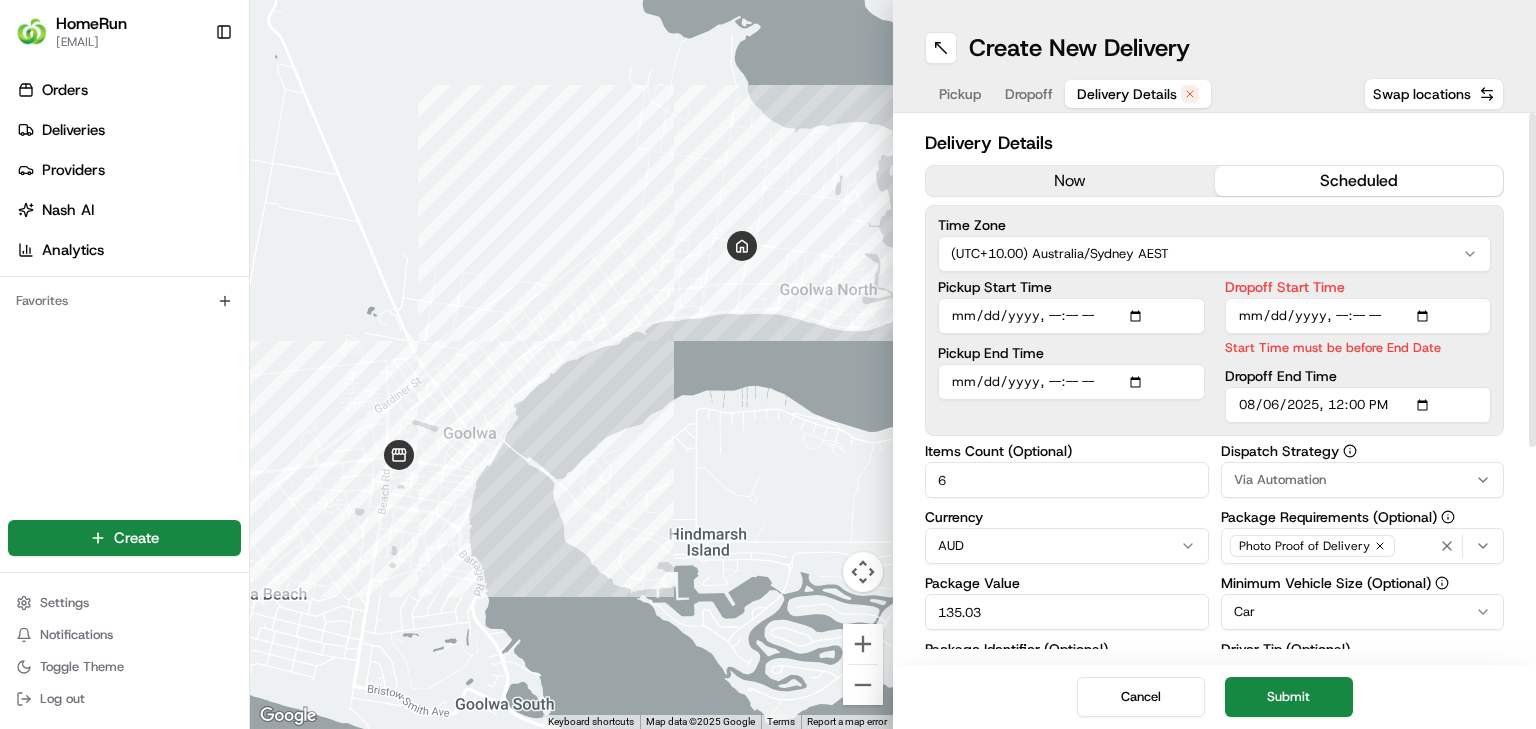 click on "Pickup End Time" at bounding box center (1071, 382) 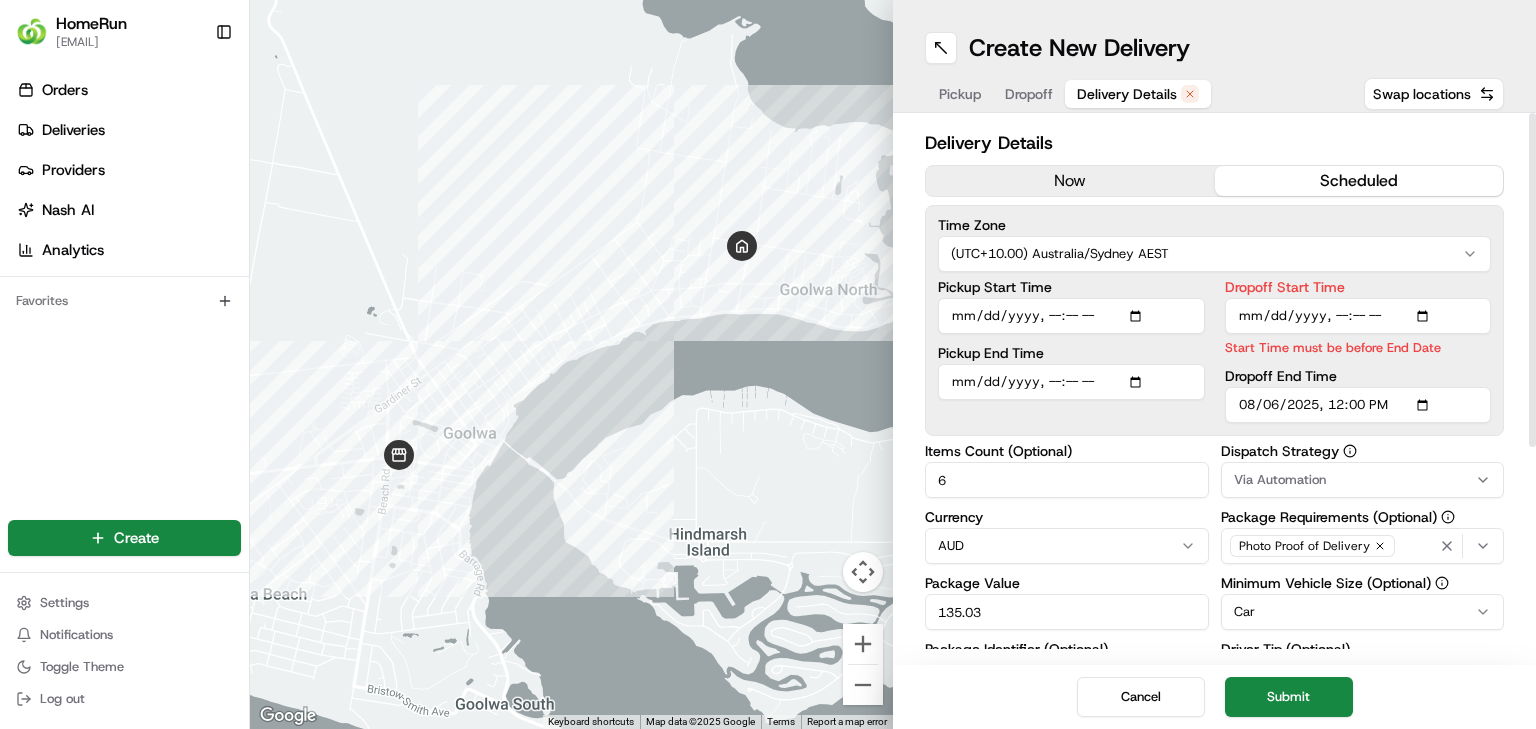 click on "Pickup End Time" at bounding box center (1071, 382) 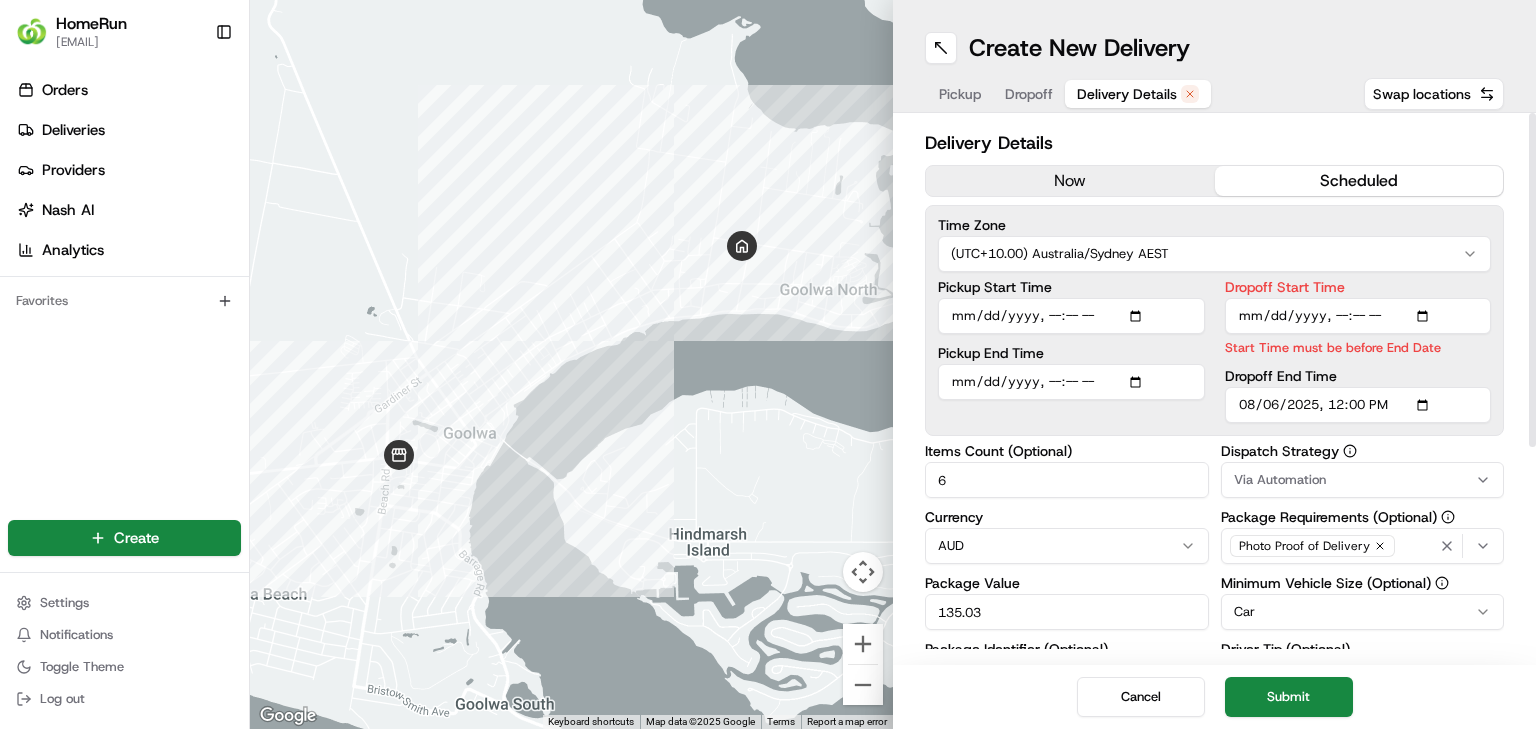click on "Pickup End Time" at bounding box center (1071, 382) 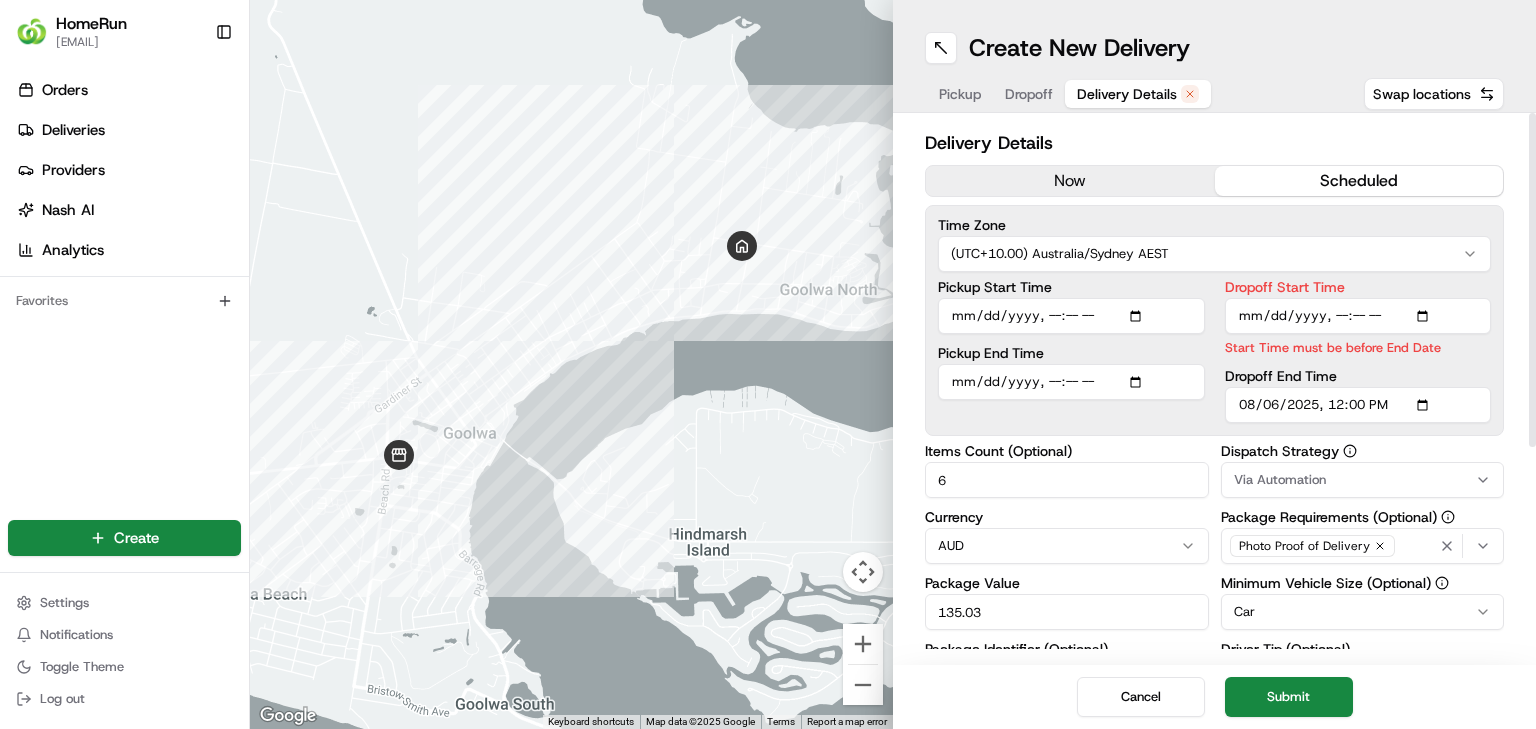 click on "Pickup End Time" at bounding box center [1071, 382] 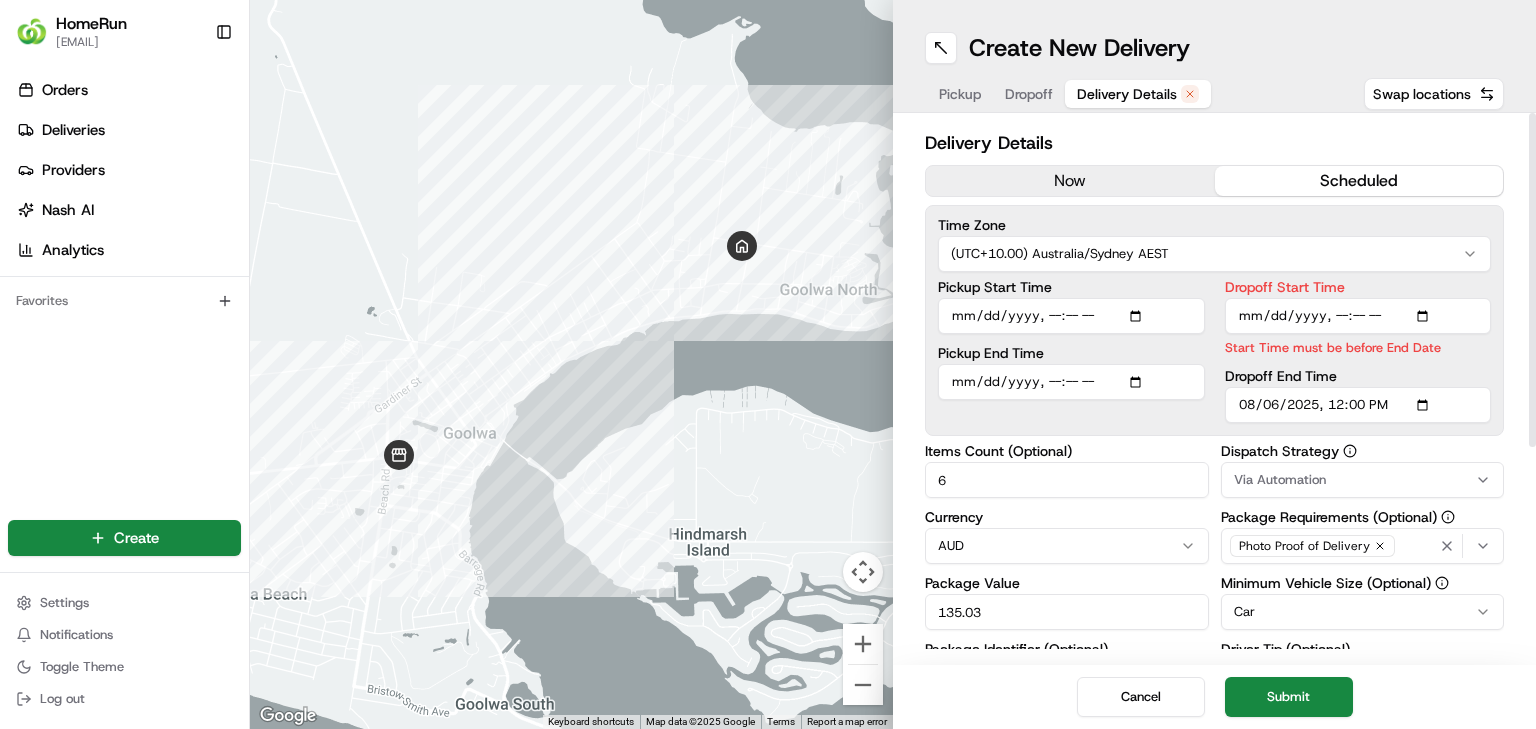 click on "Pickup Start Time Pickup End Time" at bounding box center (1071, 351) 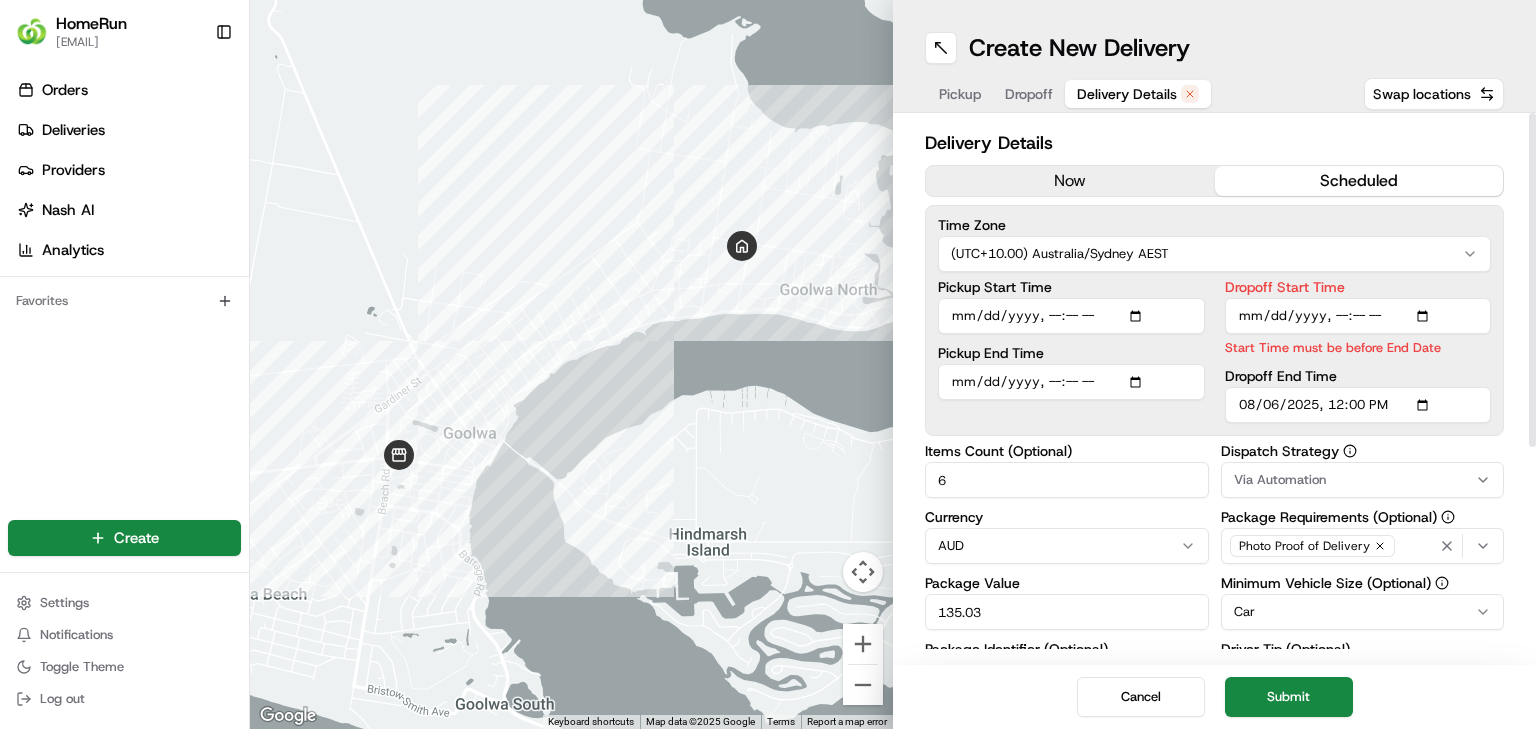 click on "Pickup End Time" at bounding box center (1071, 353) 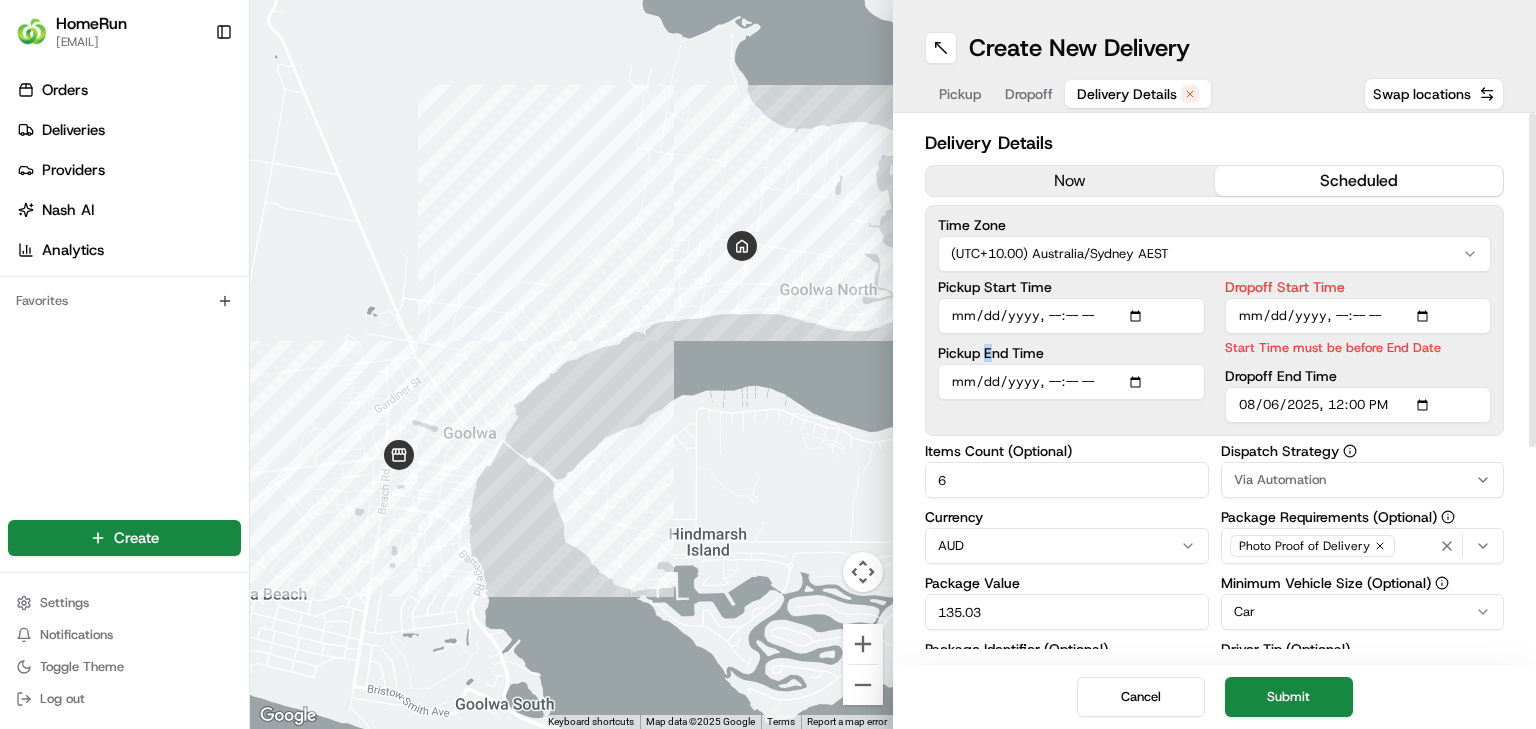 click on "Pickup End Time" at bounding box center [1071, 353] 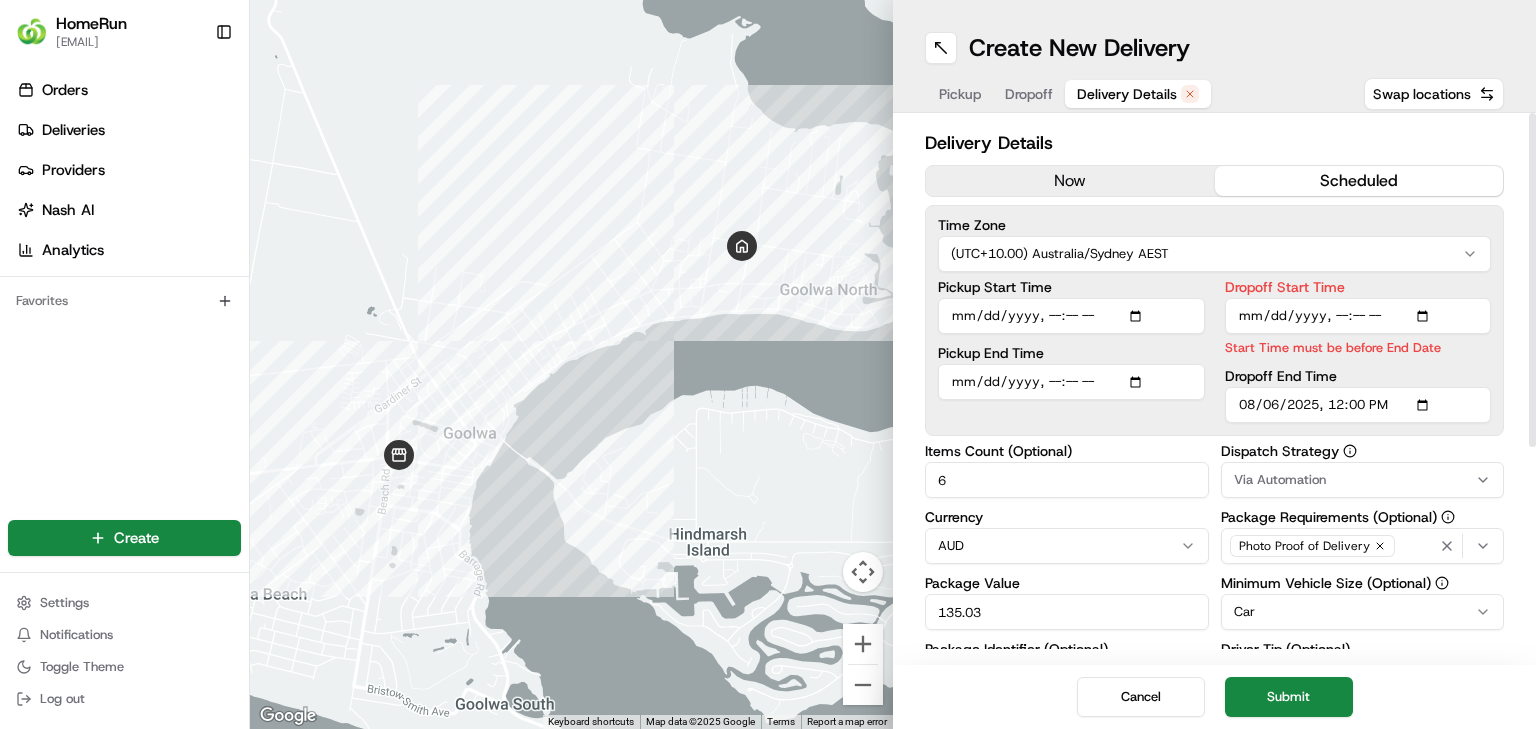 click on "Pickup End Time" at bounding box center [1071, 353] 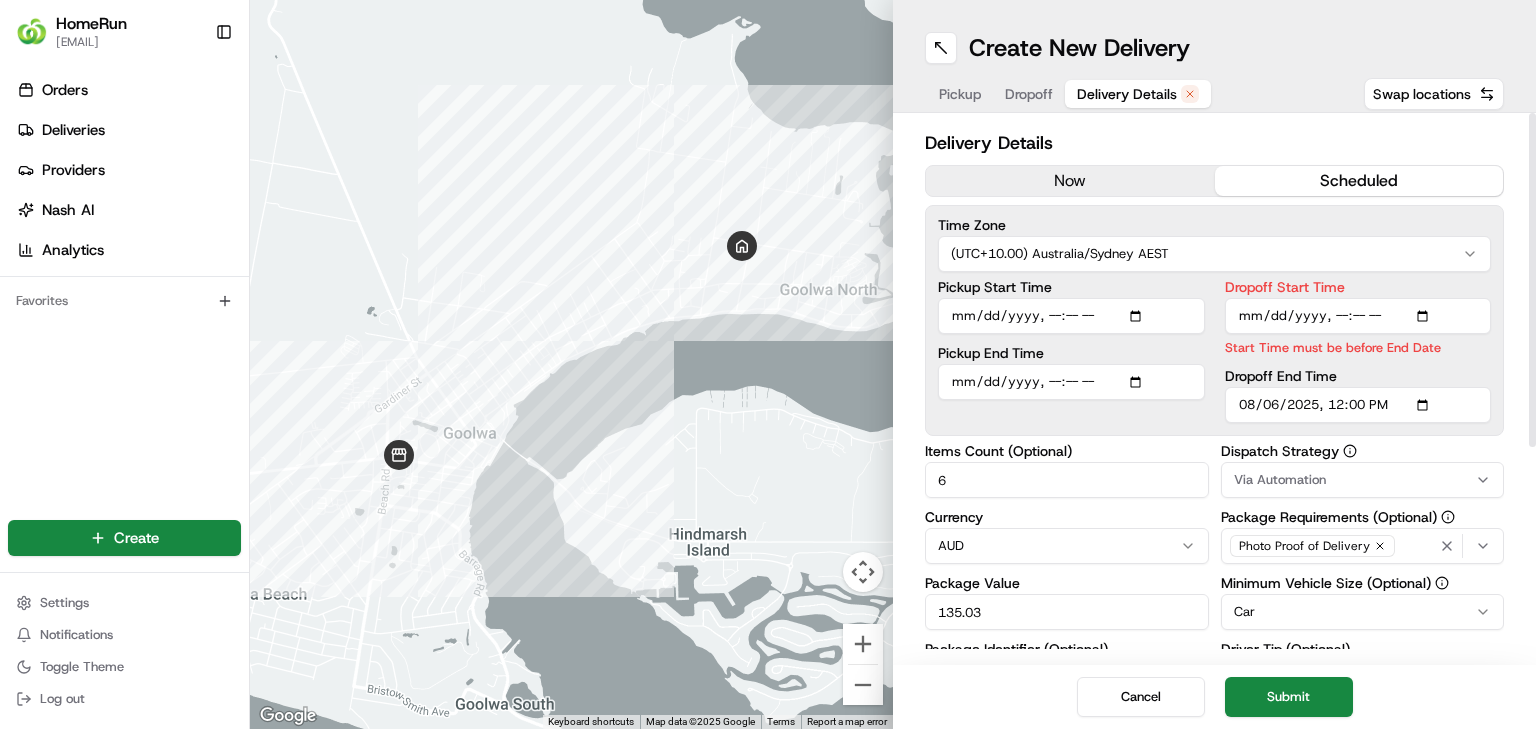 click on "Dropoff Start Time" at bounding box center (1358, 316) 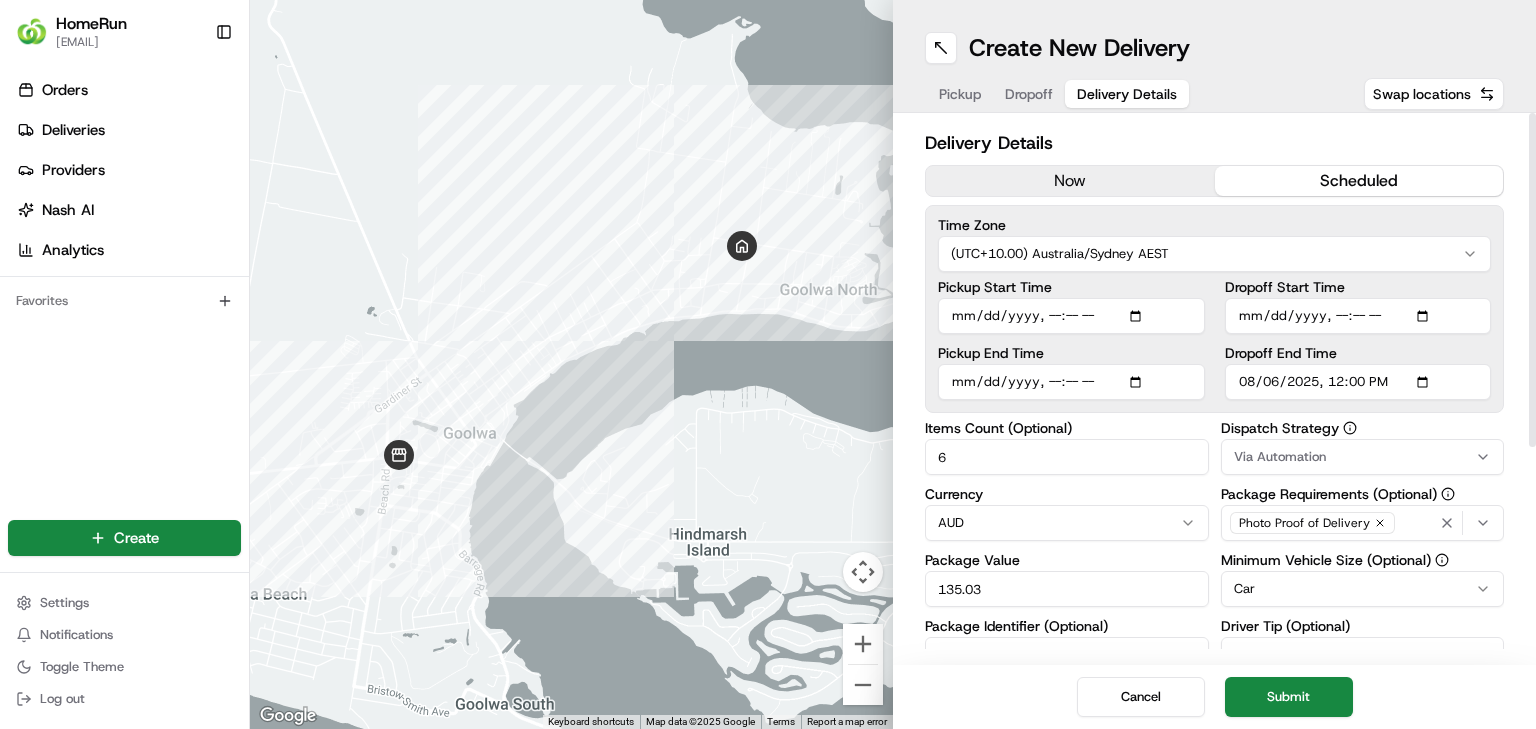 drag, startPoint x: 1379, startPoint y: 355, endPoint x: 1329, endPoint y: 496, distance: 149.60281 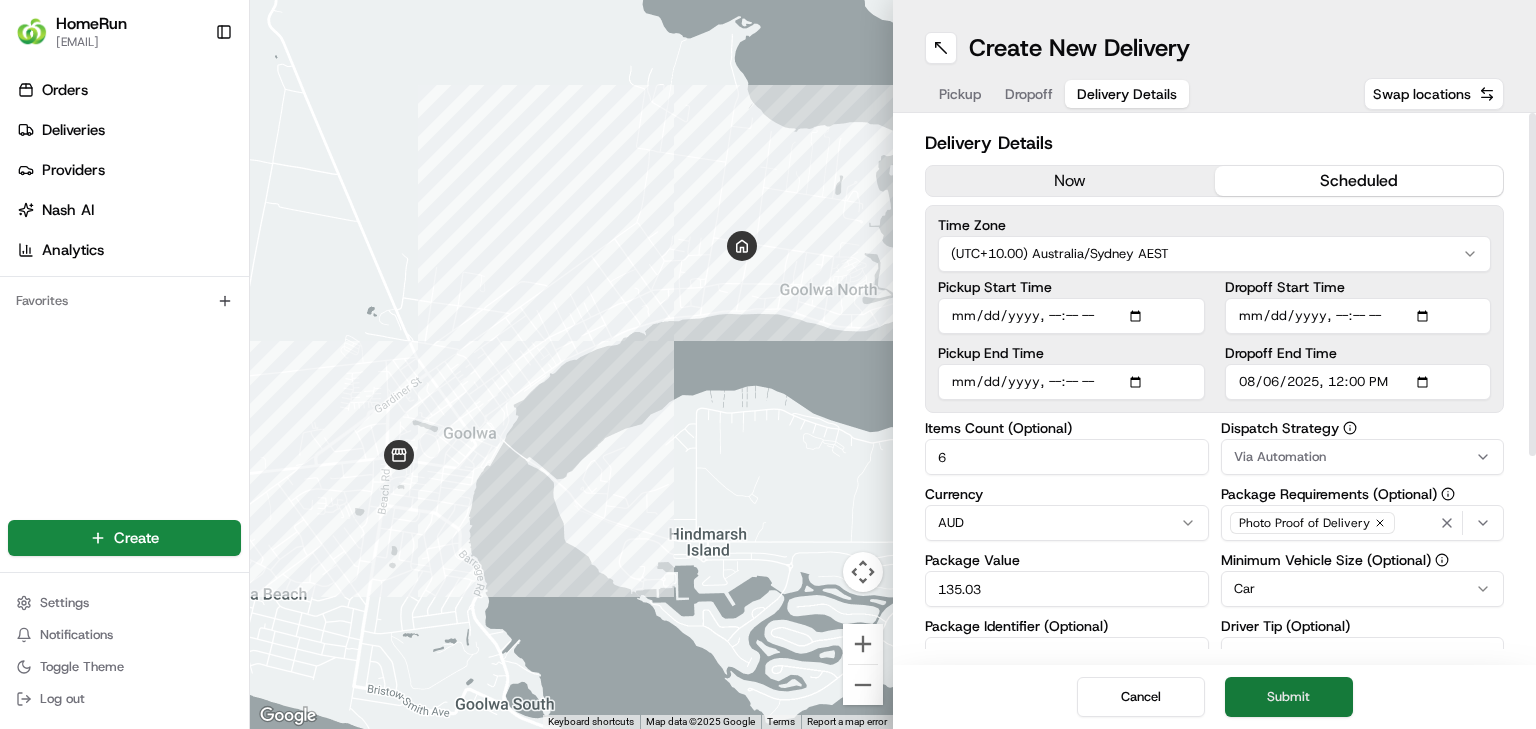 click on "Submit" at bounding box center (1289, 697) 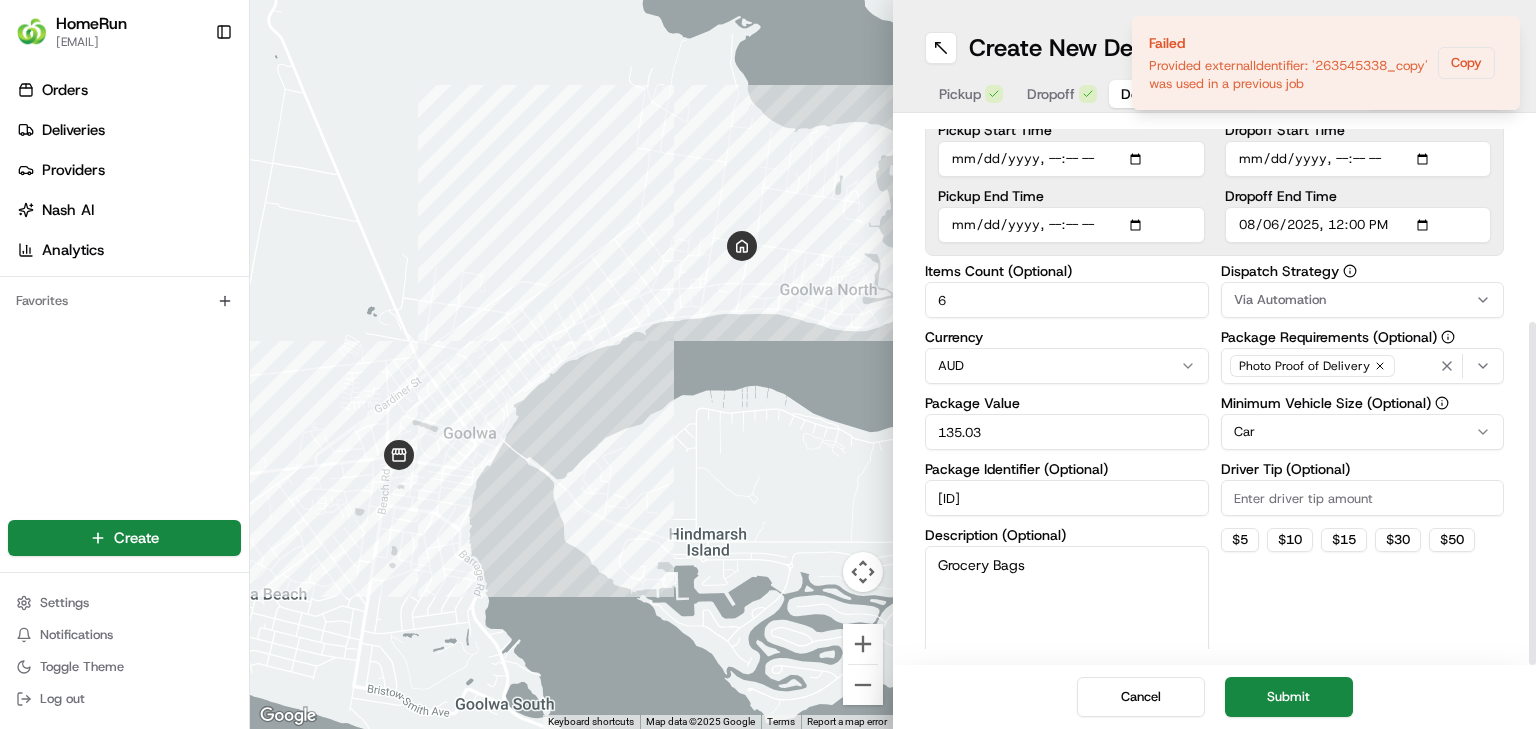 scroll, scrollTop: 317, scrollLeft: 0, axis: vertical 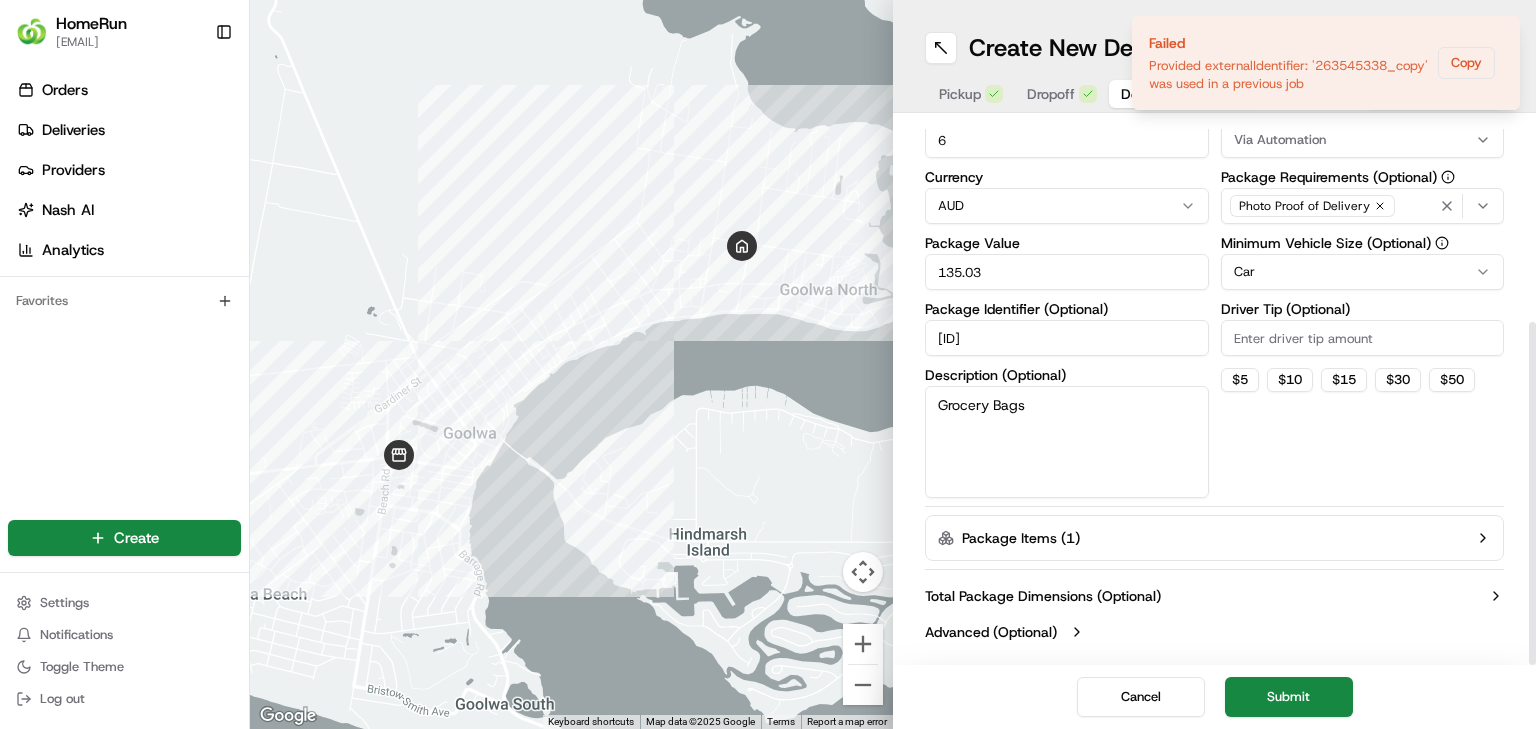 click on "263545338_copy" at bounding box center [1067, 338] 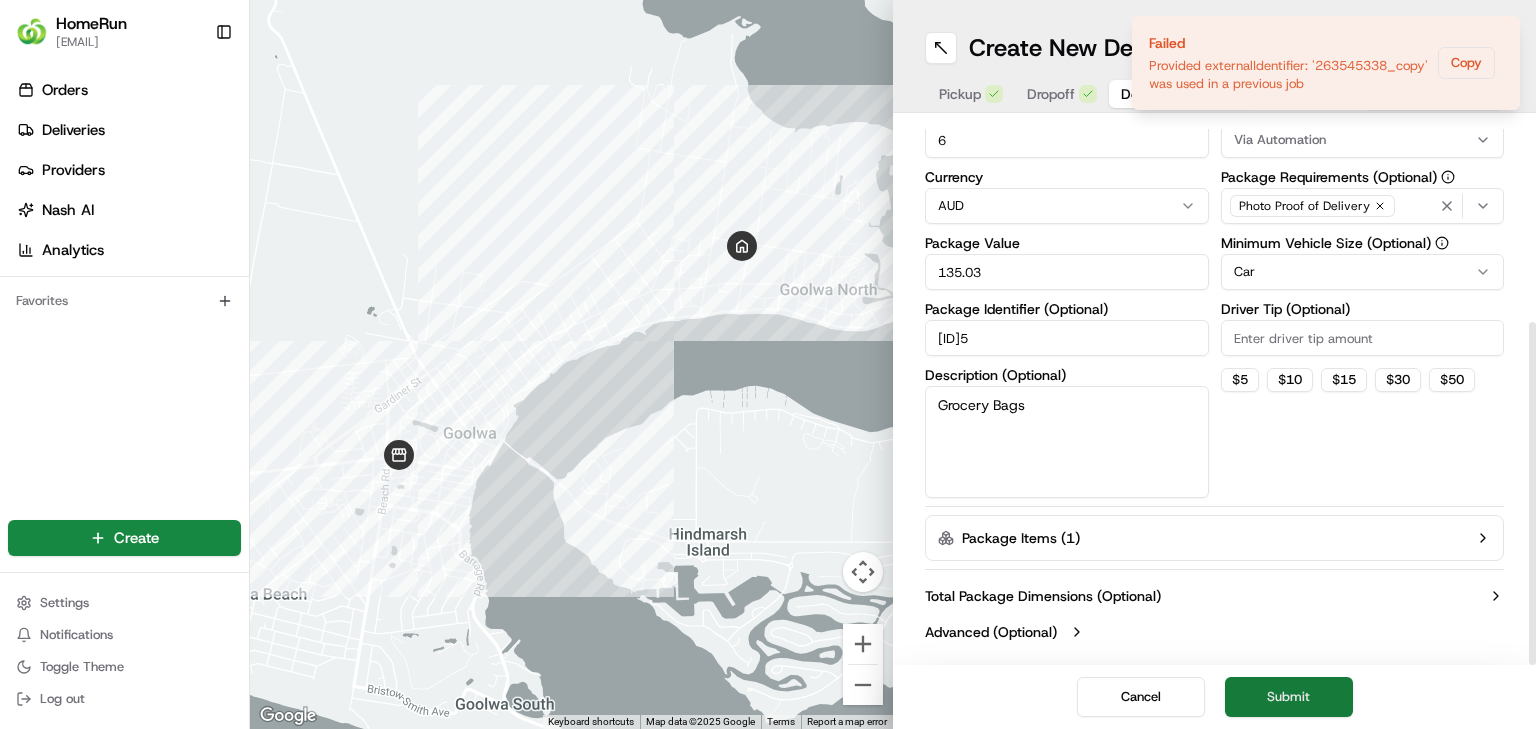 type on "263545338_copy5" 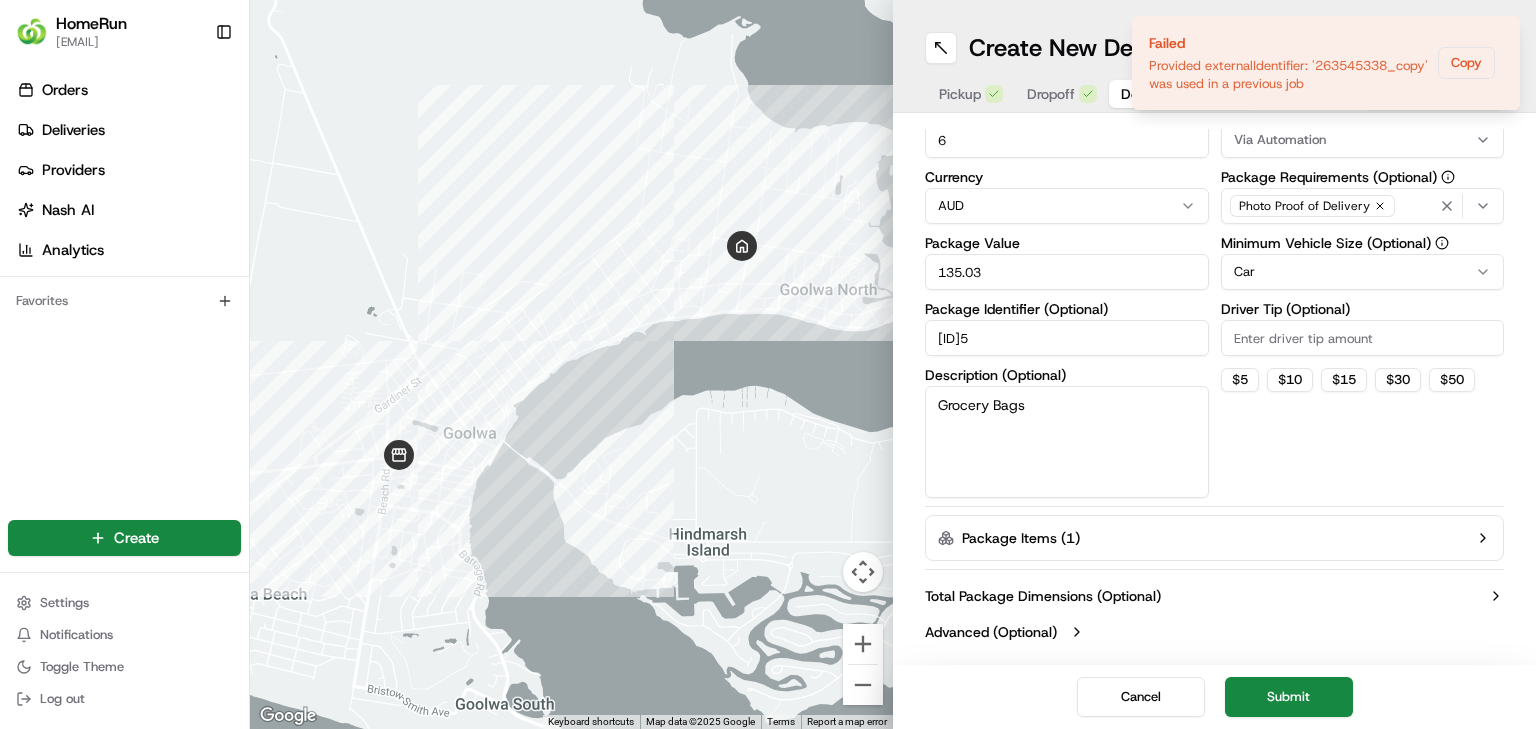 drag, startPoint x: 1312, startPoint y: 689, endPoint x: 1289, endPoint y: 472, distance: 218.21548 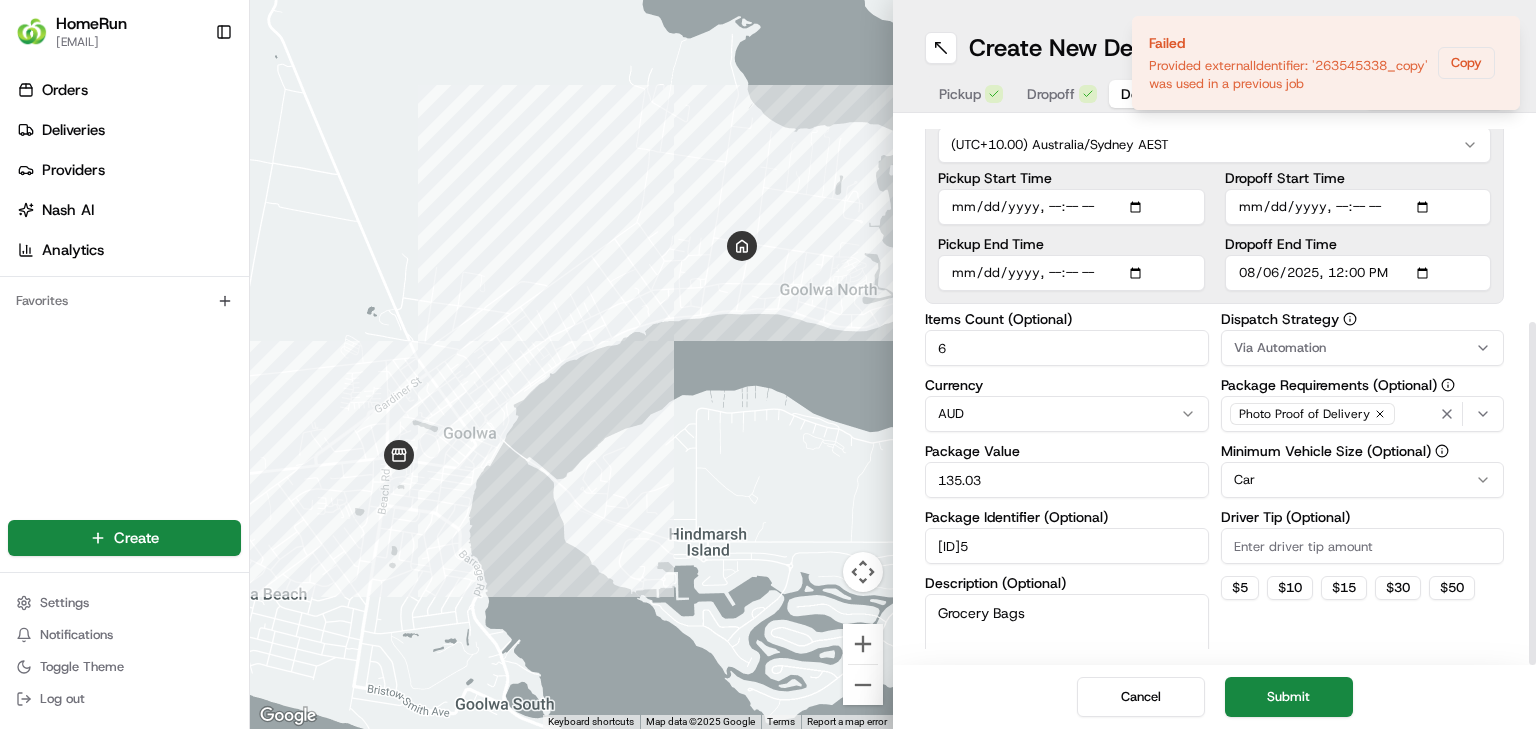 scroll, scrollTop: 0, scrollLeft: 0, axis: both 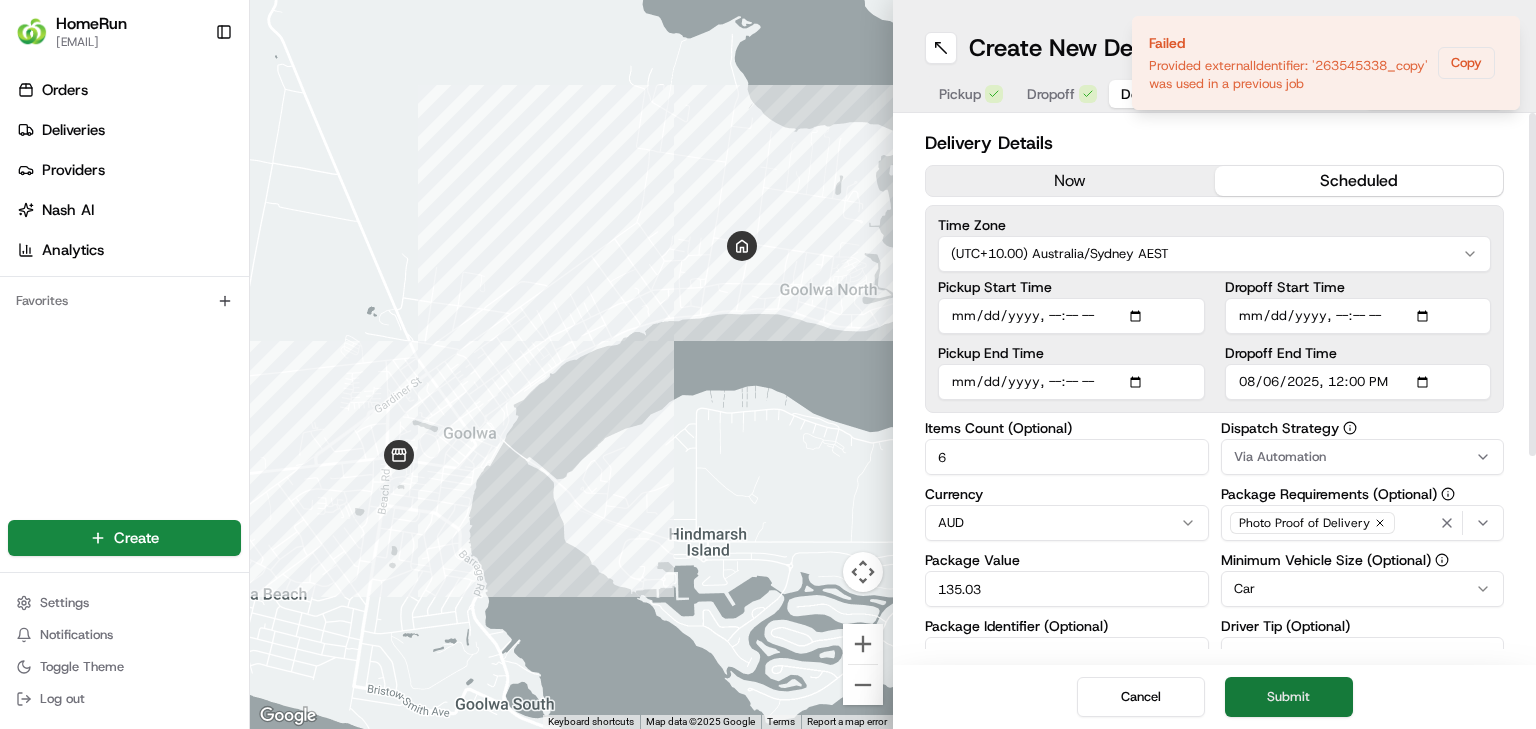 click on "Submit" at bounding box center (1289, 697) 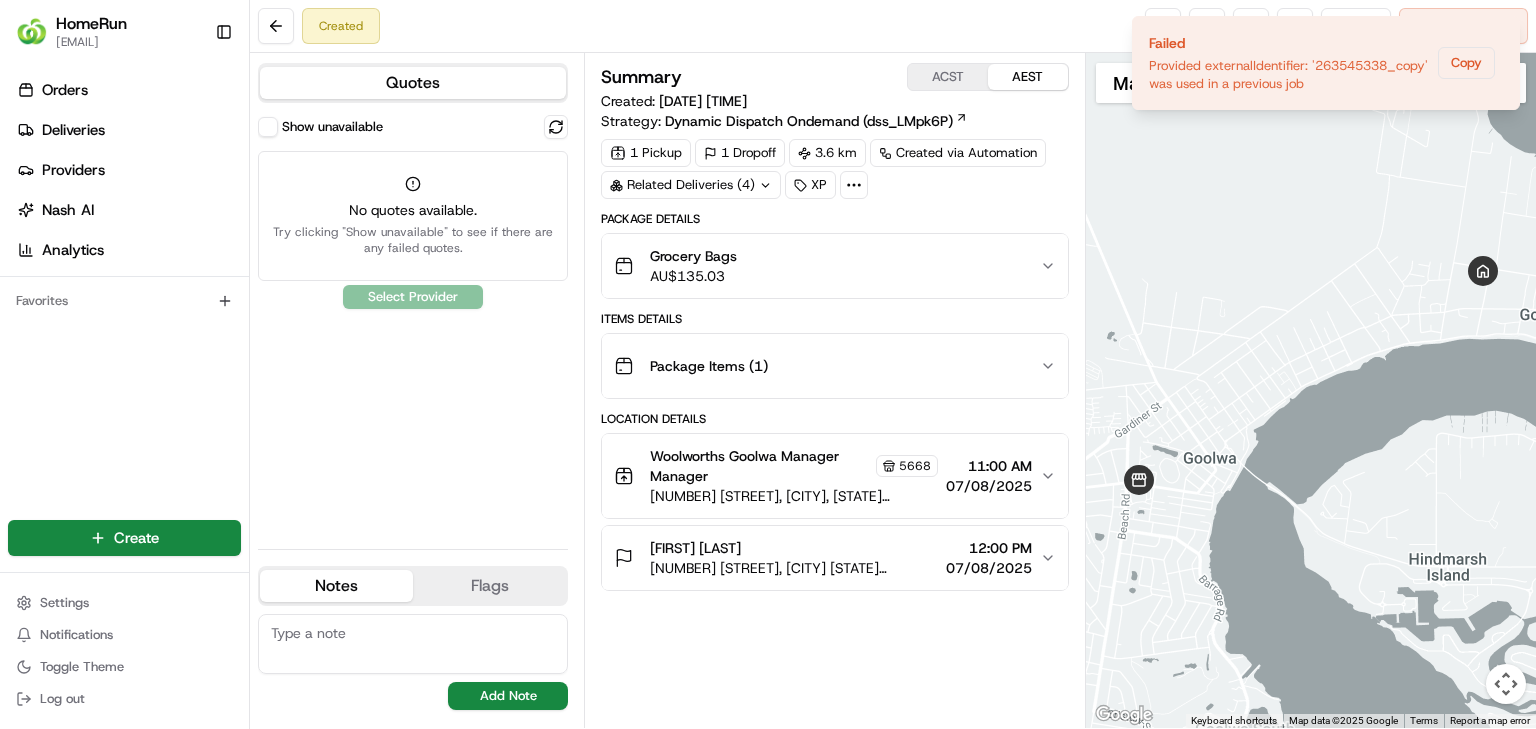 click on "Show unavailable" at bounding box center (320, 127) 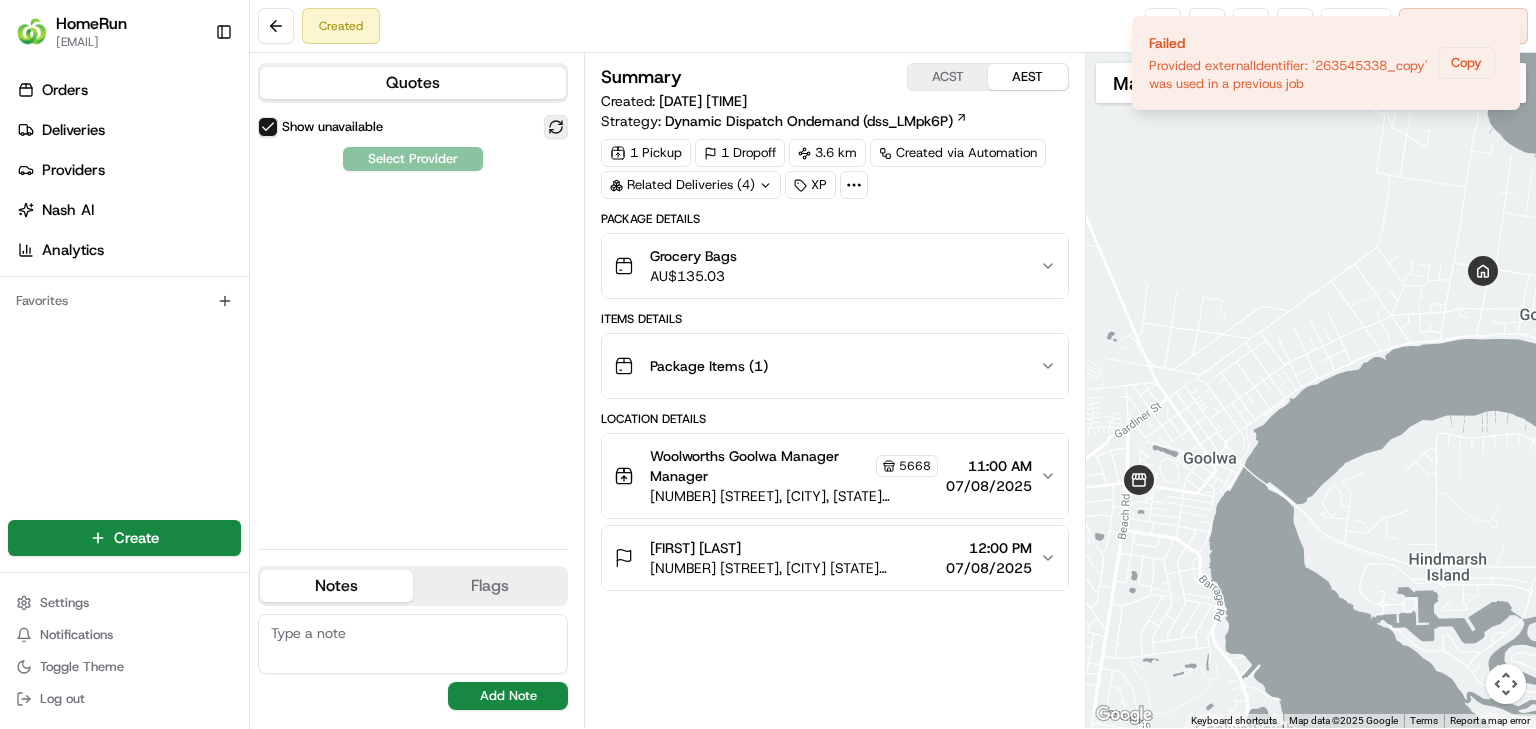 click at bounding box center (556, 127) 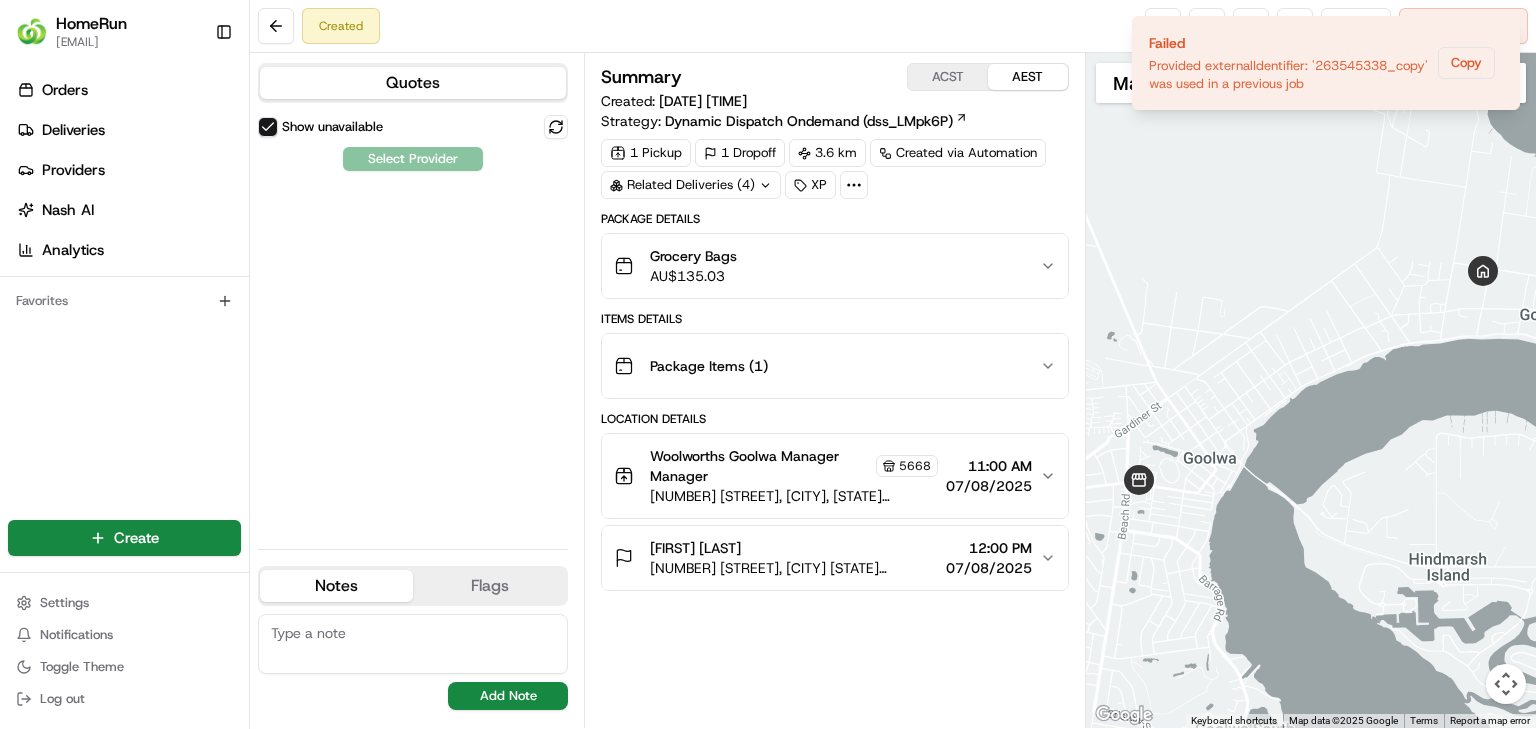 click on "Show unavailable" at bounding box center (413, 127) 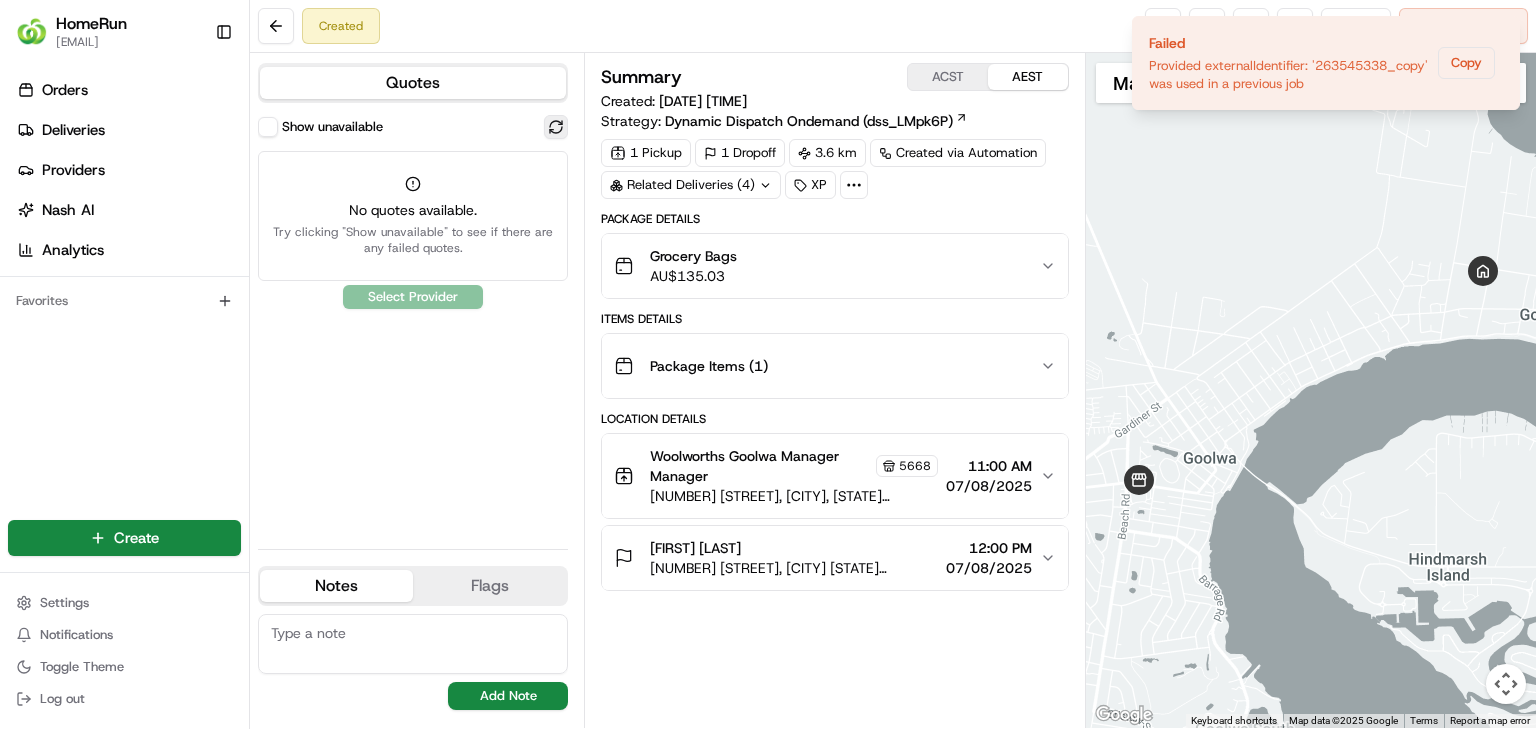 click at bounding box center (556, 127) 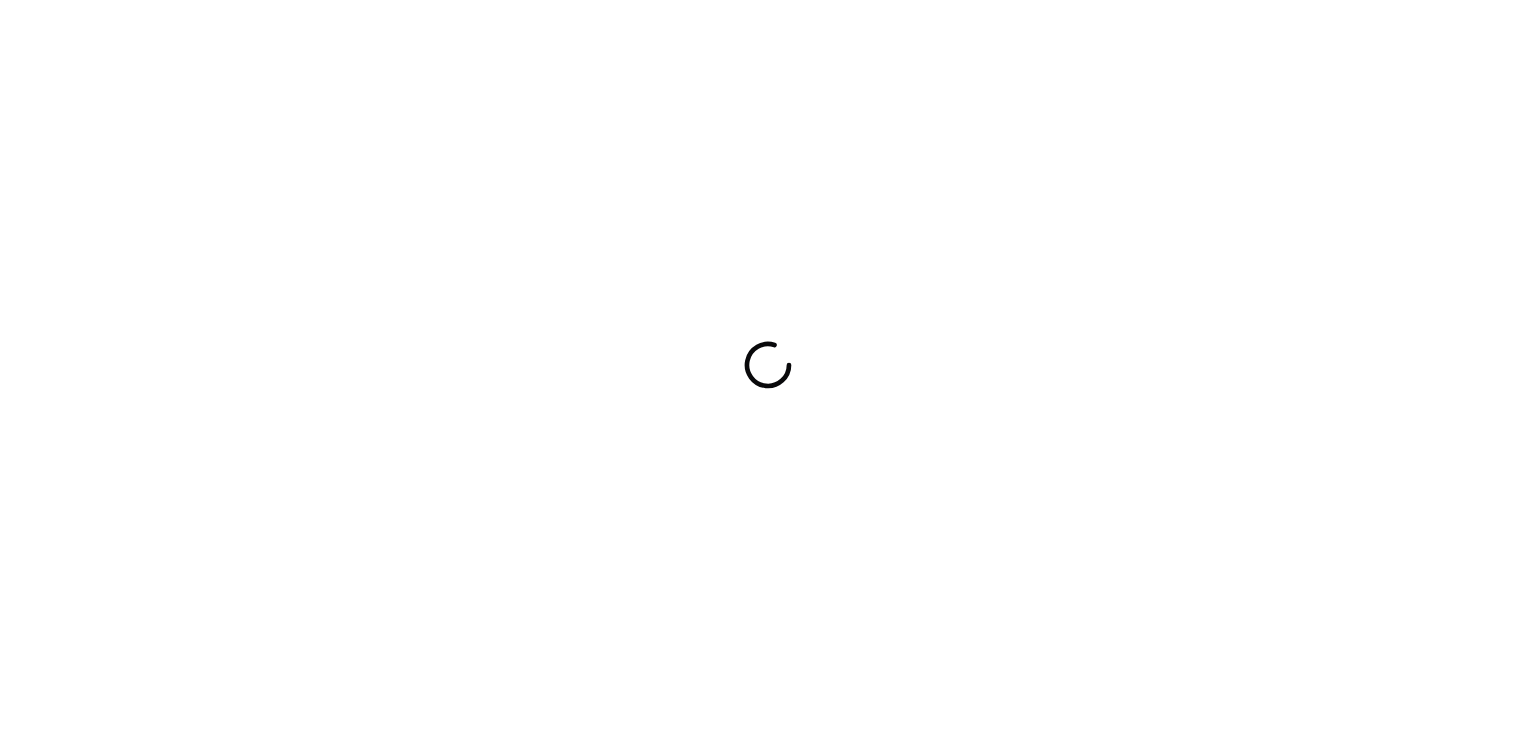 scroll, scrollTop: 0, scrollLeft: 0, axis: both 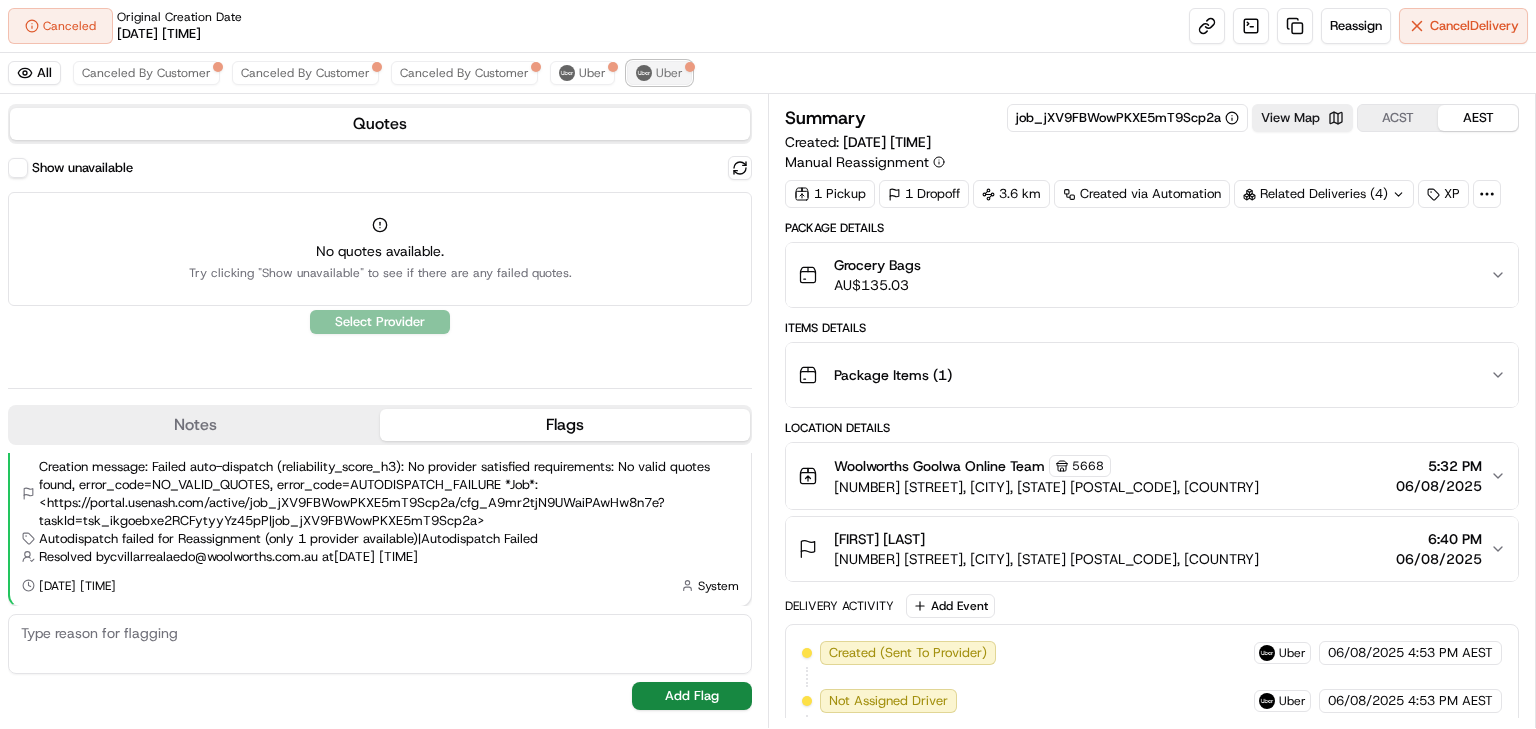 click on "Uber" at bounding box center (669, 73) 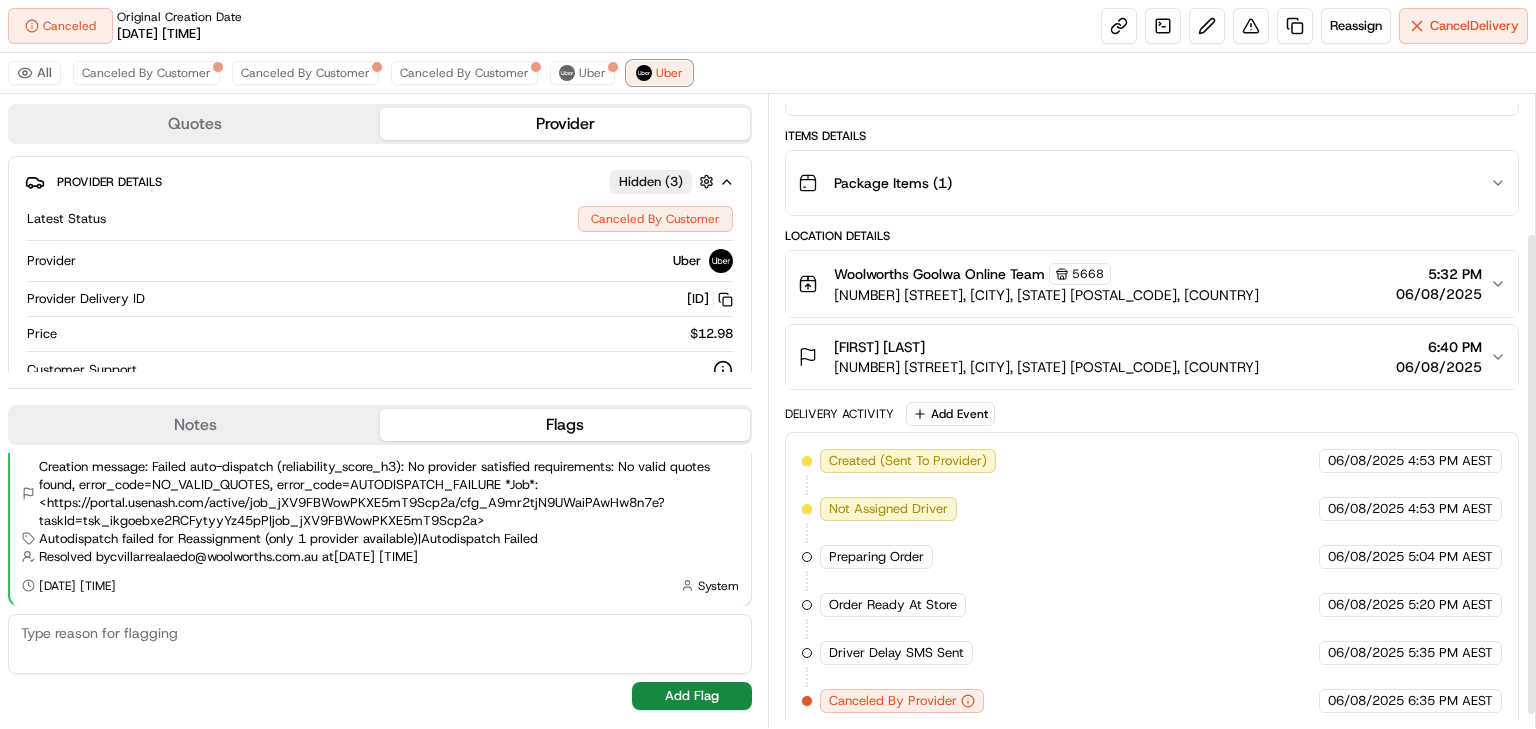 scroll, scrollTop: 199, scrollLeft: 0, axis: vertical 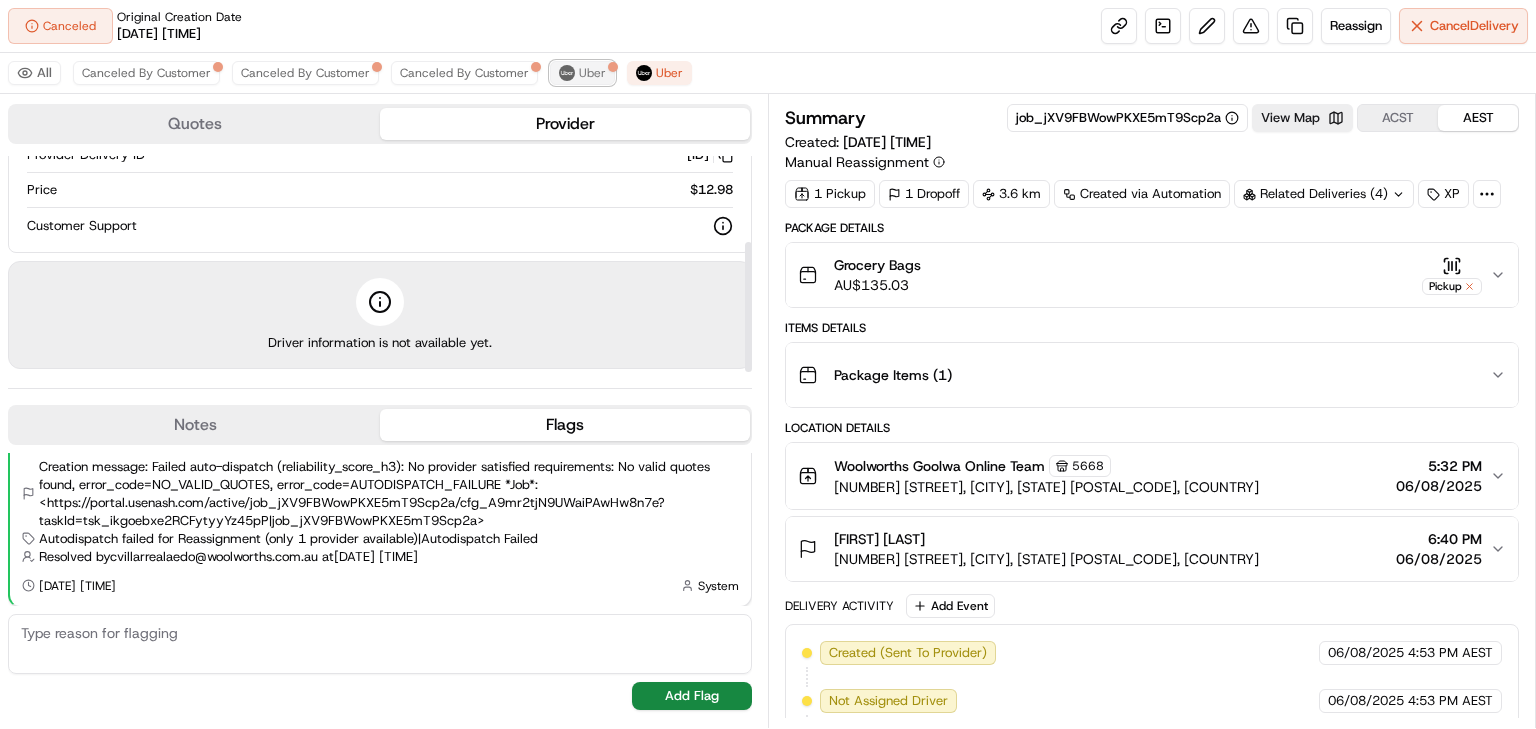 click on "Uber" at bounding box center [592, 73] 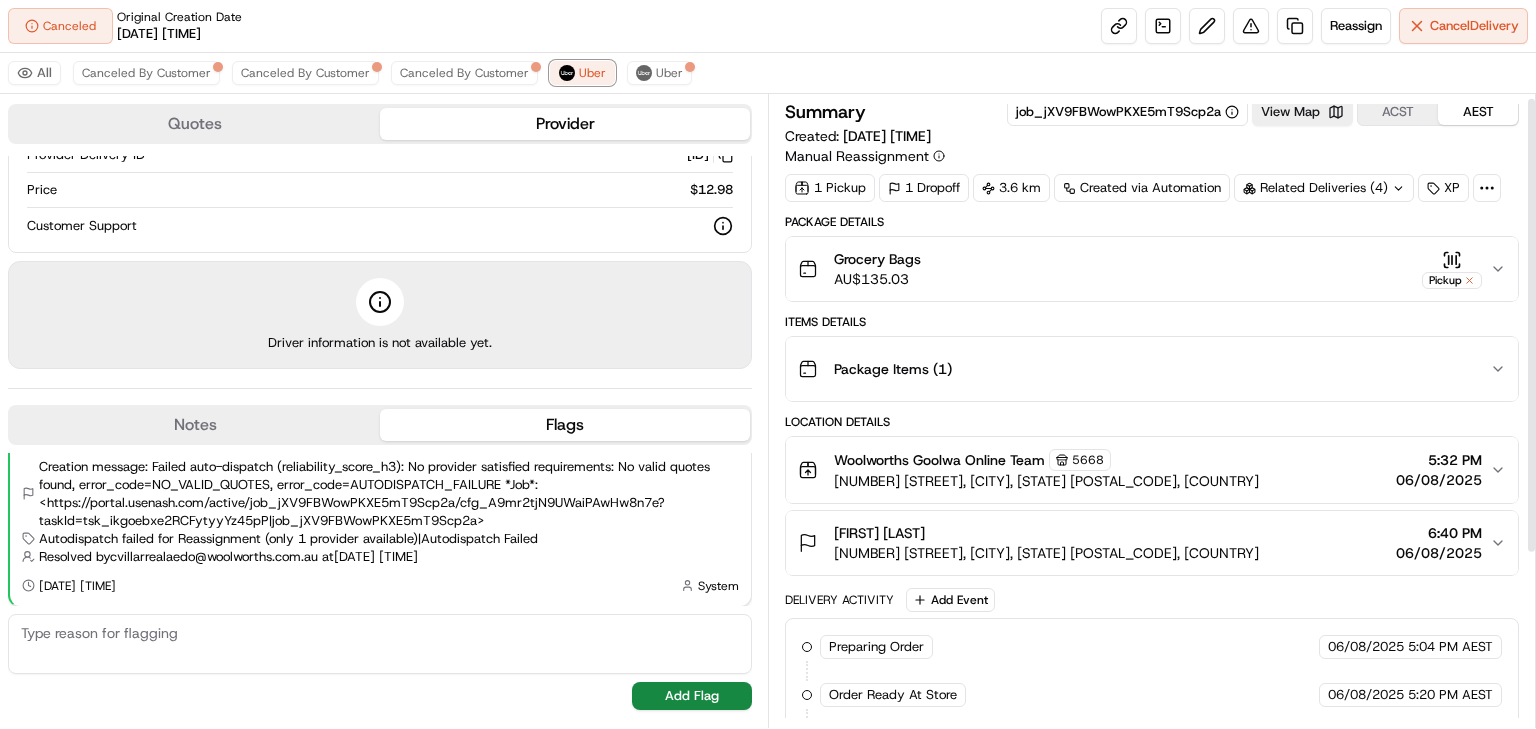 scroll, scrollTop: 0, scrollLeft: 0, axis: both 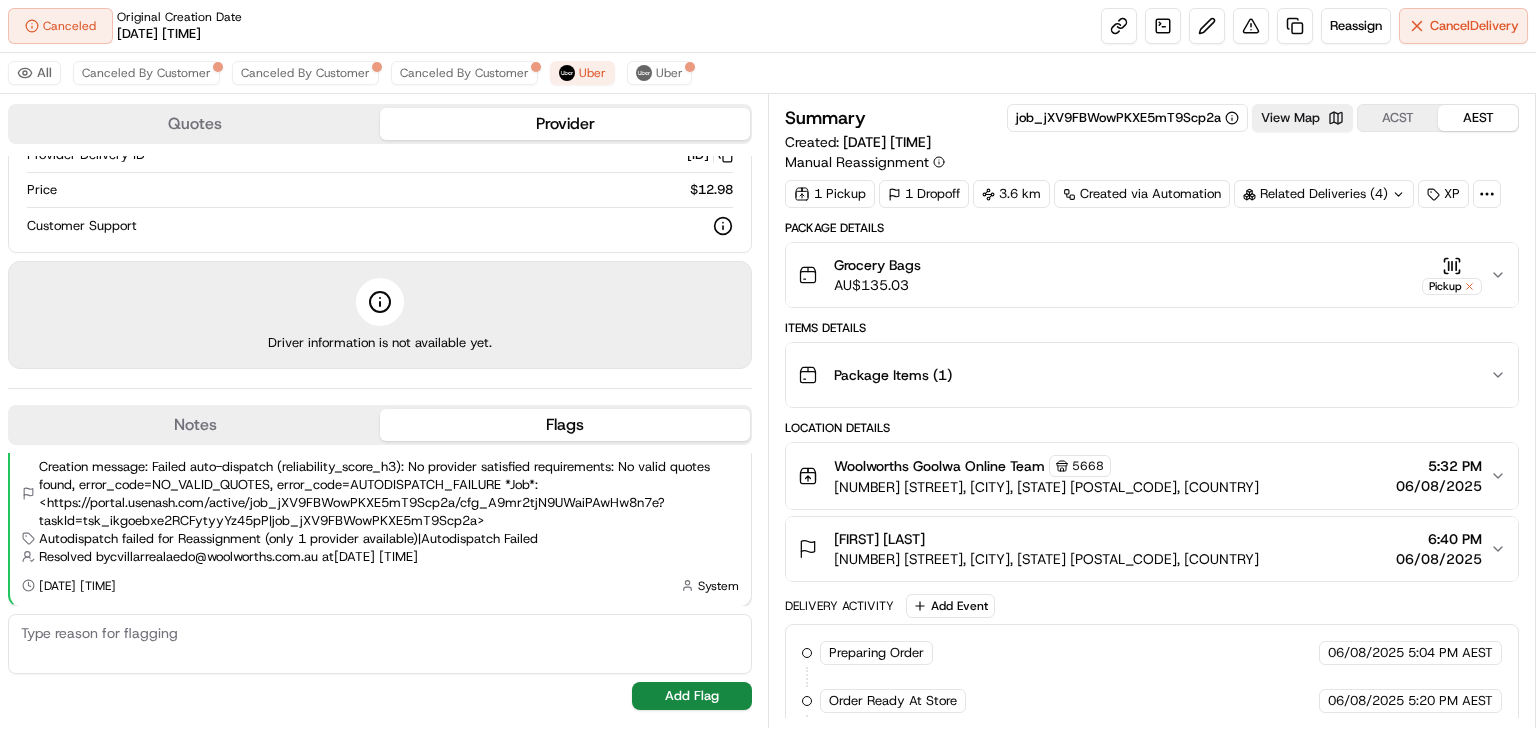 click on "5:32 PM" at bounding box center [1439, 466] 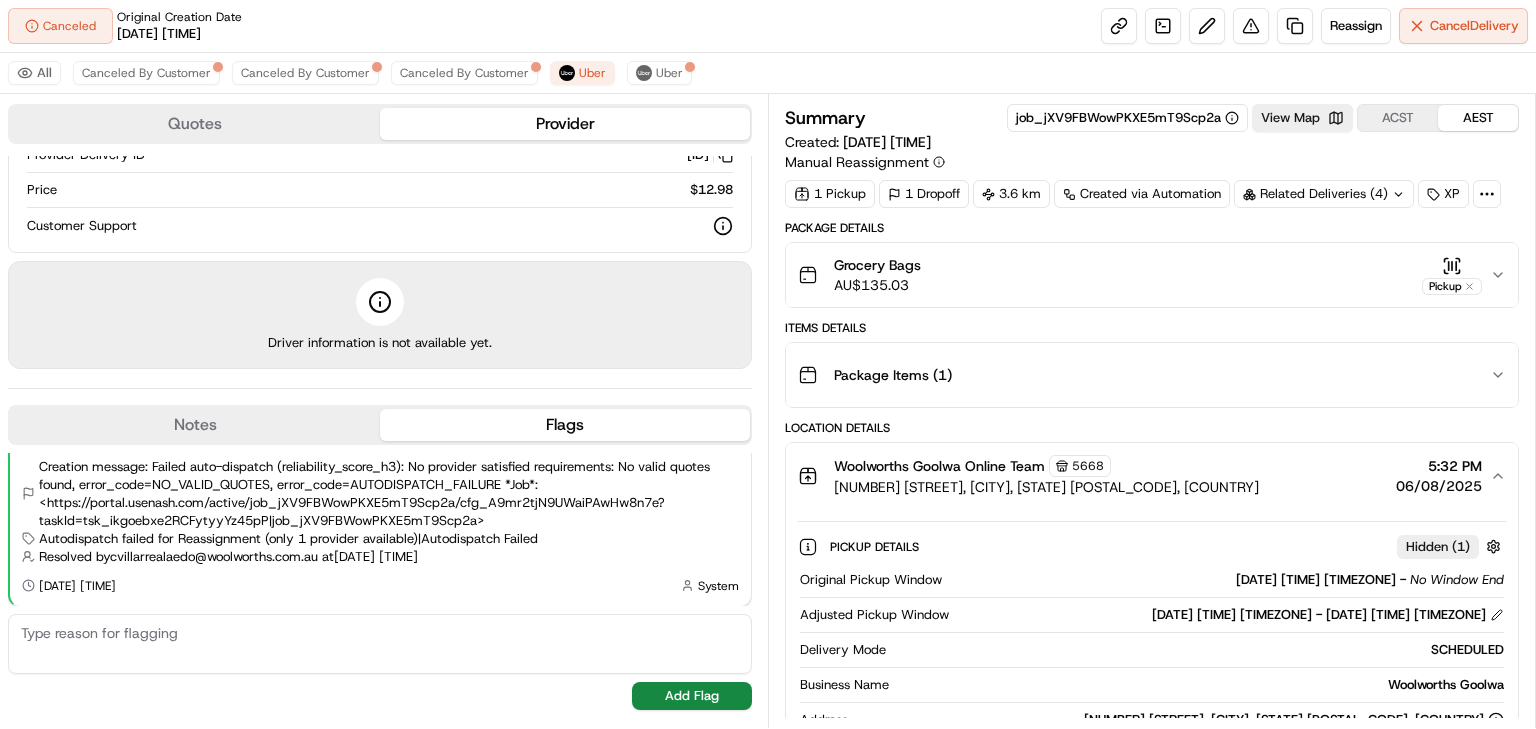 click on "5:32 PM" at bounding box center [1439, 466] 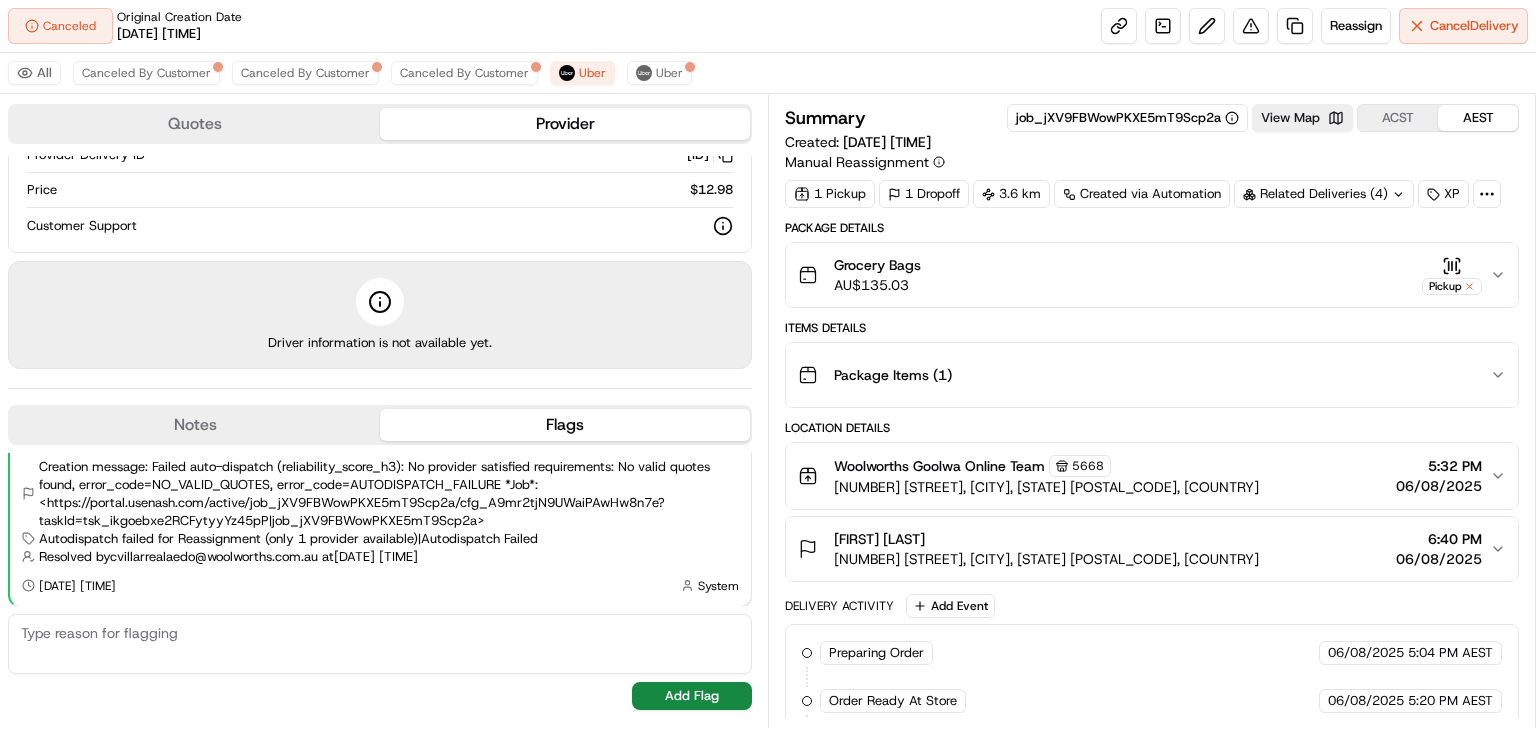 click on "Woolworths Goolwa Online Team 5668 33 Hutchinson Street, Goolwa, SA 5214, AU 5:32 PM 06/08/2025" at bounding box center [1152, 476] 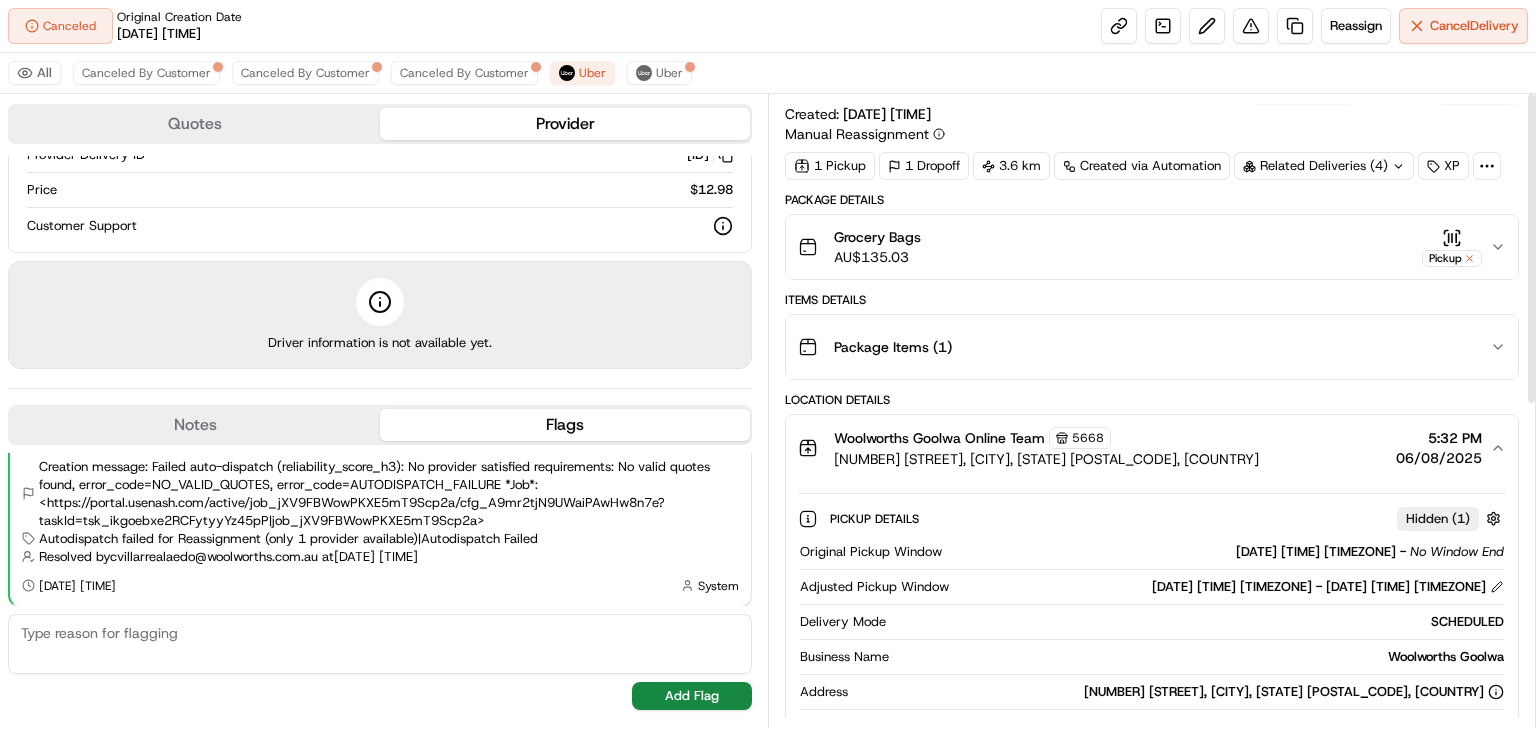 scroll, scrollTop: 0, scrollLeft: 0, axis: both 